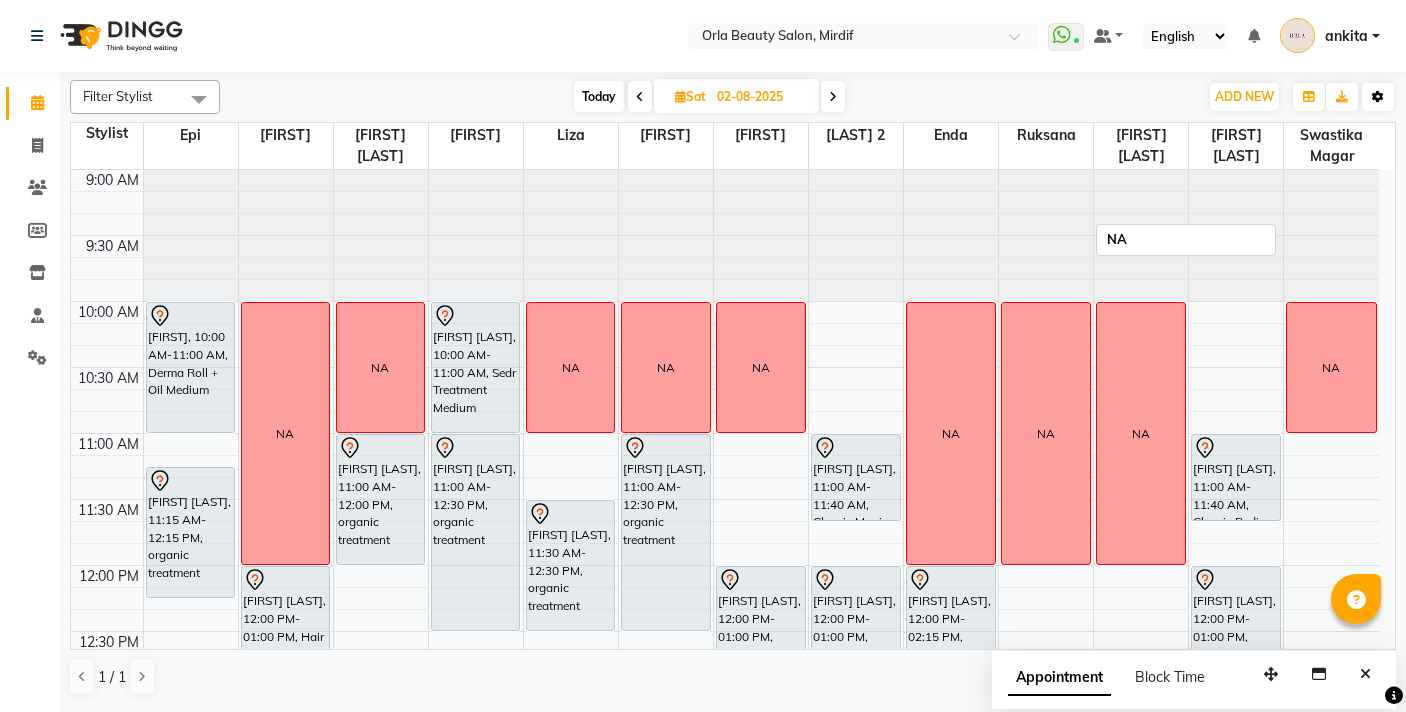 scroll, scrollTop: 0, scrollLeft: 0, axis: both 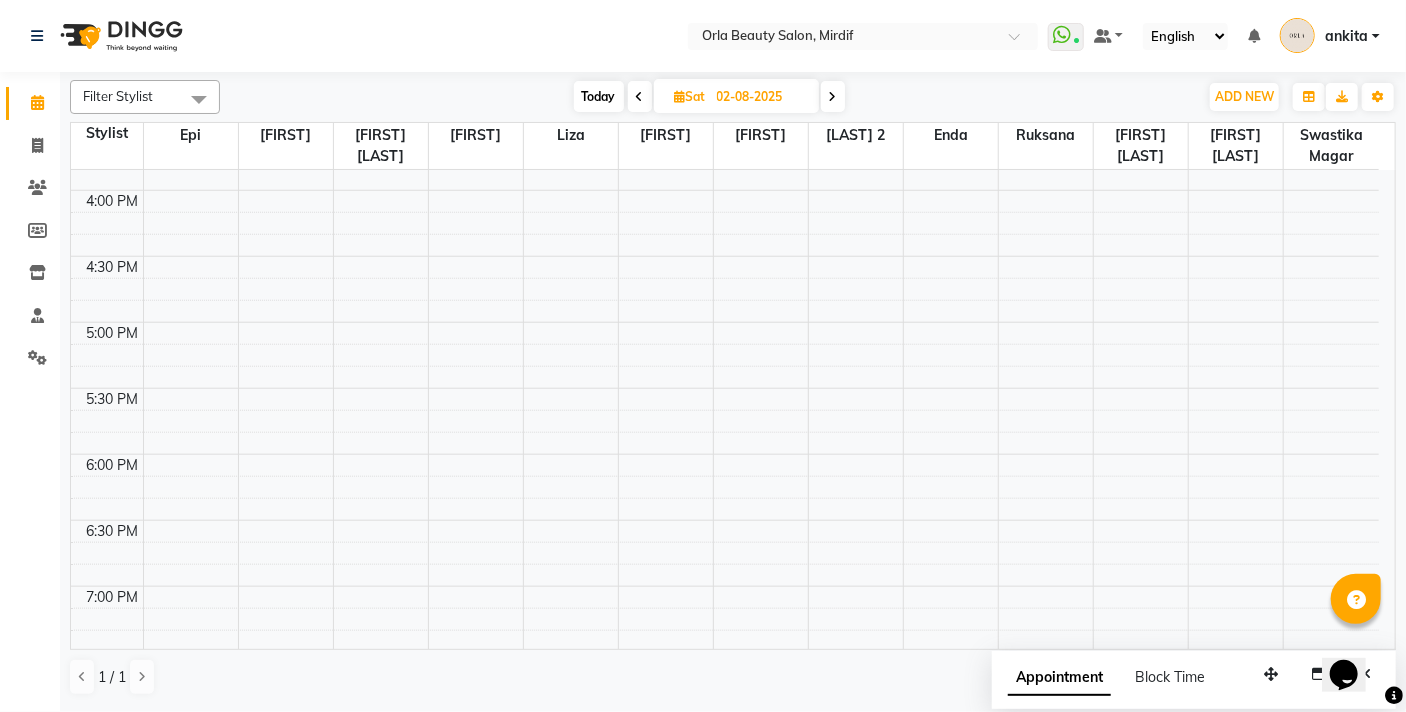 click on "Today" at bounding box center [599, 96] 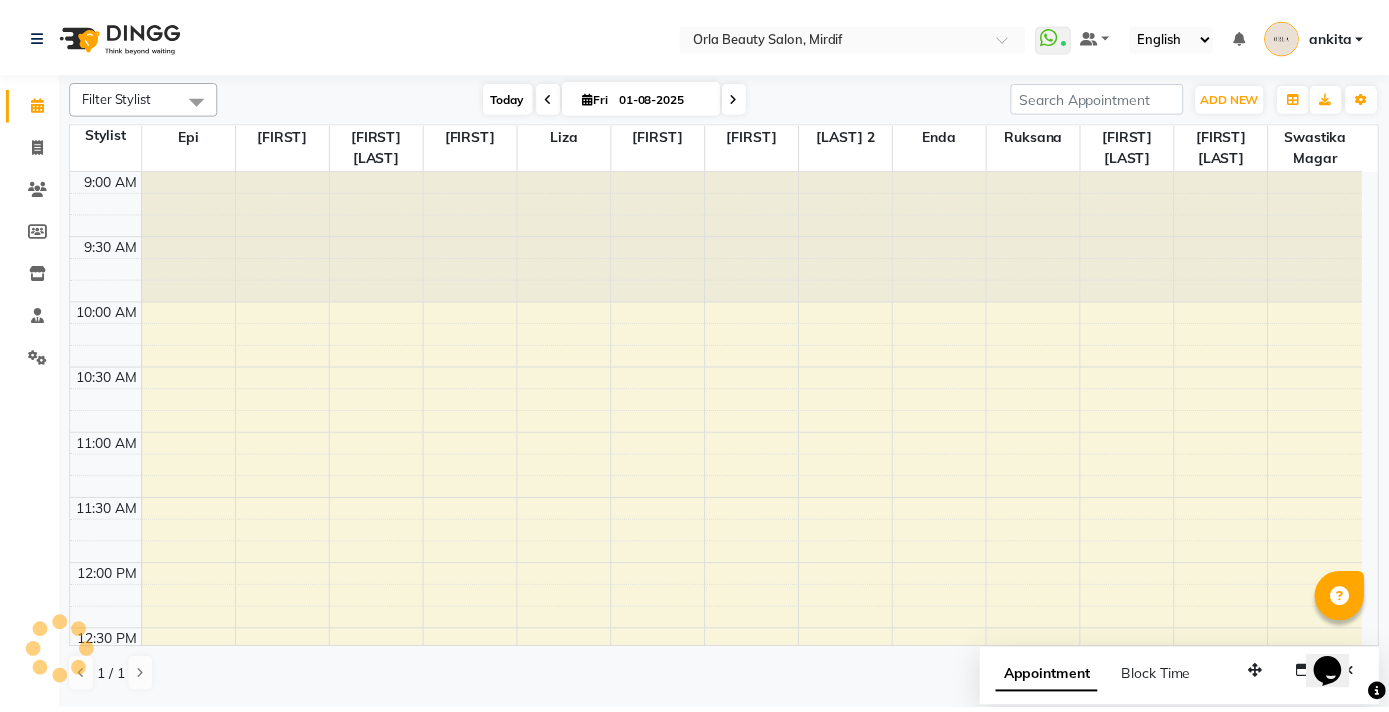 scroll, scrollTop: 1369, scrollLeft: 0, axis: vertical 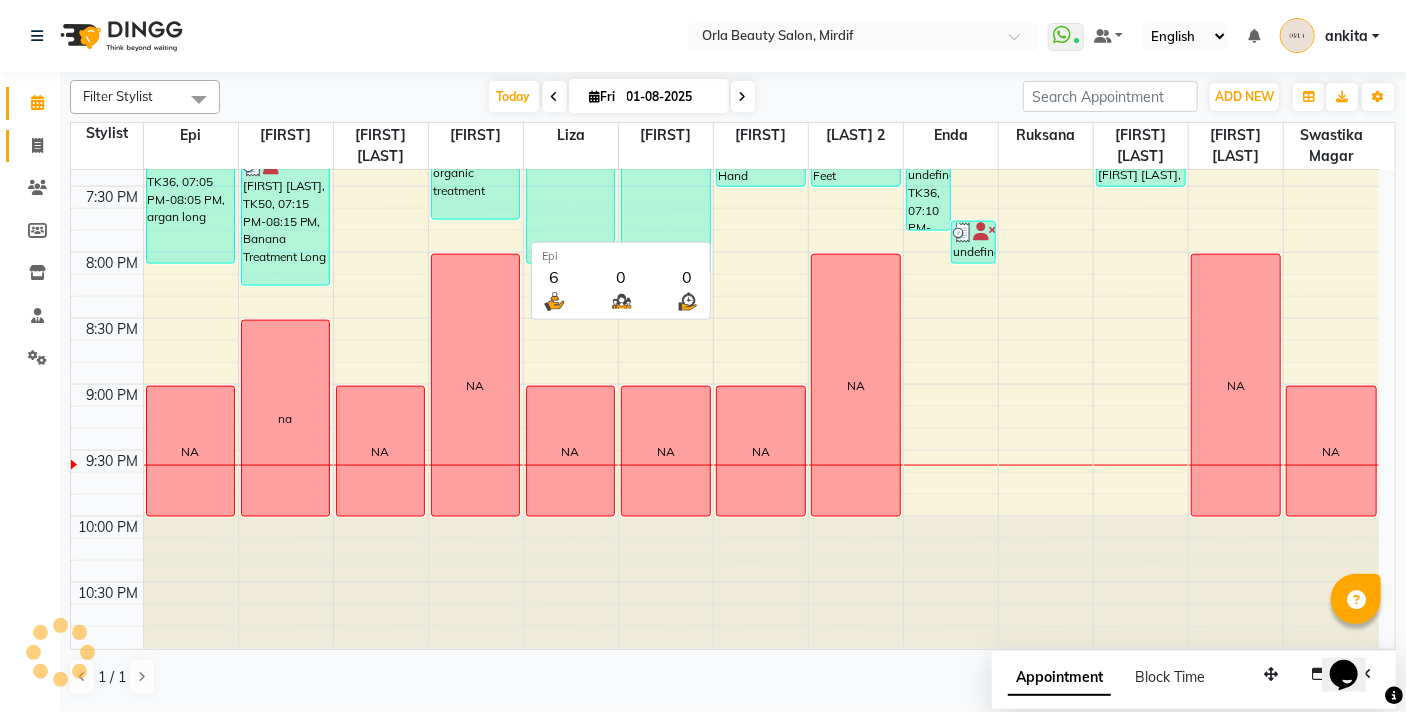 click 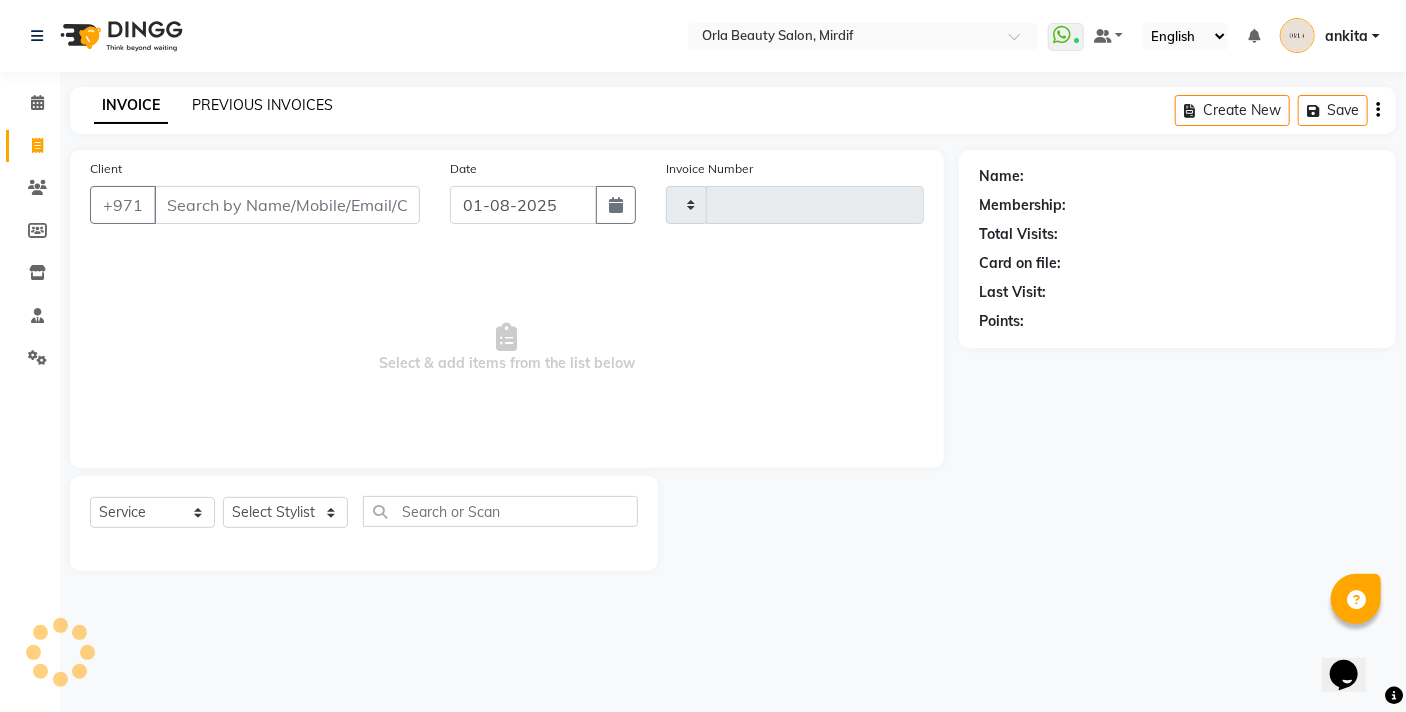 click on "PREVIOUS INVOICES" 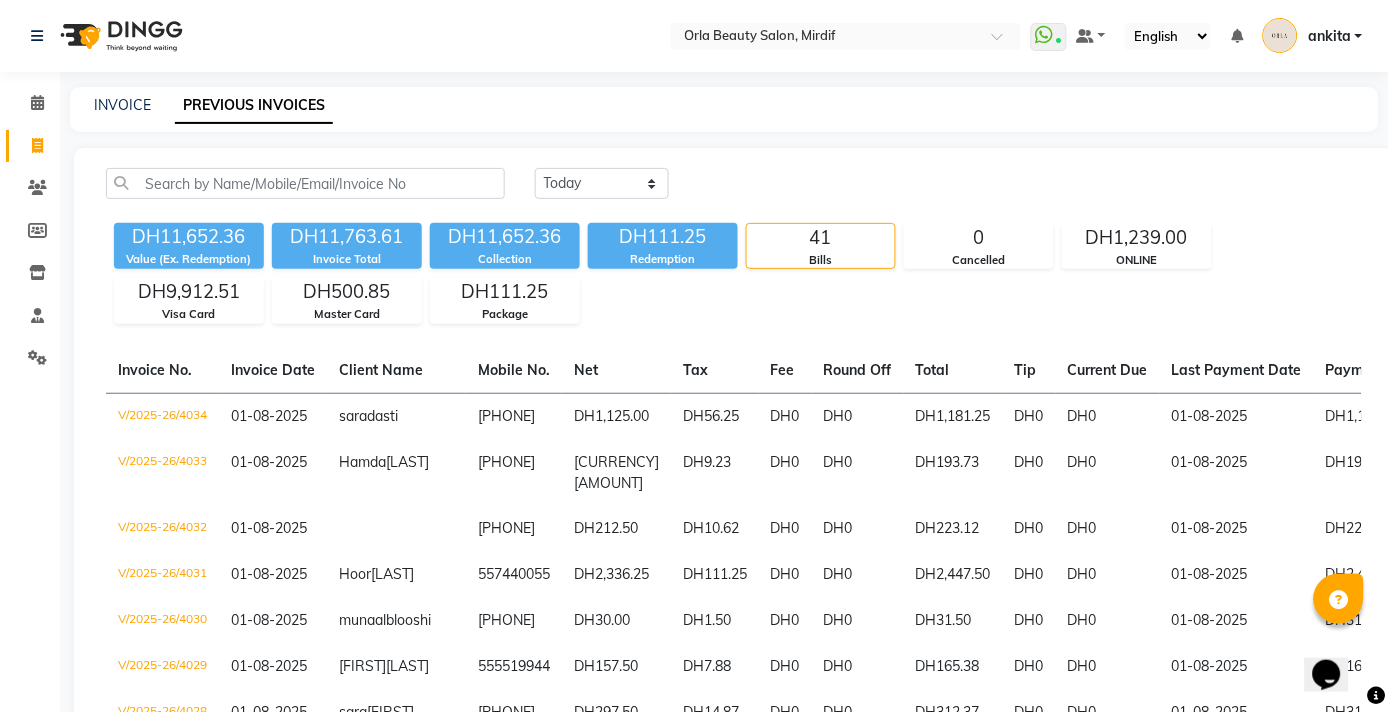 scroll, scrollTop: 222, scrollLeft: 0, axis: vertical 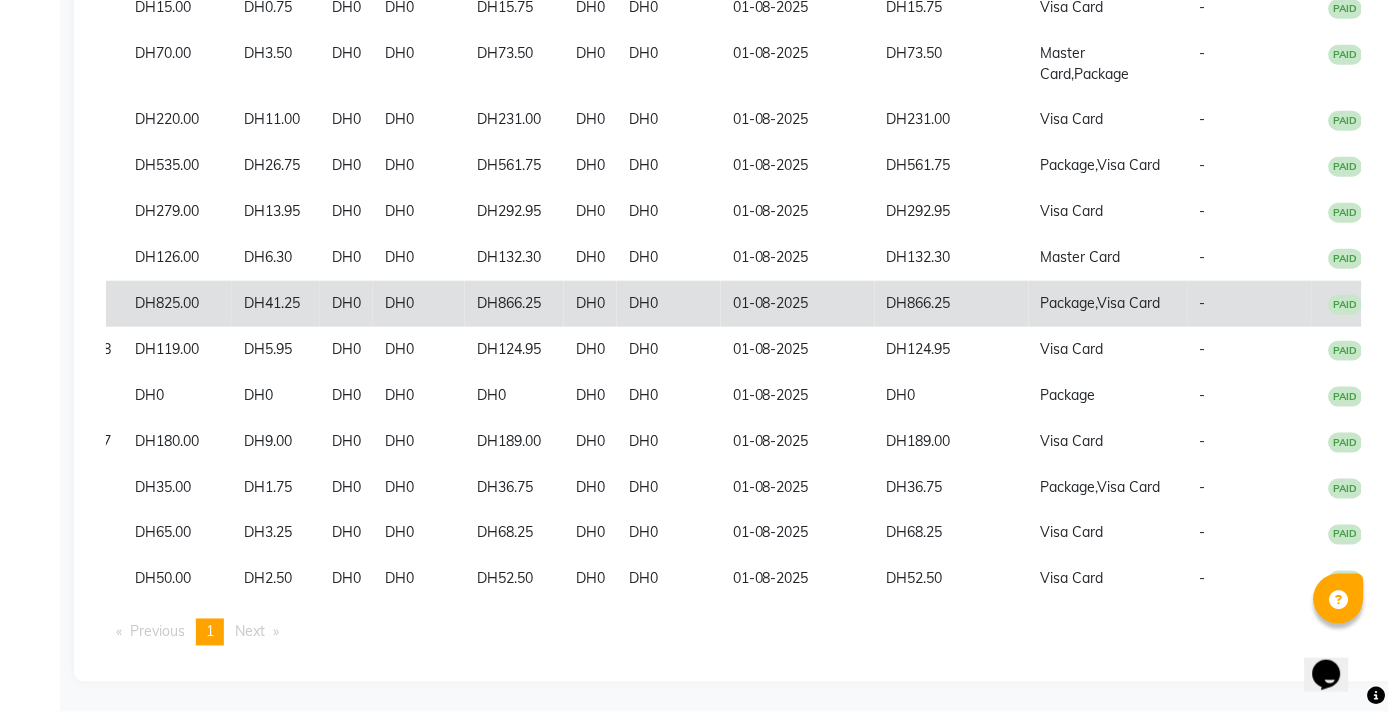 click on "DH866.25" 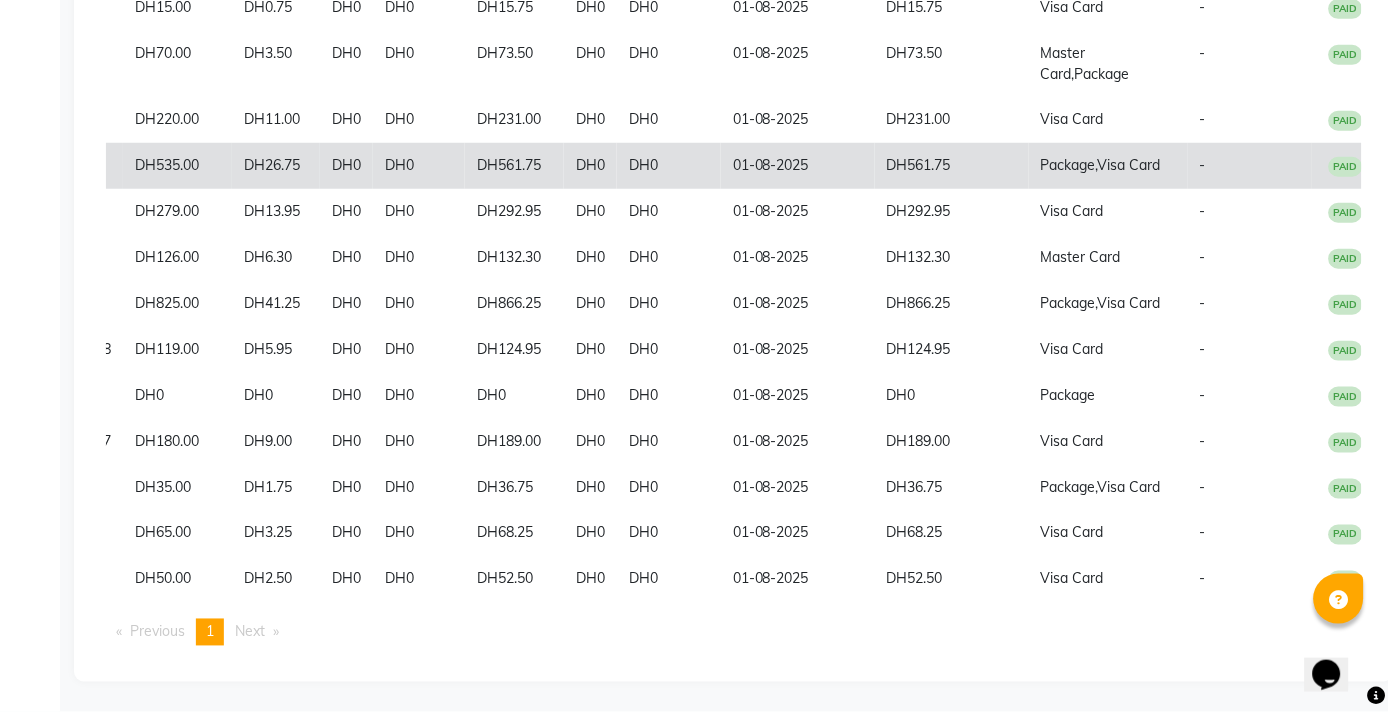click on "DH561.75" 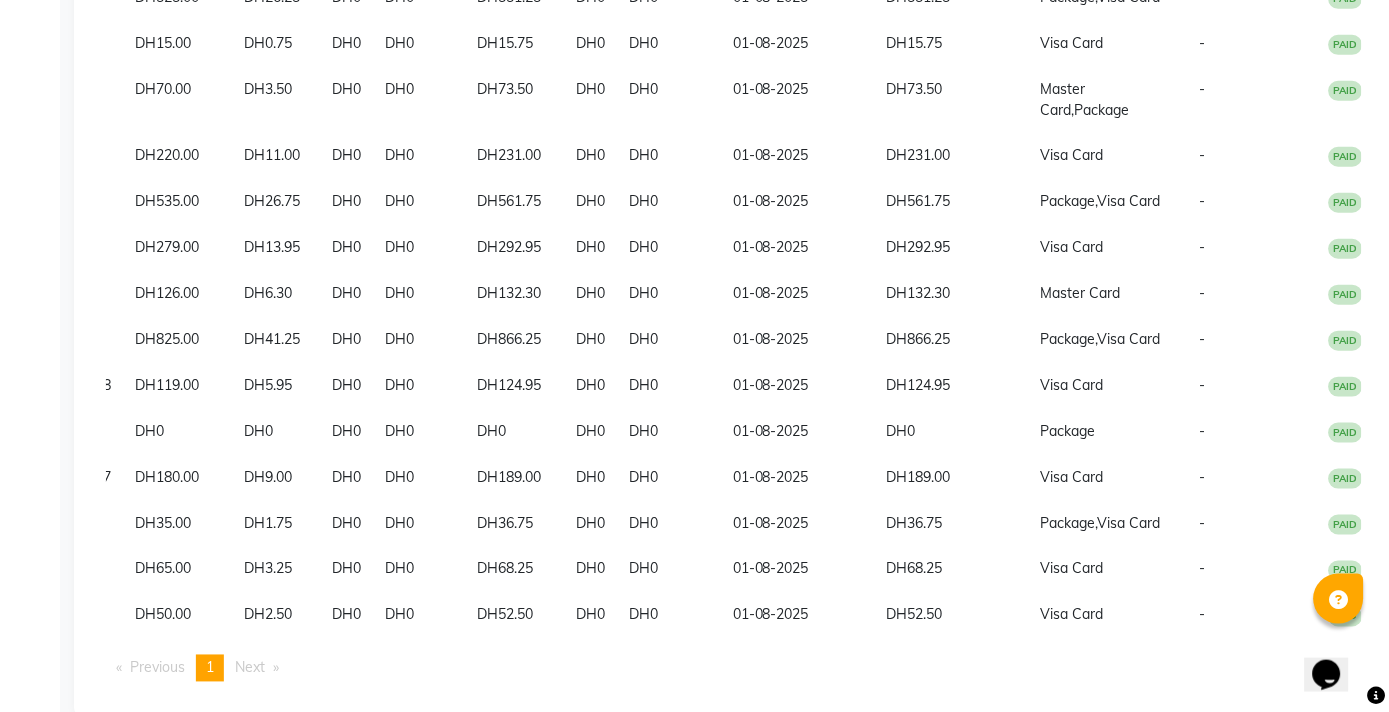 click on "Package," 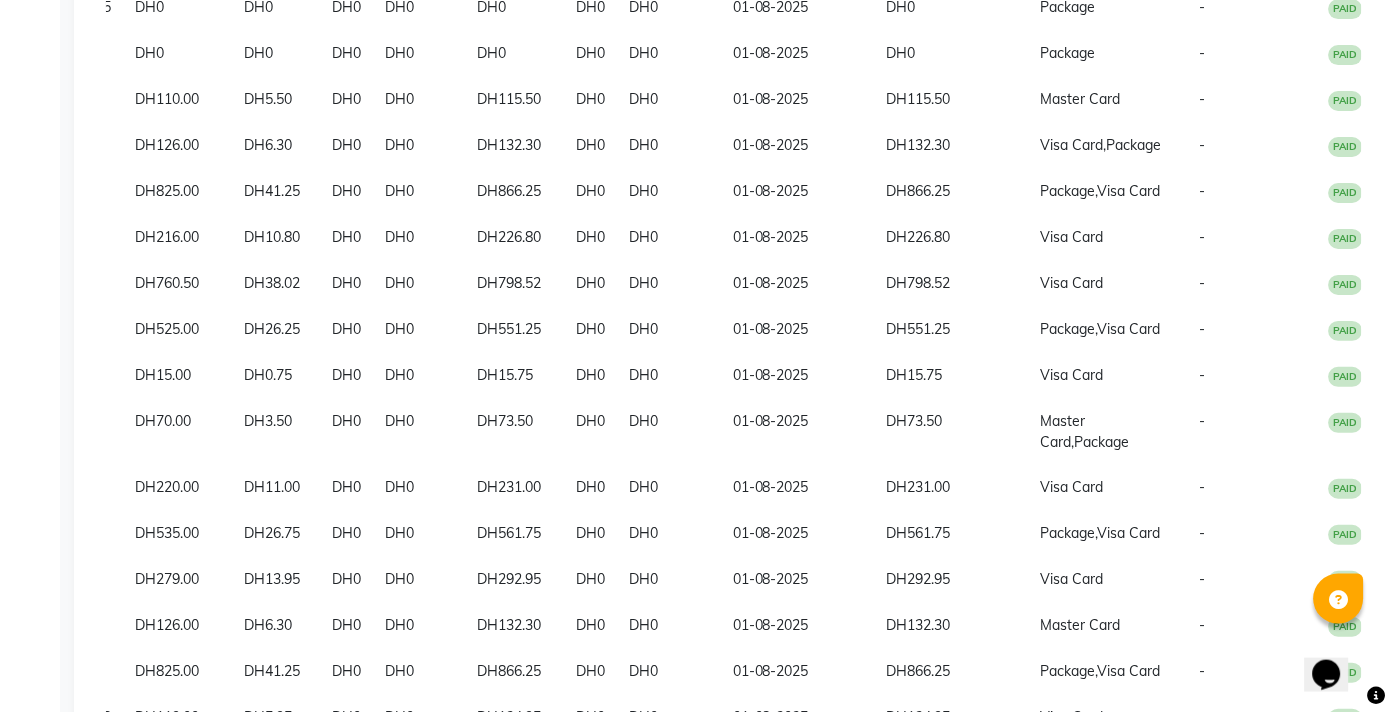 scroll, scrollTop: 192, scrollLeft: 0, axis: vertical 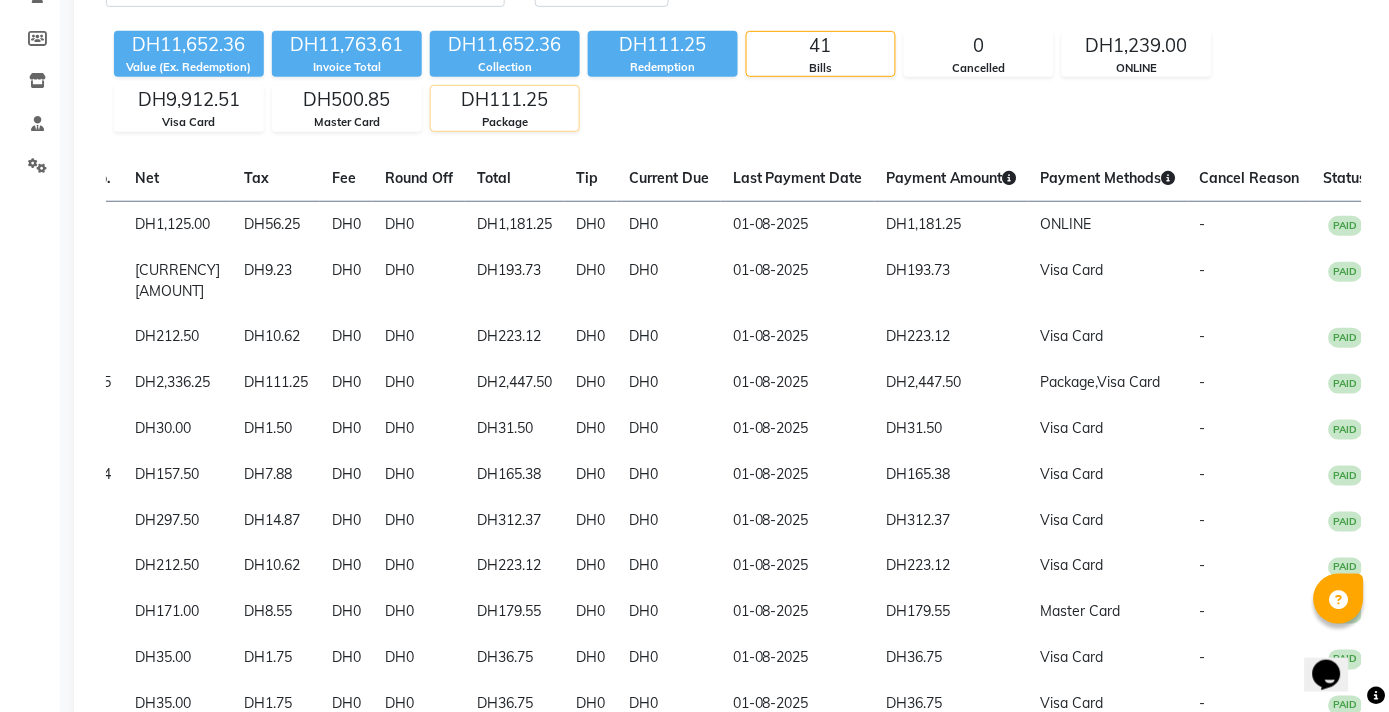 click on "DH111.25" 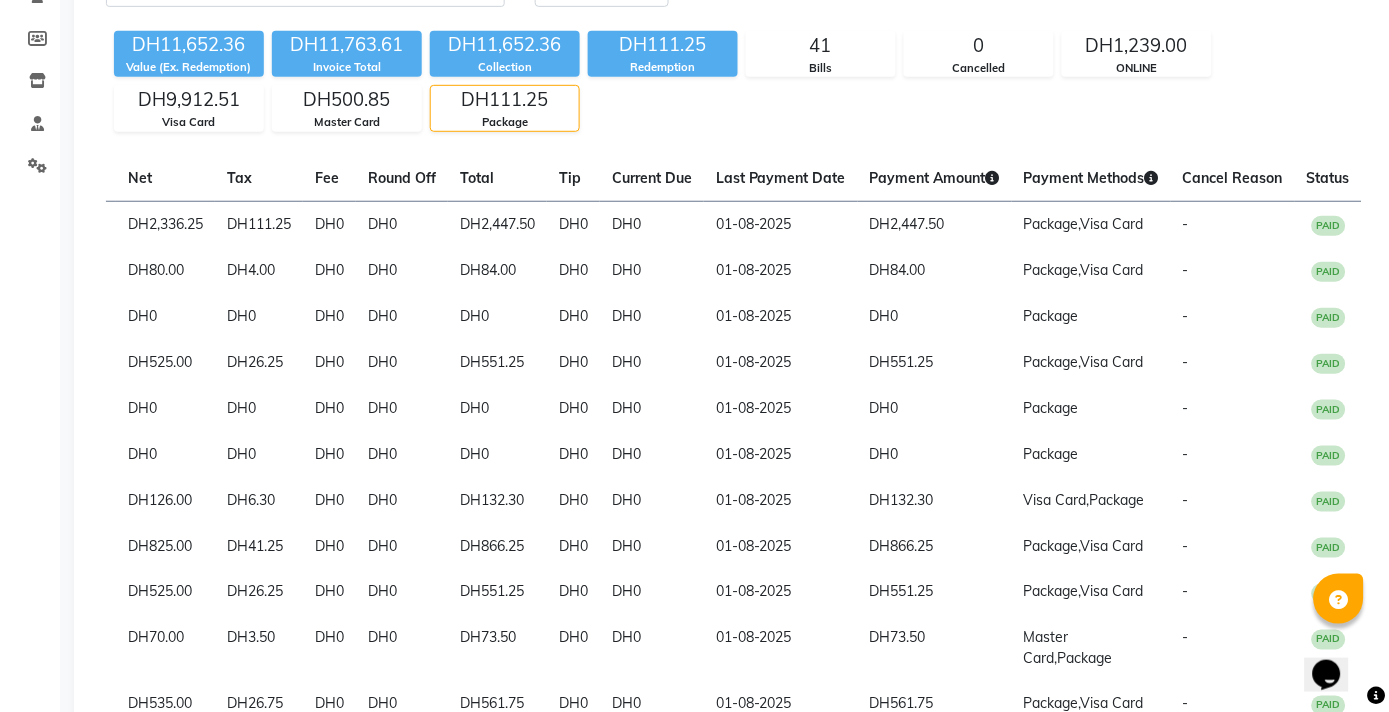 scroll, scrollTop: 0, scrollLeft: 431, axis: horizontal 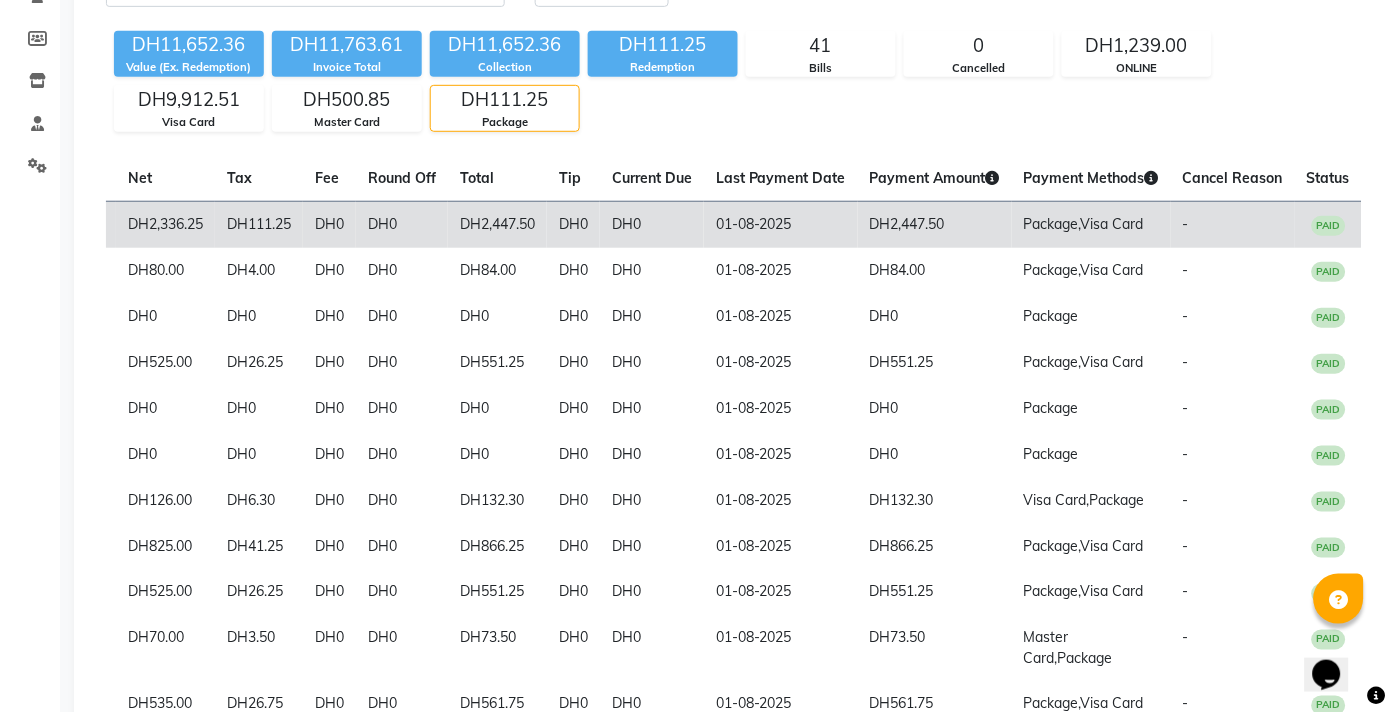 click on "DH0" 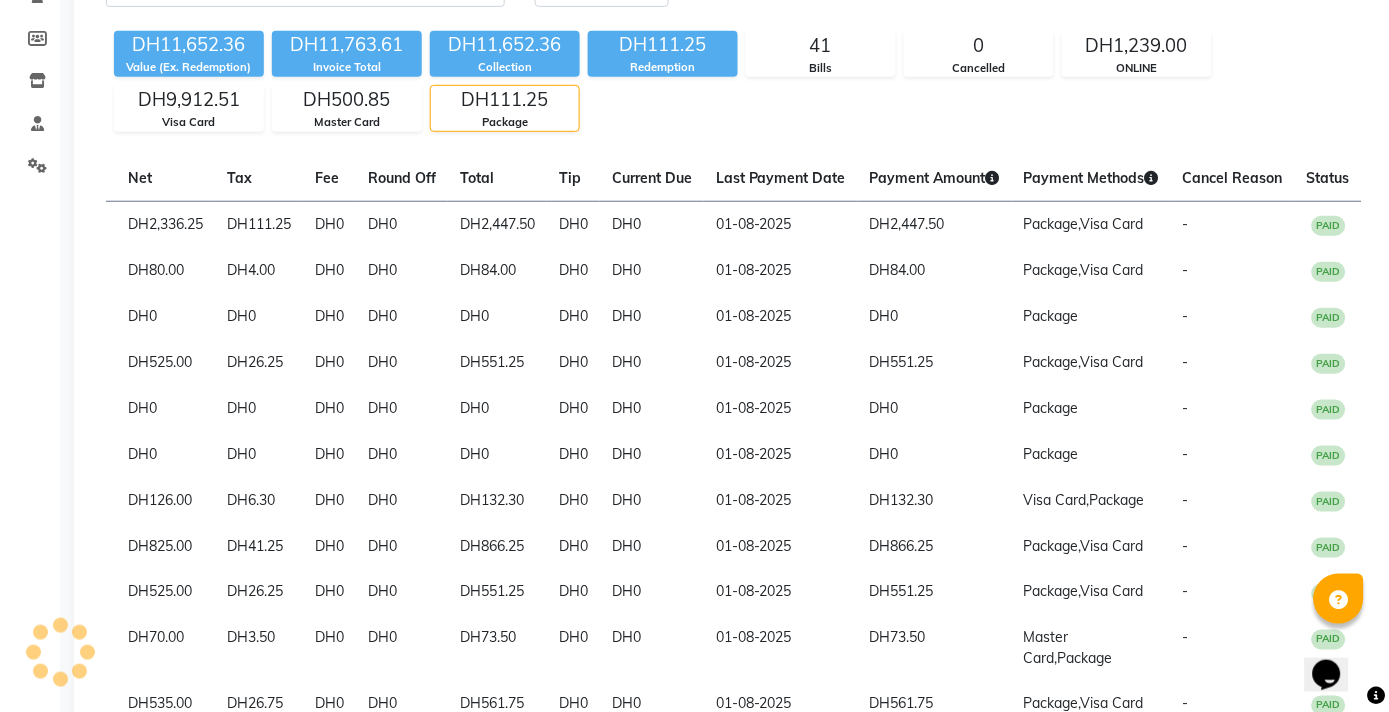 click 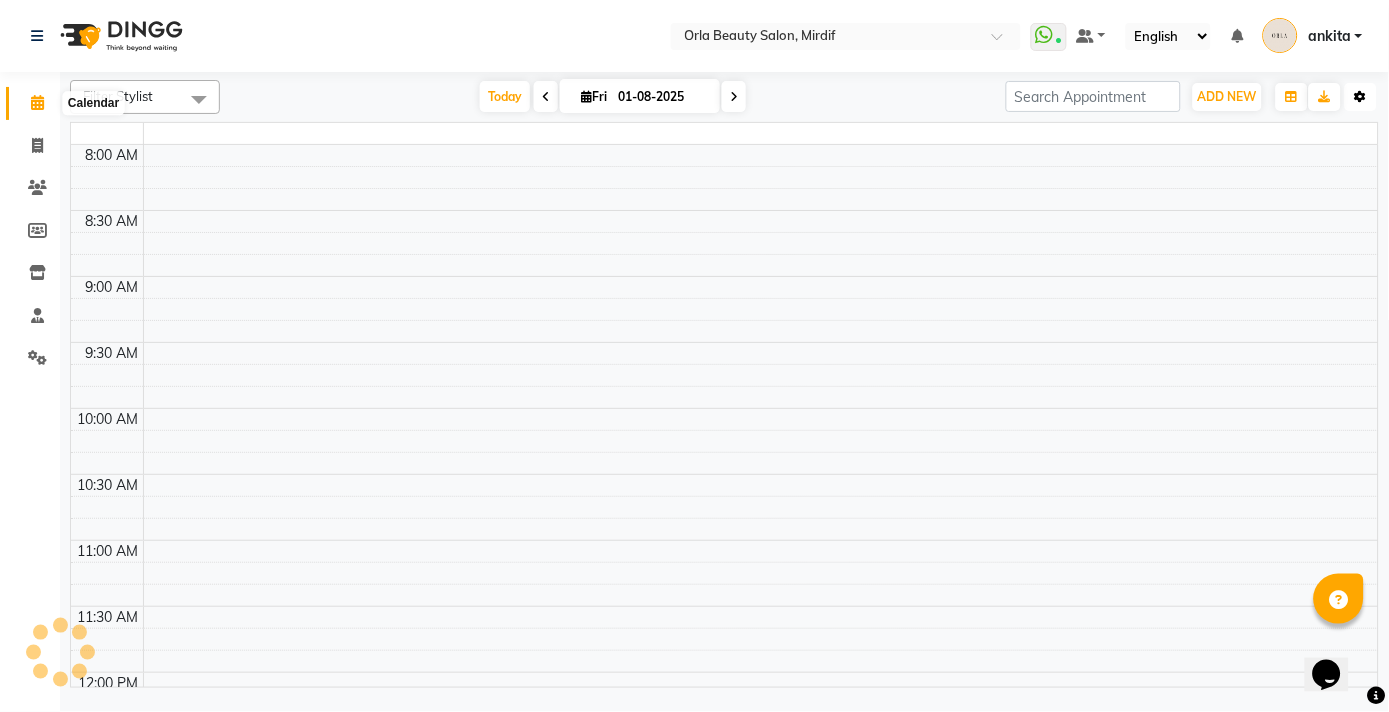 click at bounding box center [1361, 97] 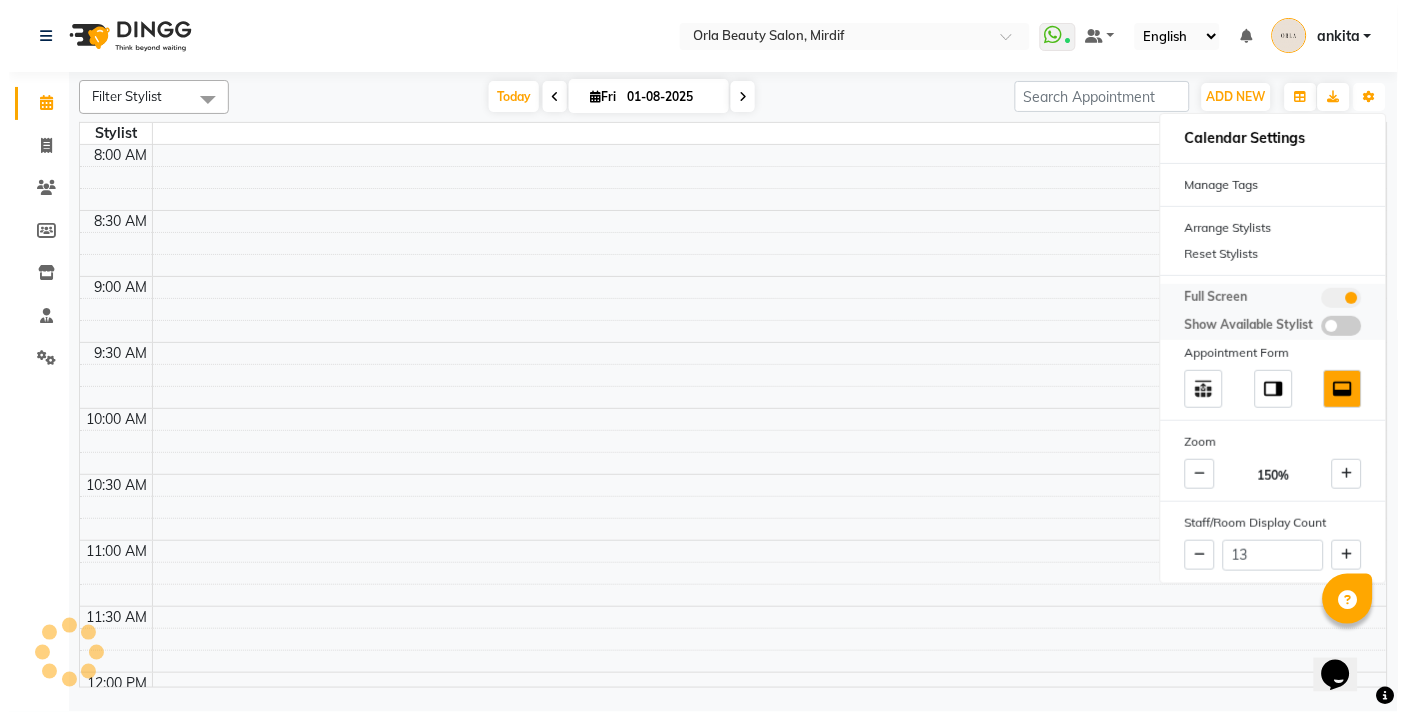 scroll, scrollTop: 0, scrollLeft: 0, axis: both 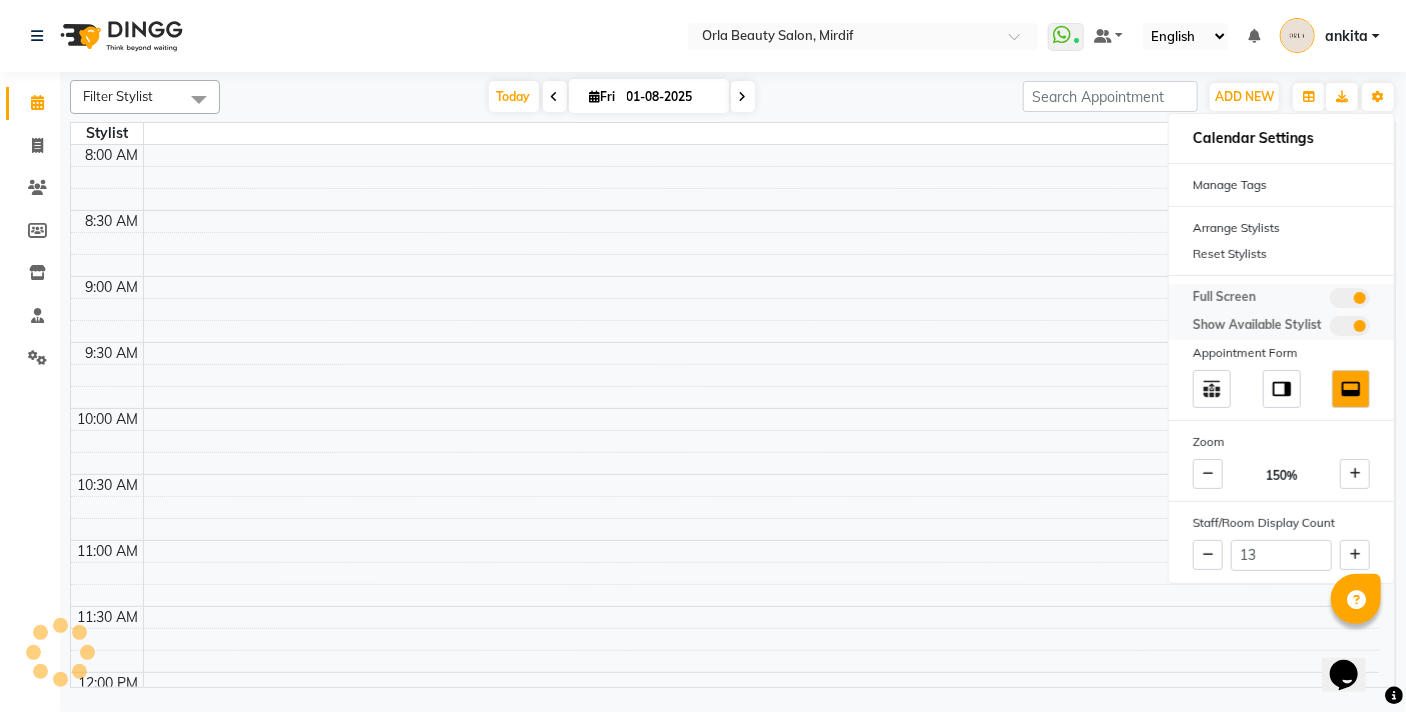 click at bounding box center (1350, 298) 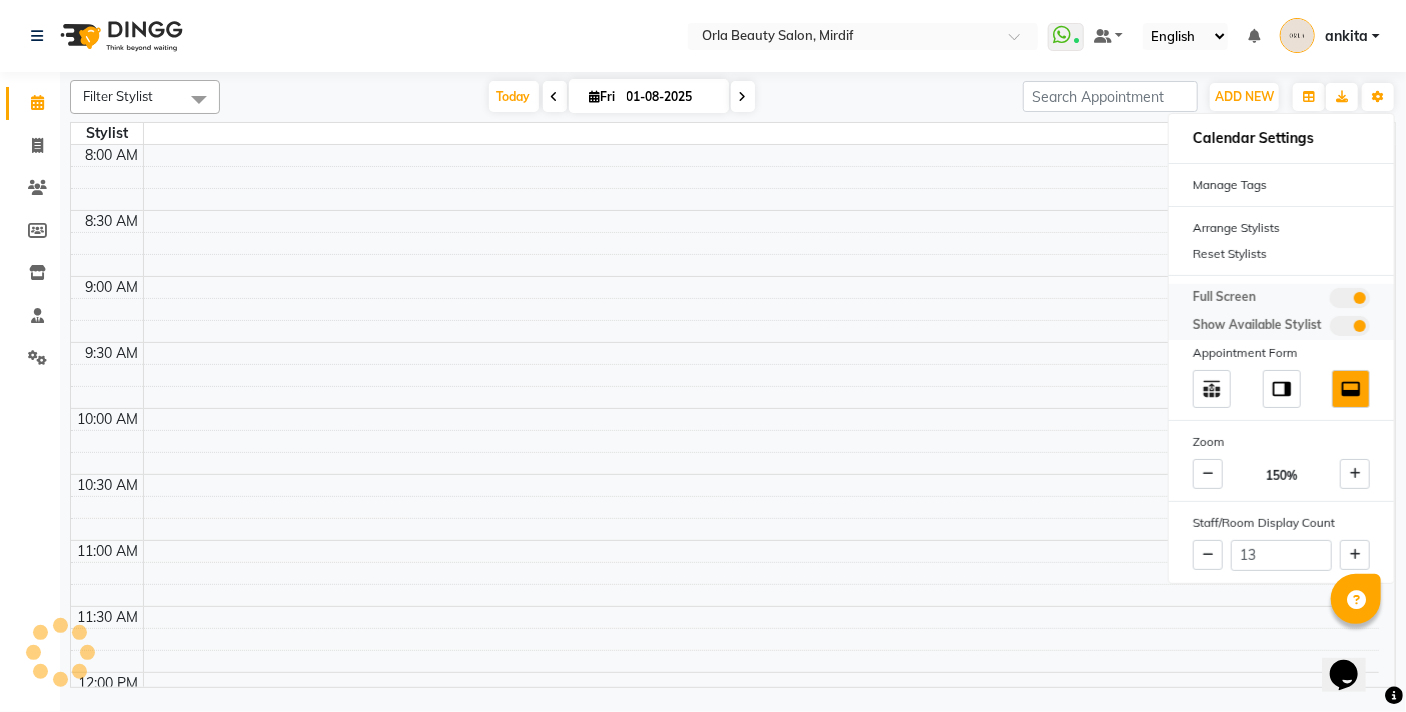 click at bounding box center (1330, 301) 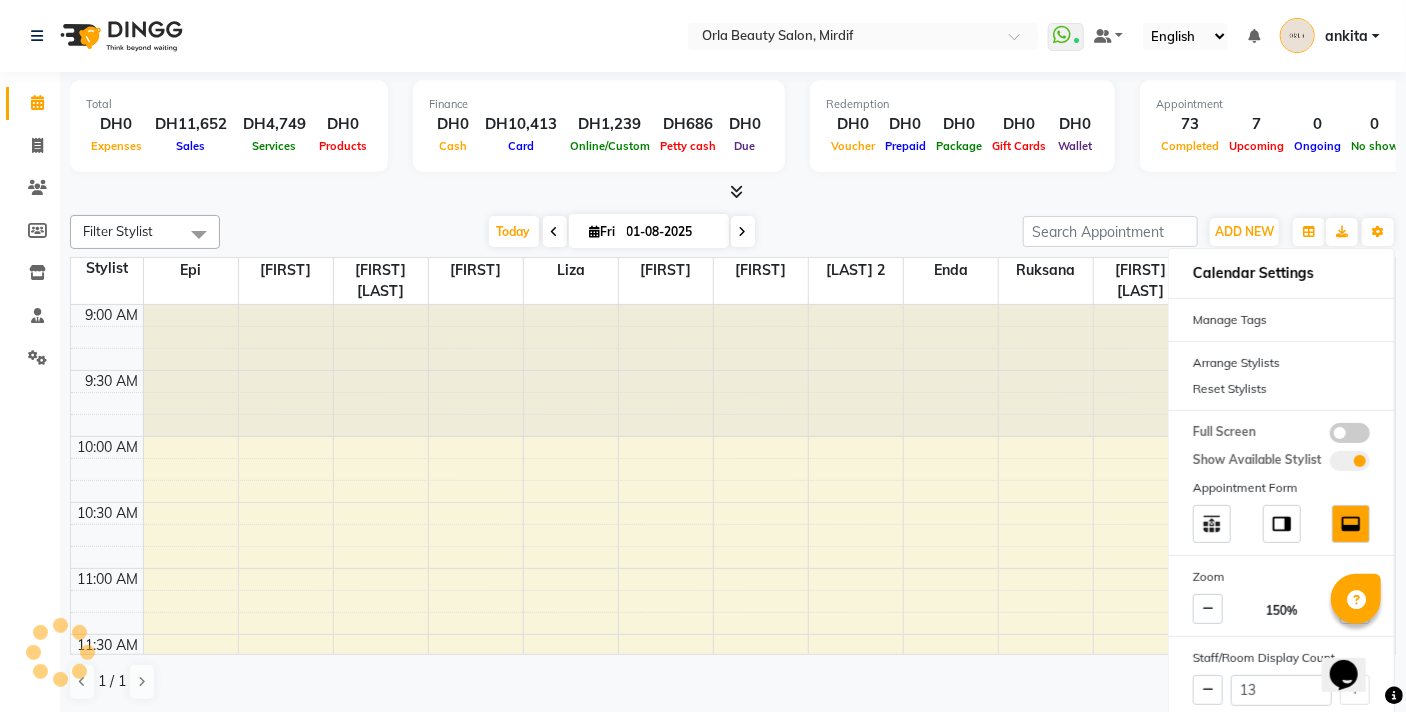 scroll, scrollTop: 0, scrollLeft: 0, axis: both 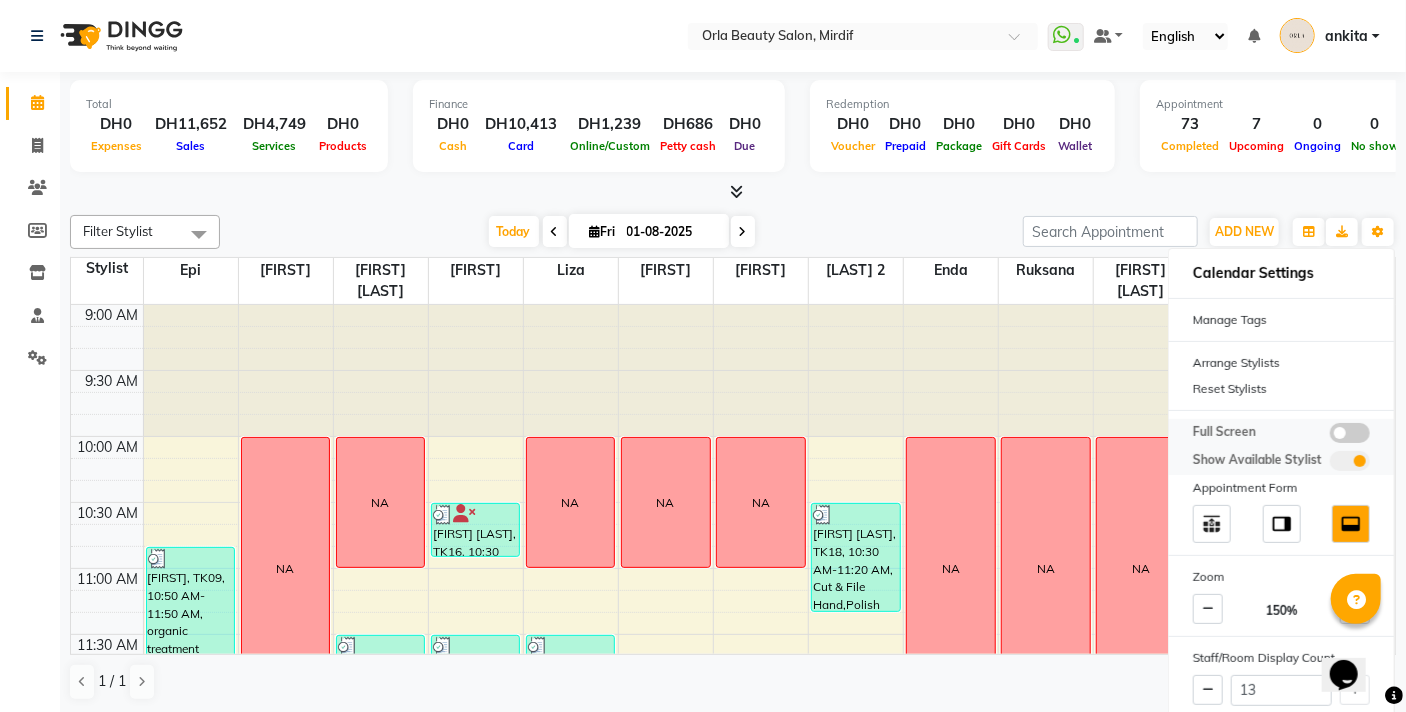 click at bounding box center (1350, 433) 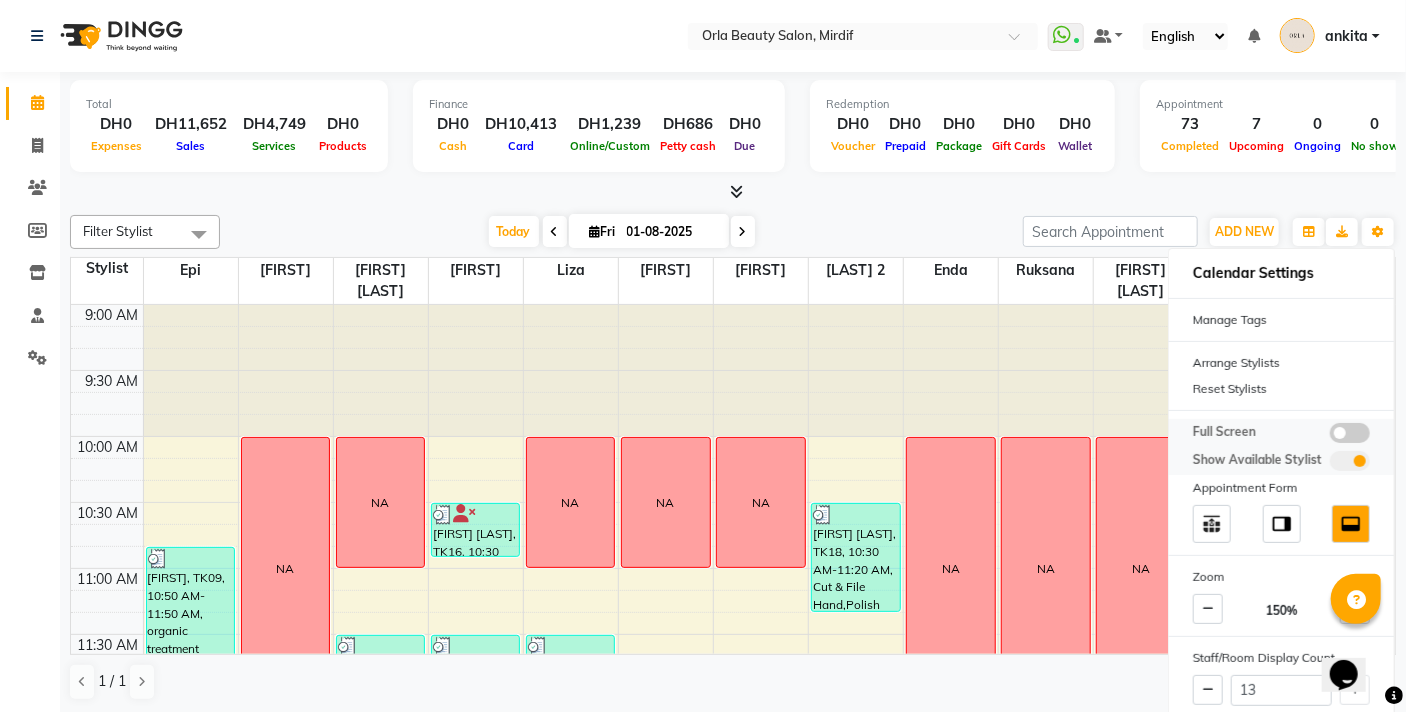 click at bounding box center (1330, 436) 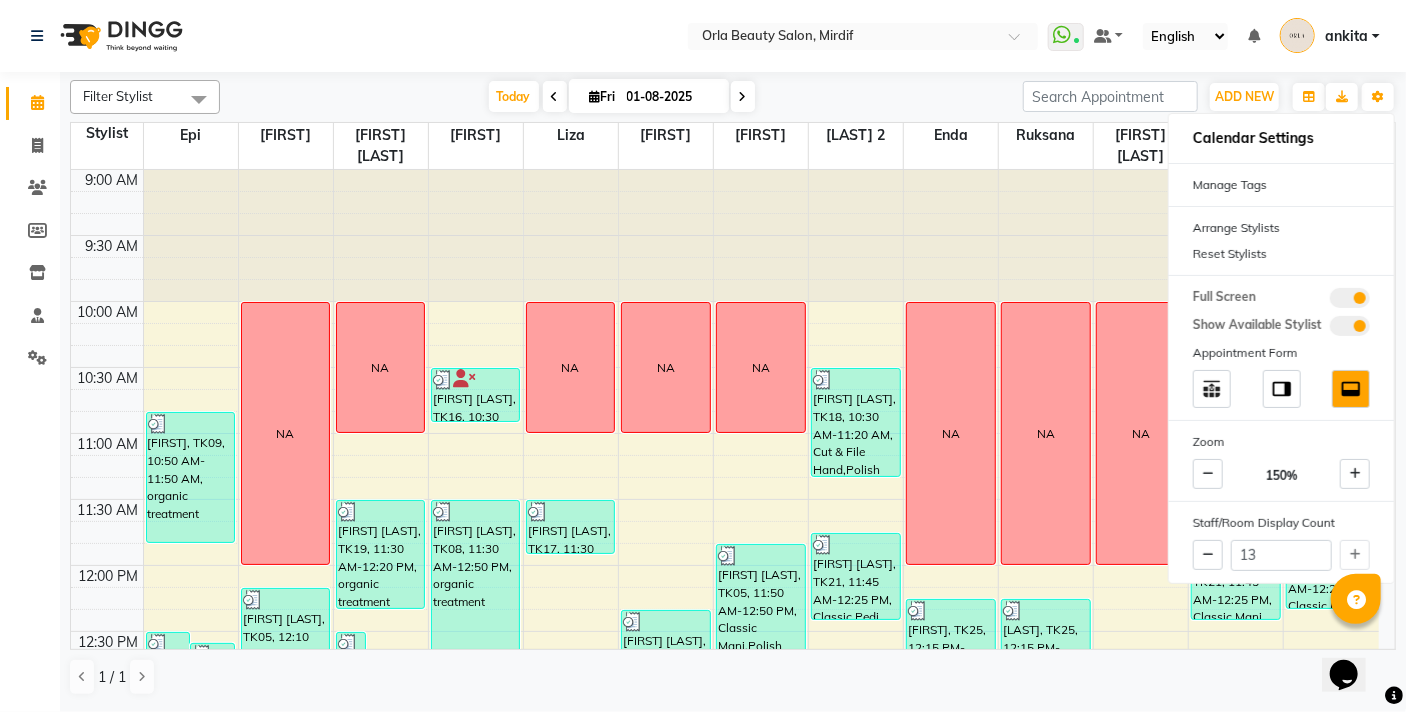 click on "Select Location × Orla Beauty Salon, Mirdif  WhatsApp Status  ✕ Status:  Connected Most Recent Message: 01-08-2025     06:29 PM Recent Service Activity: 01-08-2025     06:29 PM Default Panel My Panel English ENGLISH Español العربية मराठी हिंदी ગુજરાતી தமிழ் 中文 Notifications nothing to show ankita  Manage Profile Change Password Sign out  Version:3.15.11" 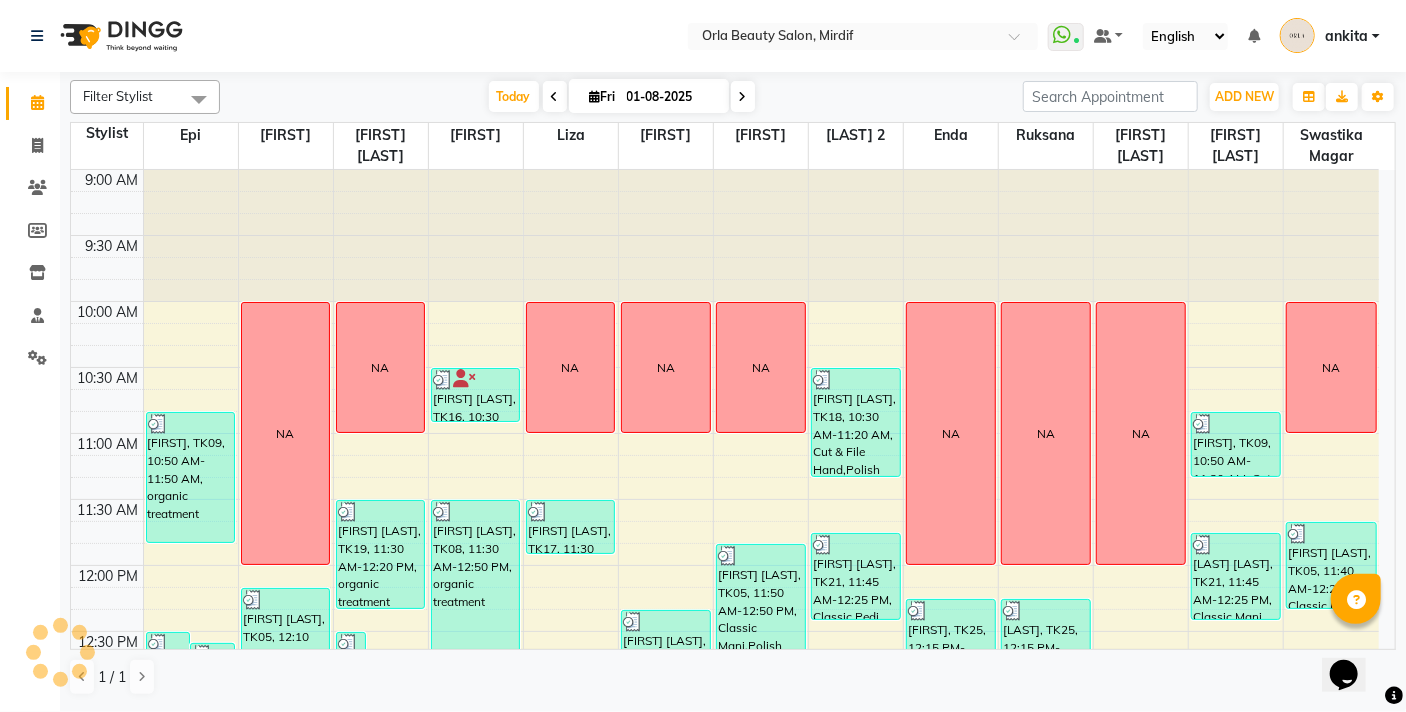 click on "Select Location × Orla Beauty Salon, Mirdif  WhatsApp Status  ✕ Status:  Connected Most Recent Message: 01-08-2025     06:29 PM Recent Service Activity: 01-08-2025     06:29 PM Default Panel My Panel English ENGLISH Español العربية मराठी हिंदी ગુજરાતી தமிழ் 中文 Notifications nothing to show ankita  Manage Profile Change Password Sign out  Version:3.15.11" 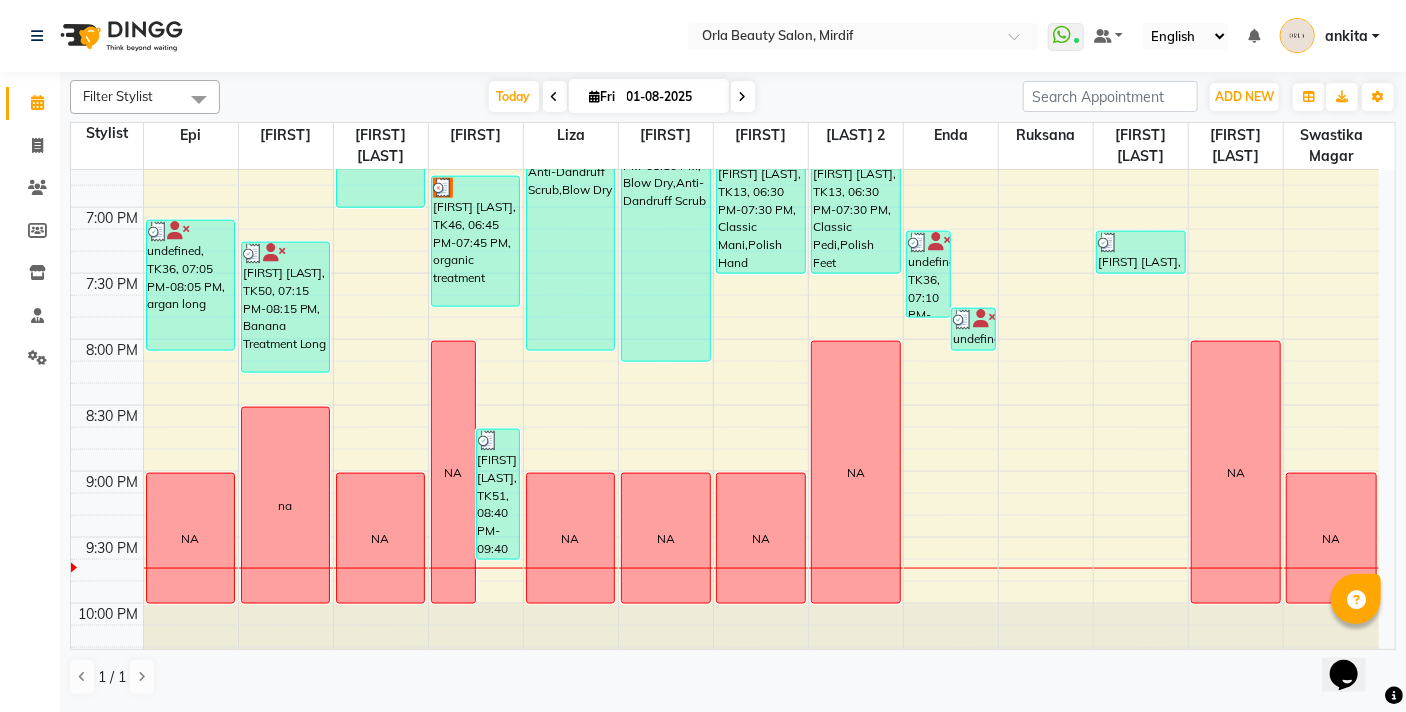 scroll, scrollTop: 1270, scrollLeft: 0, axis: vertical 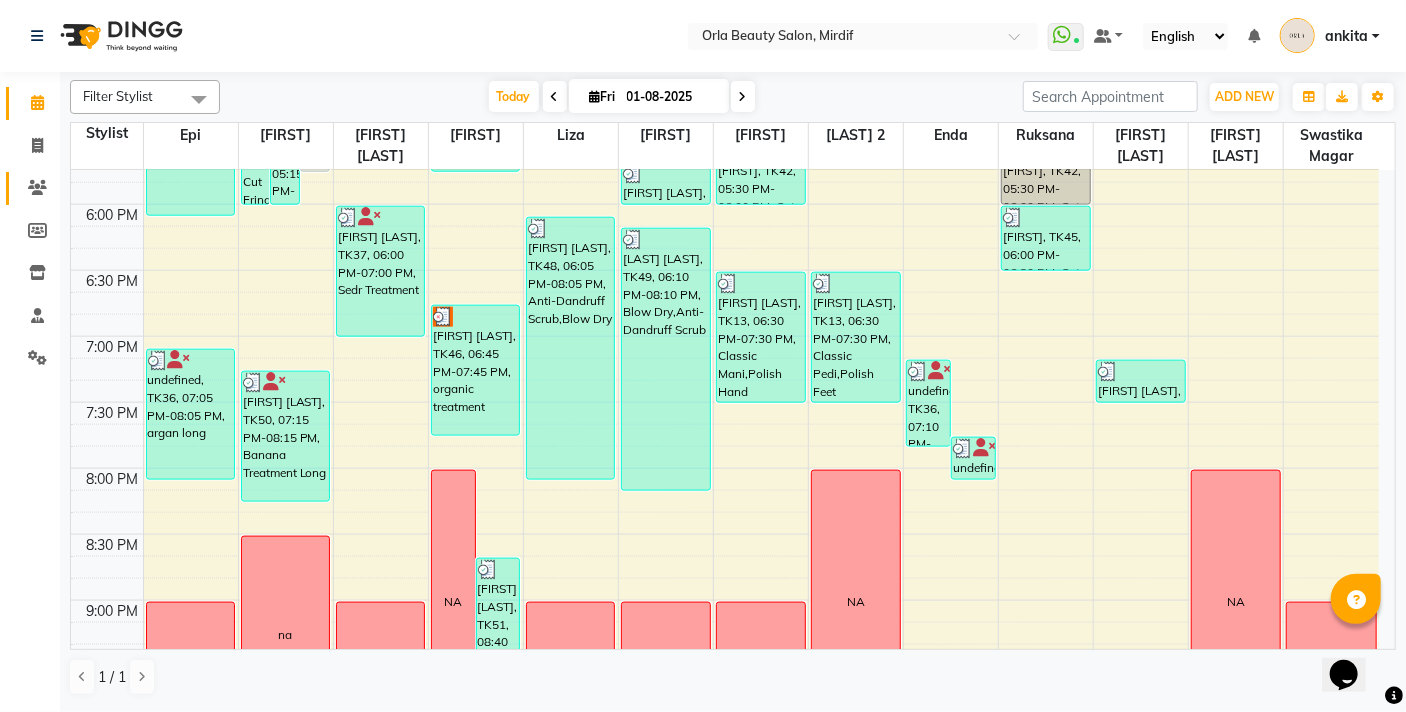 click 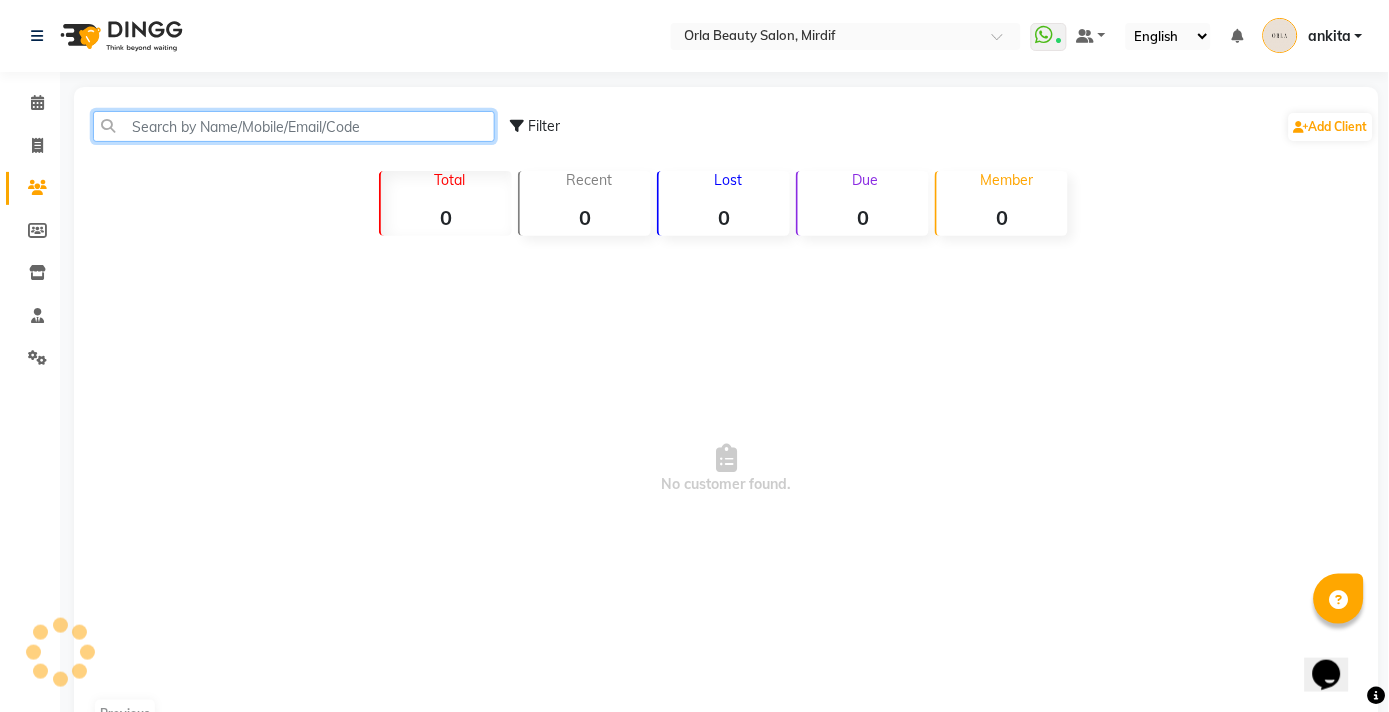 click 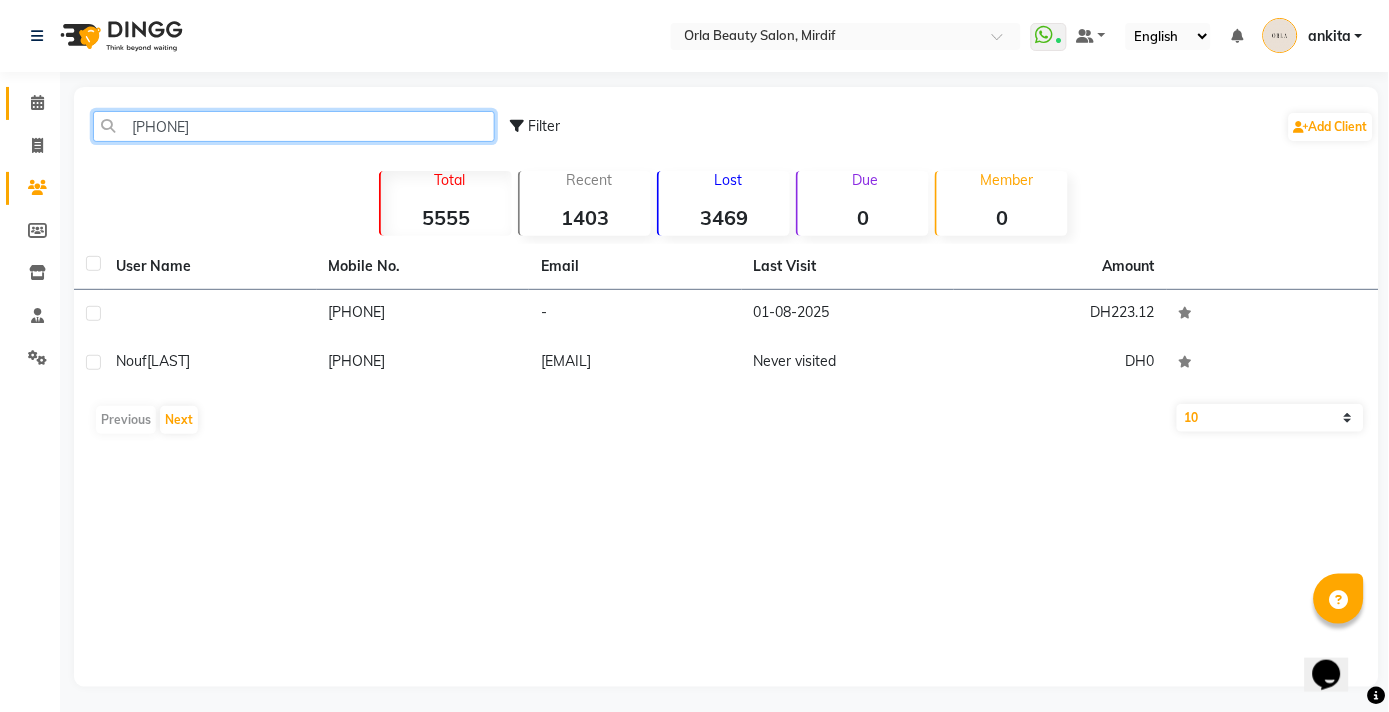 type on "[PHONE]" 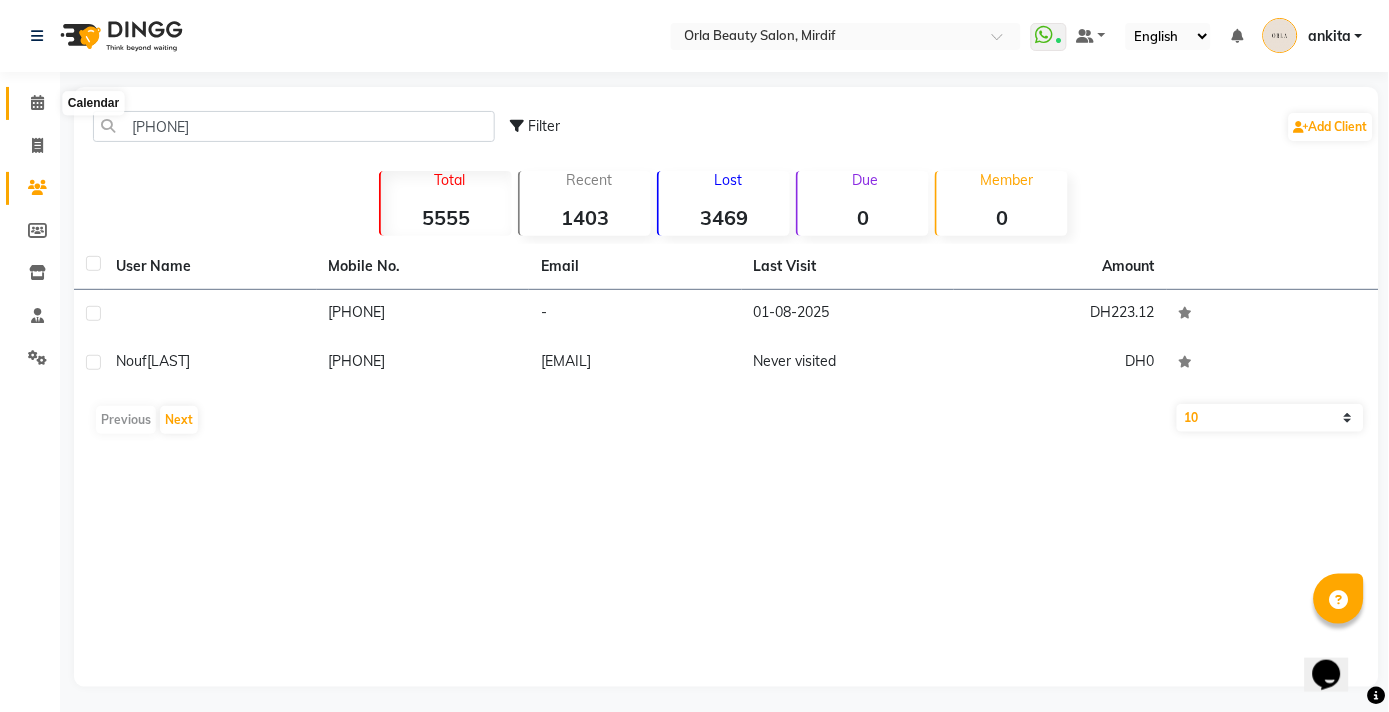 click 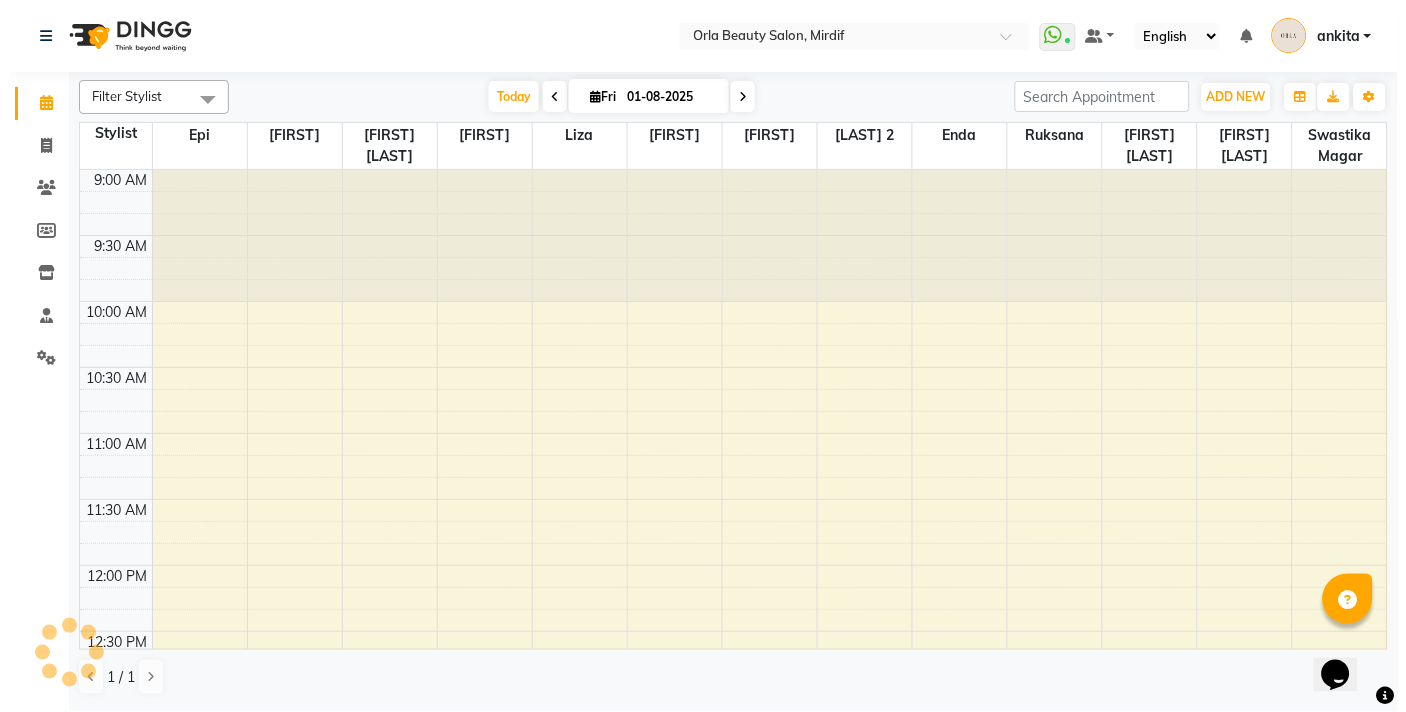 scroll, scrollTop: 0, scrollLeft: 0, axis: both 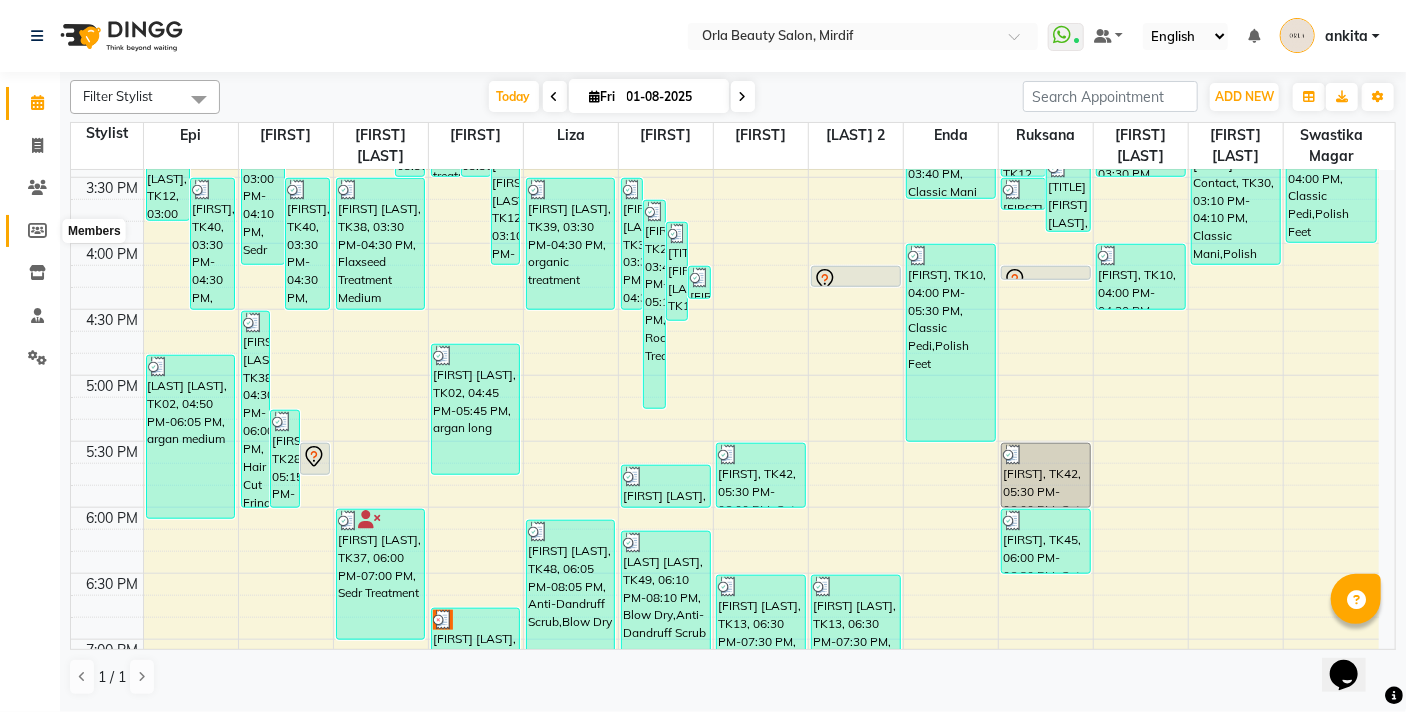 click 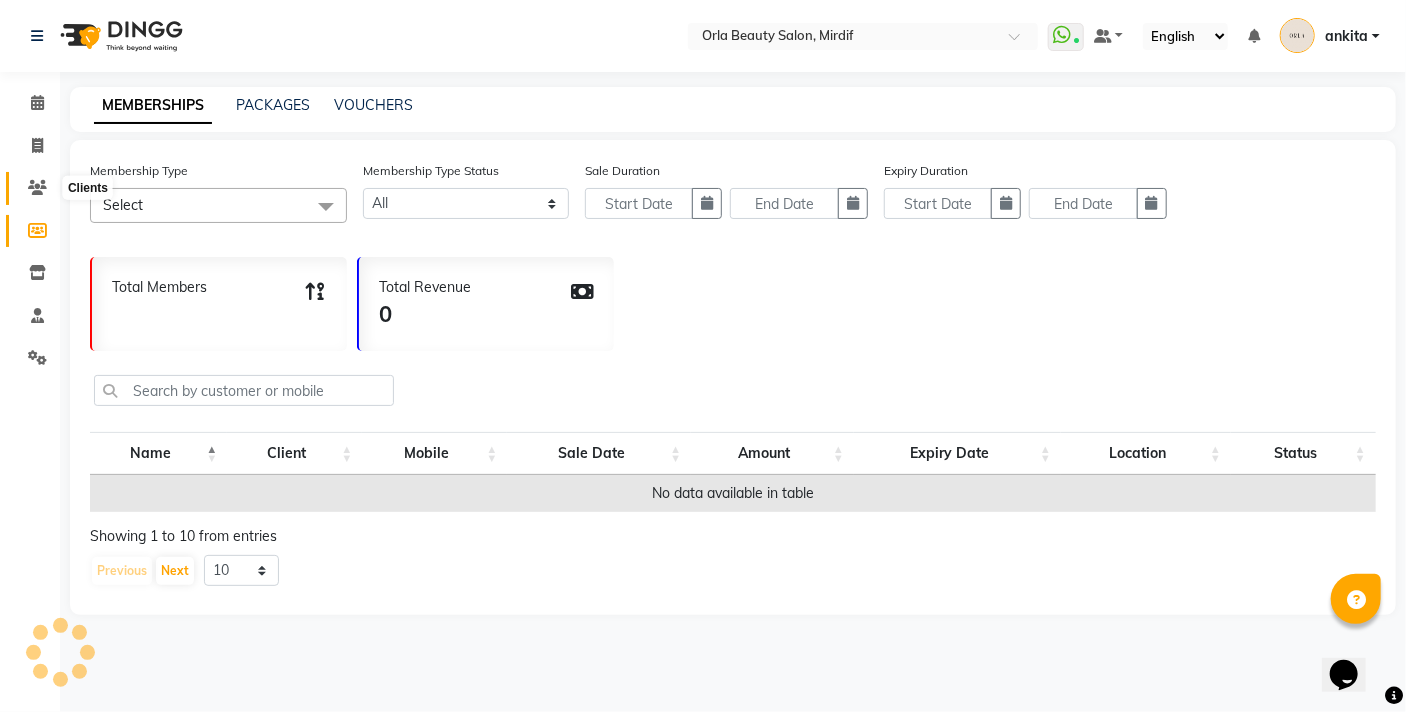 click 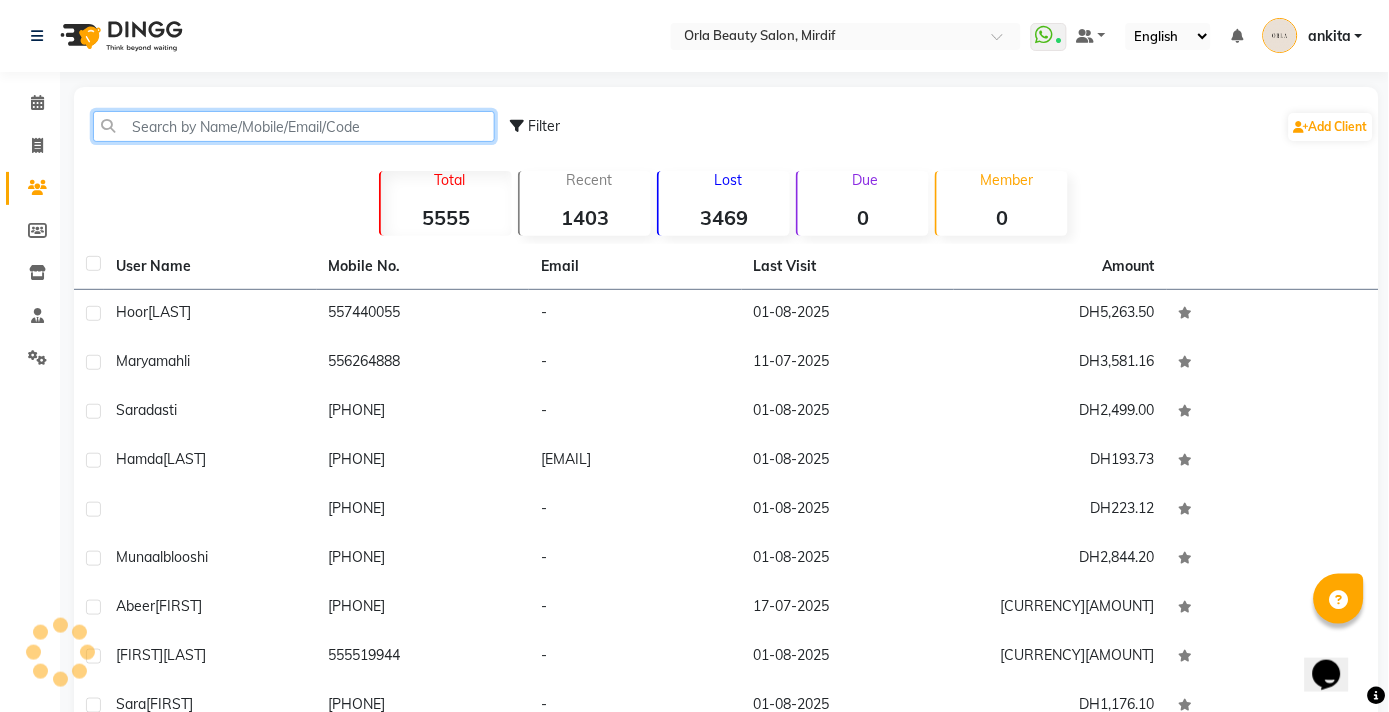 click 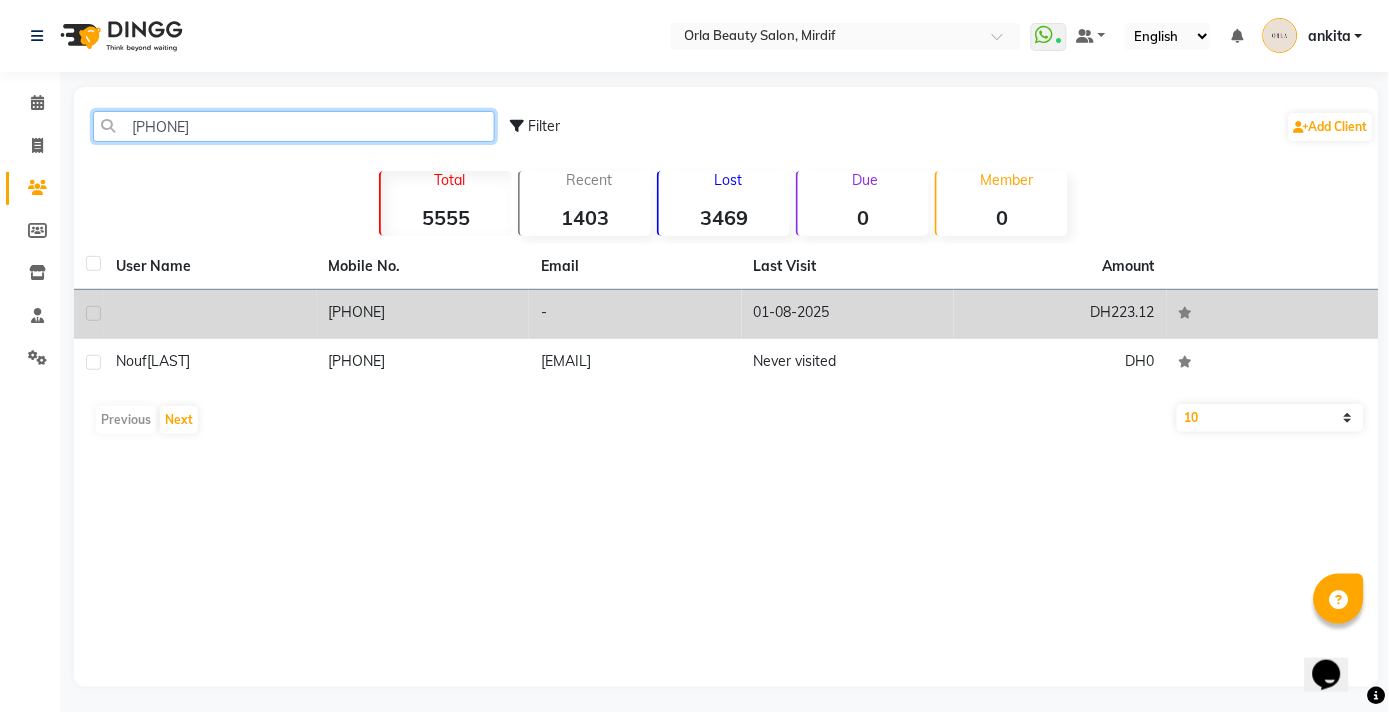 type on "[PHONE]" 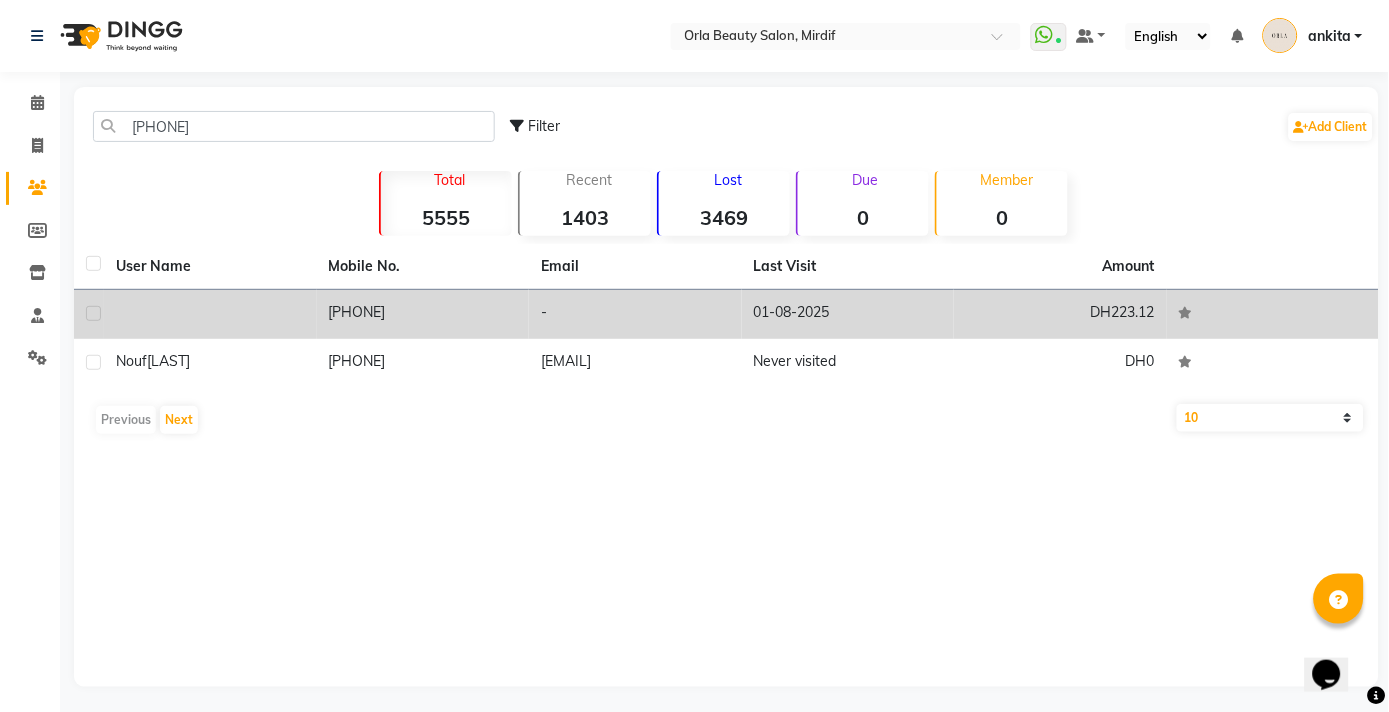 click on "[PHONE]" 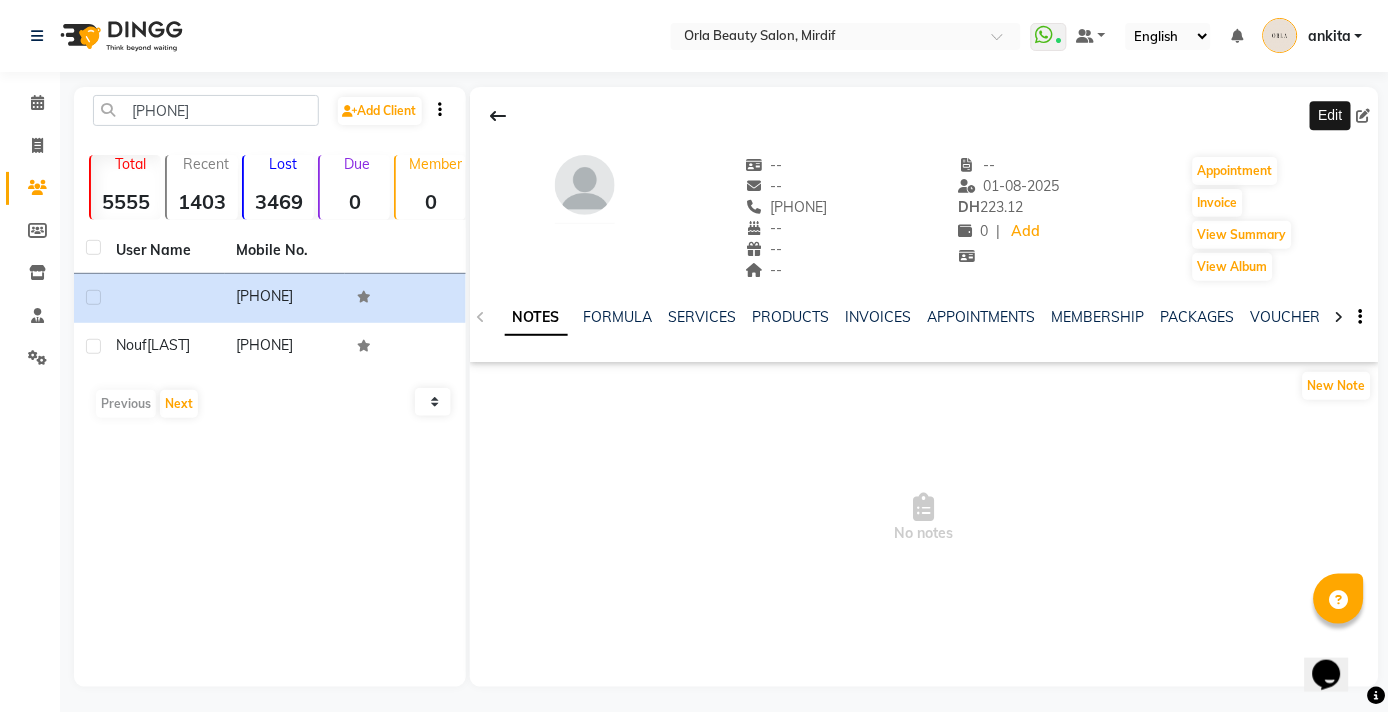 click 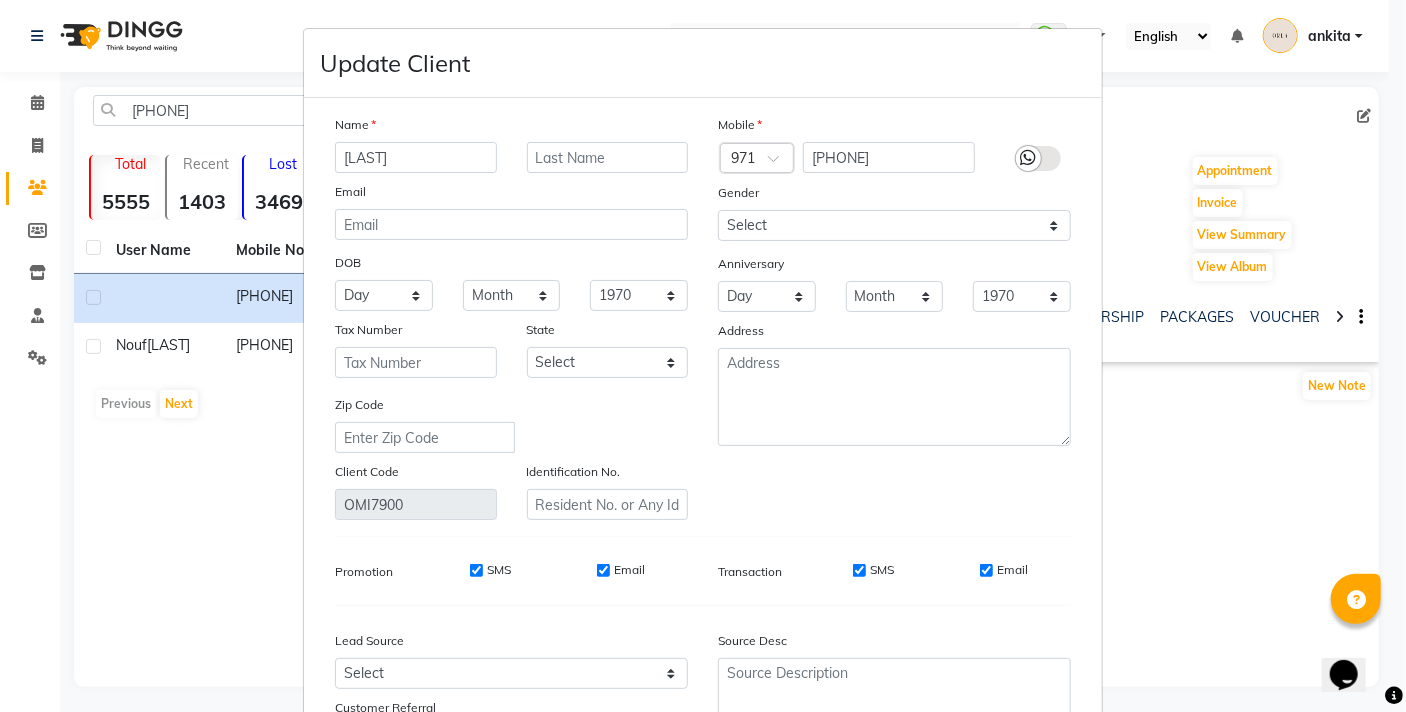 type on "[LAST]" 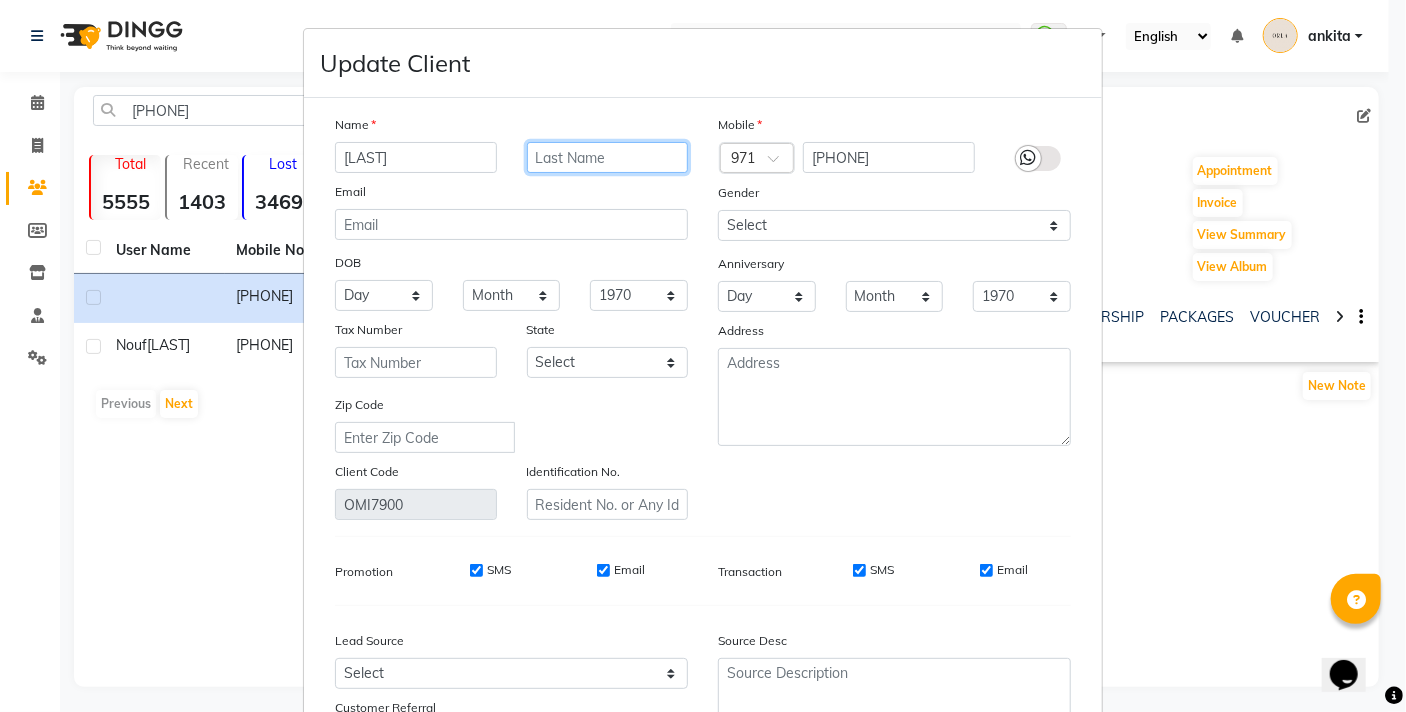click at bounding box center [608, 157] 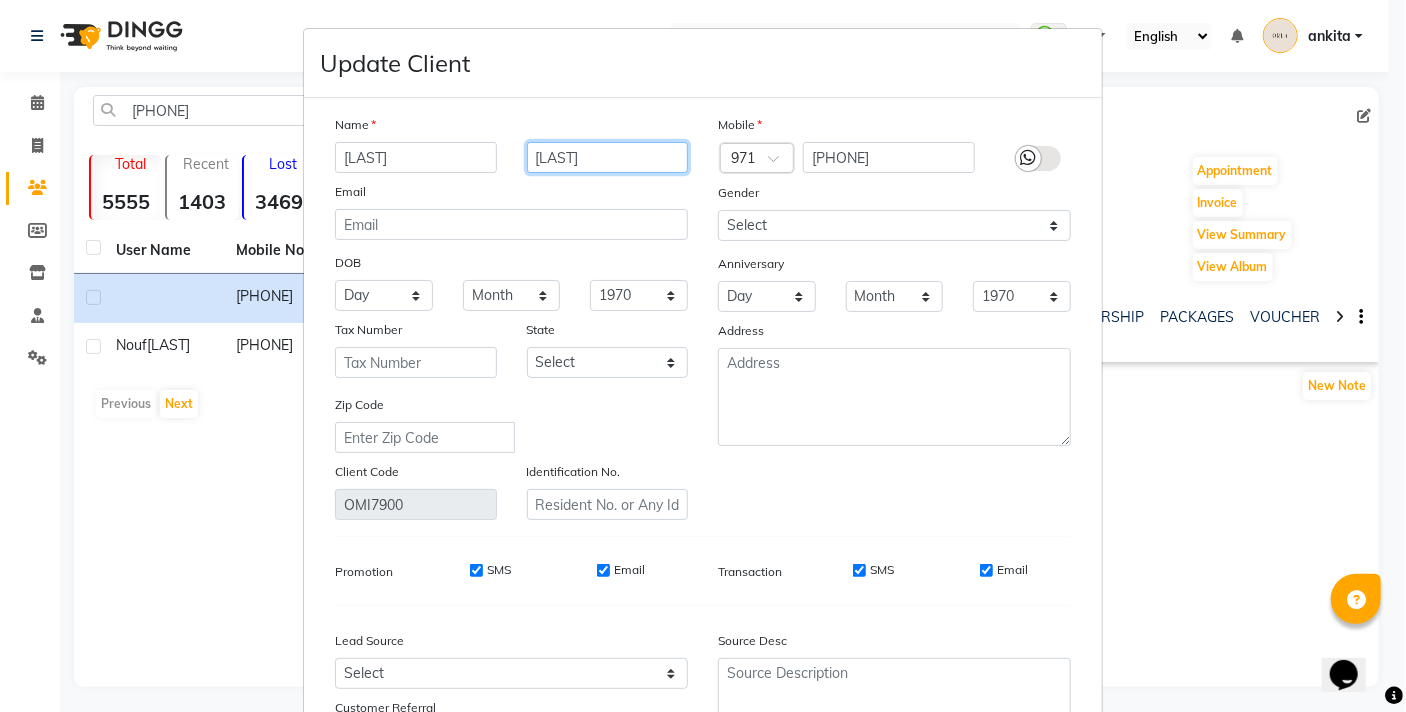 type on "[LAST]" 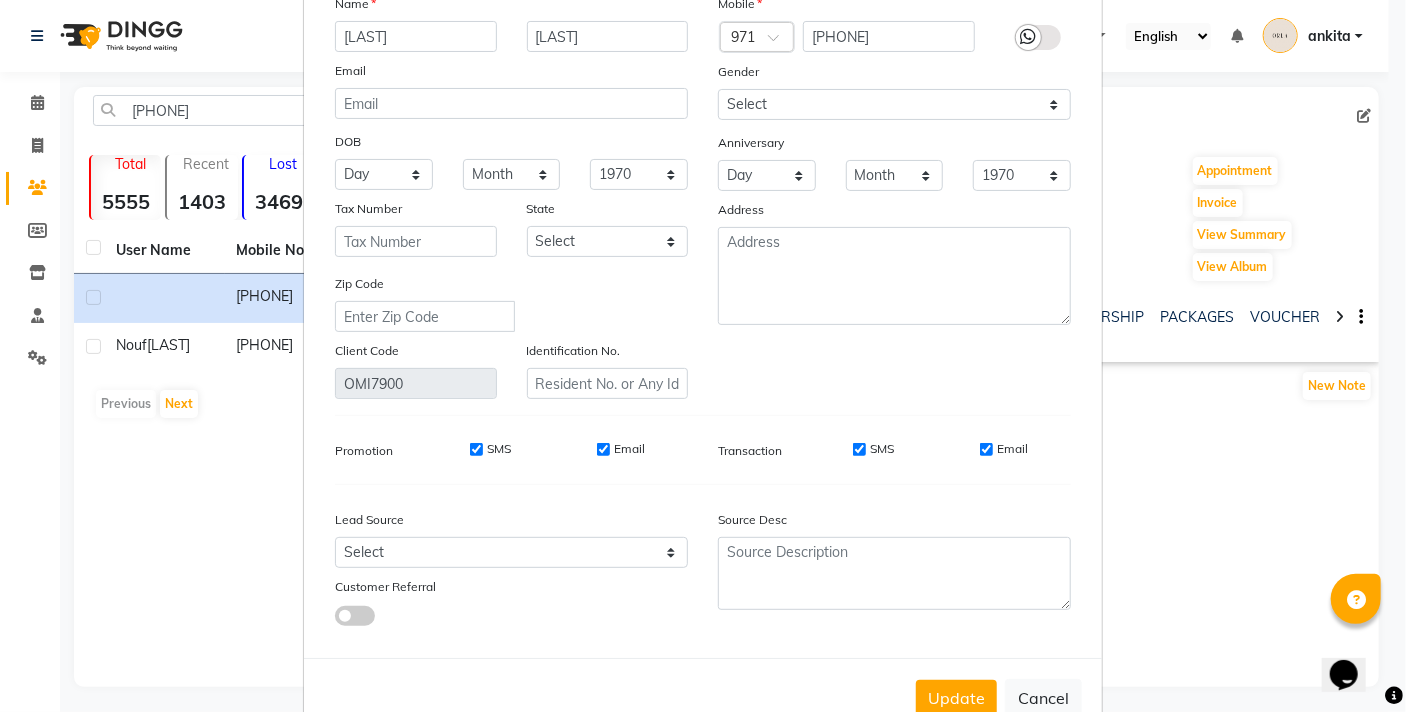 scroll, scrollTop: 173, scrollLeft: 0, axis: vertical 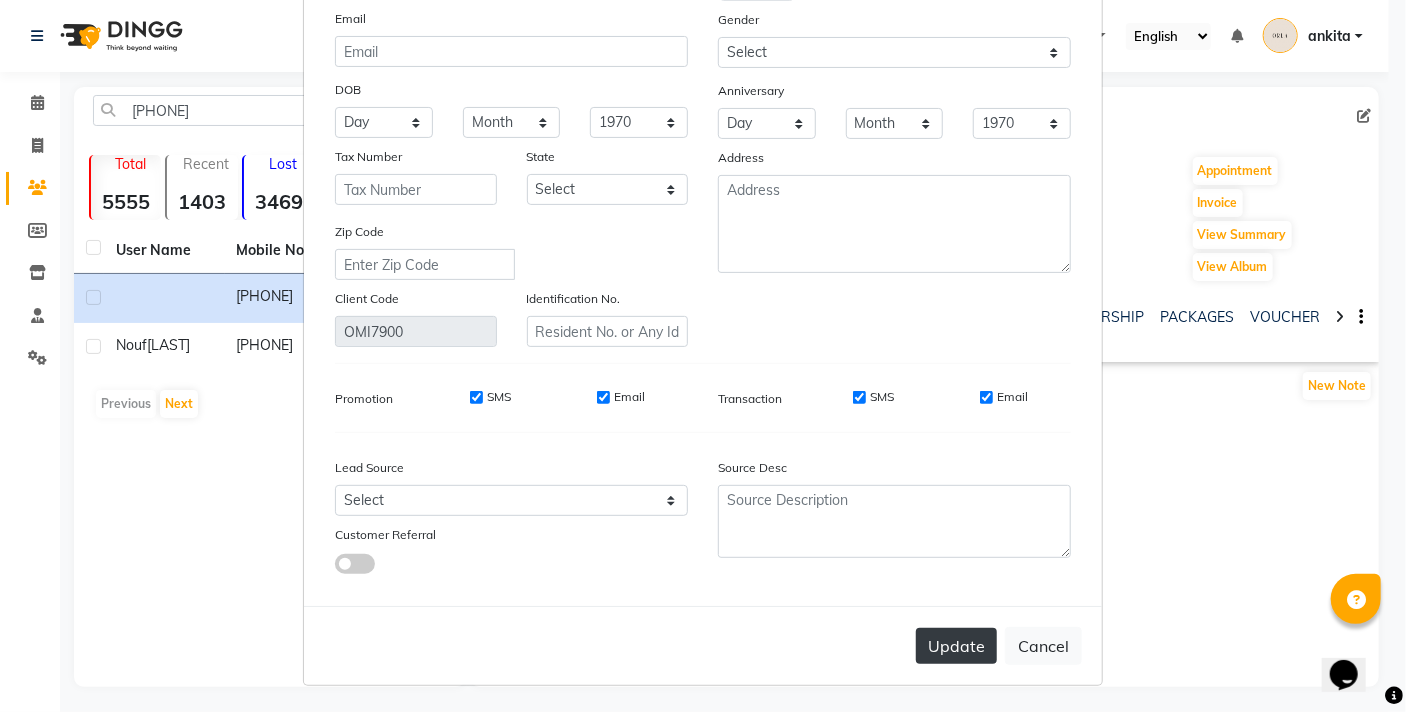 click on "Update" at bounding box center (956, 646) 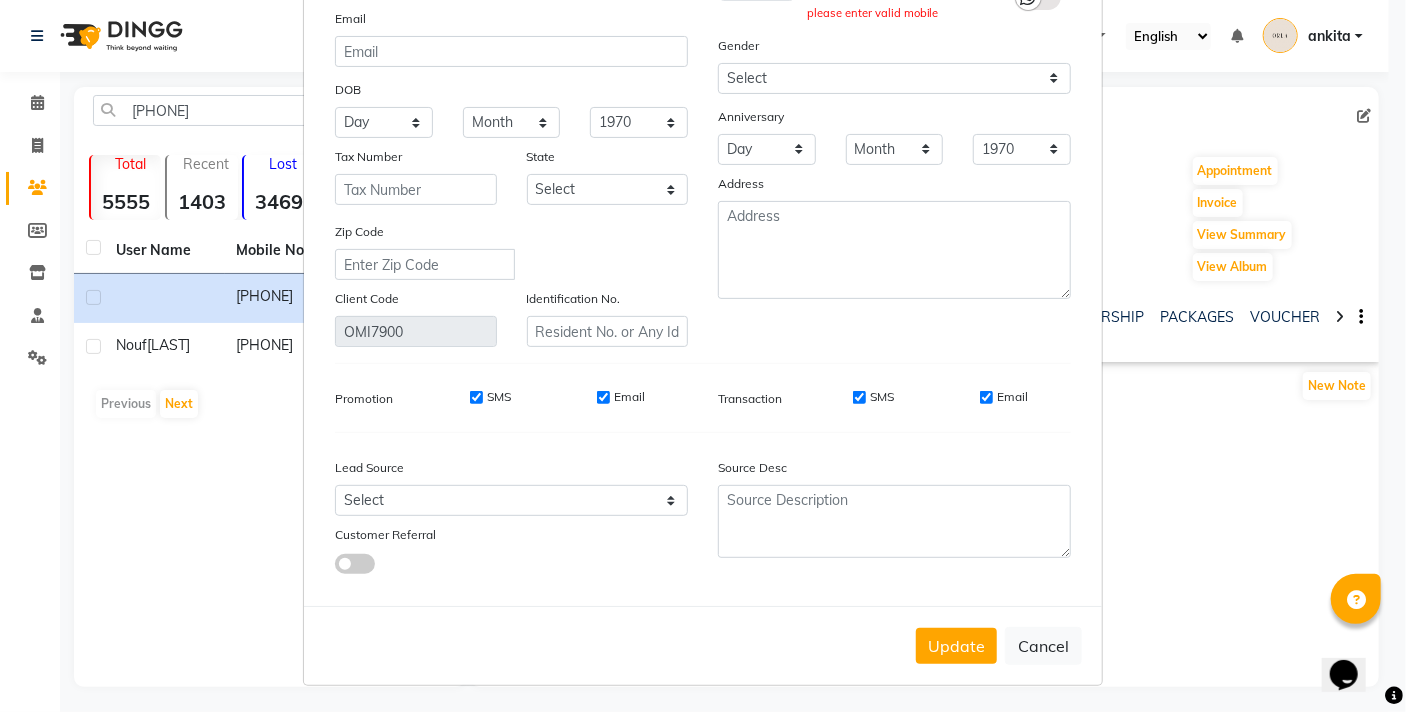 scroll, scrollTop: 0, scrollLeft: 0, axis: both 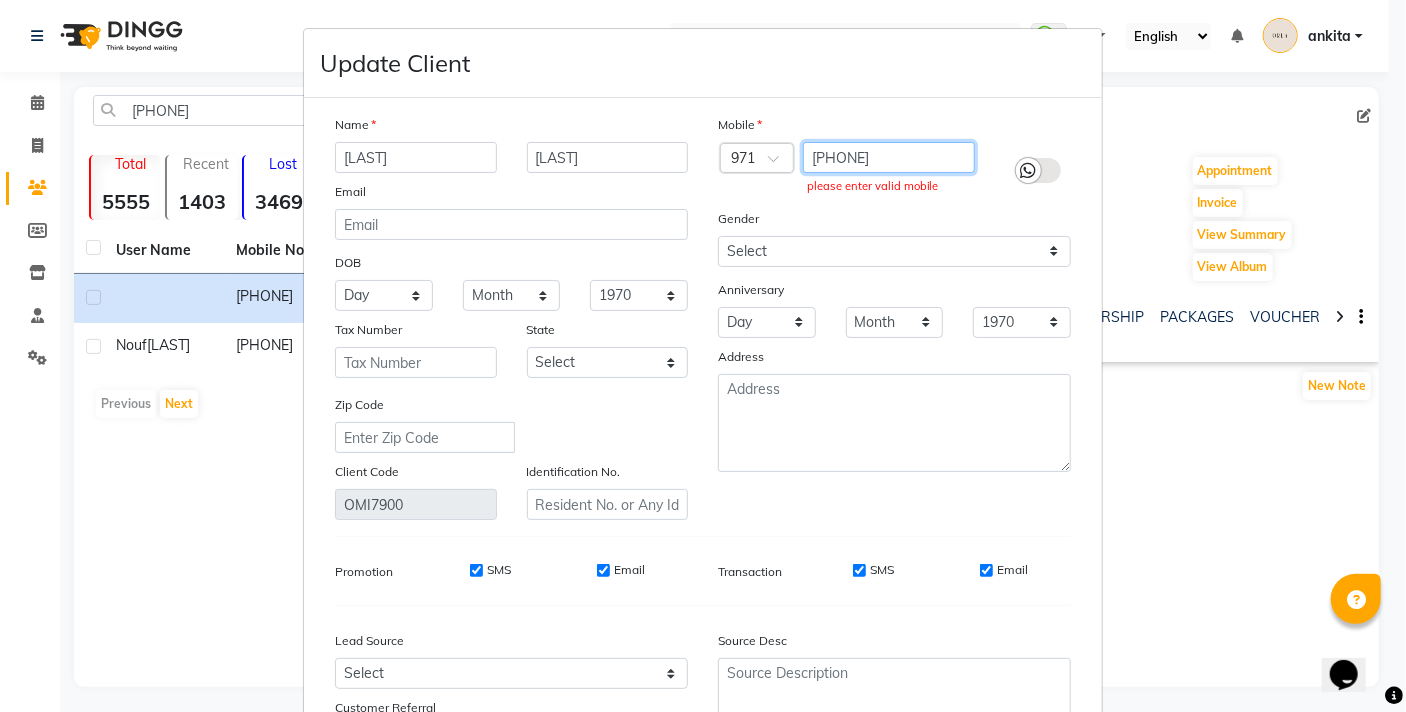 click on "[PHONE]" at bounding box center (889, 157) 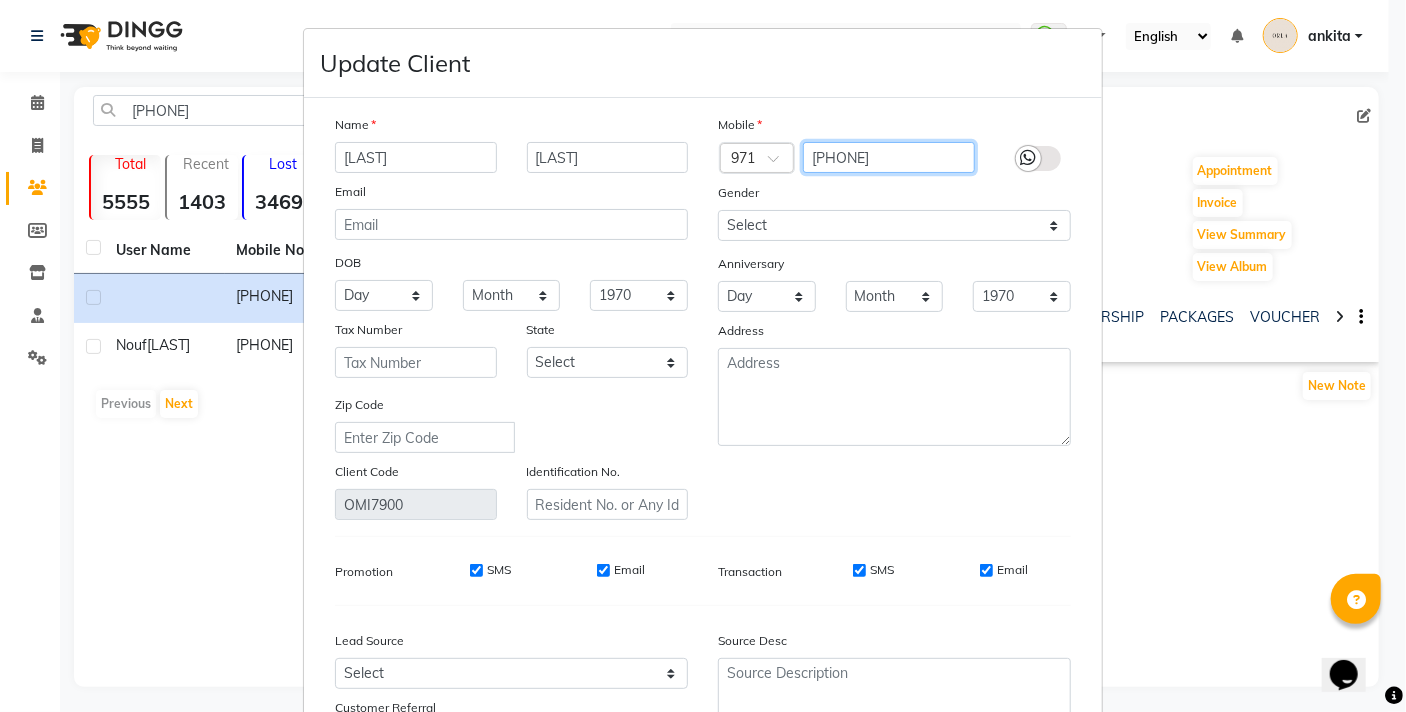 type on "[PHONE]" 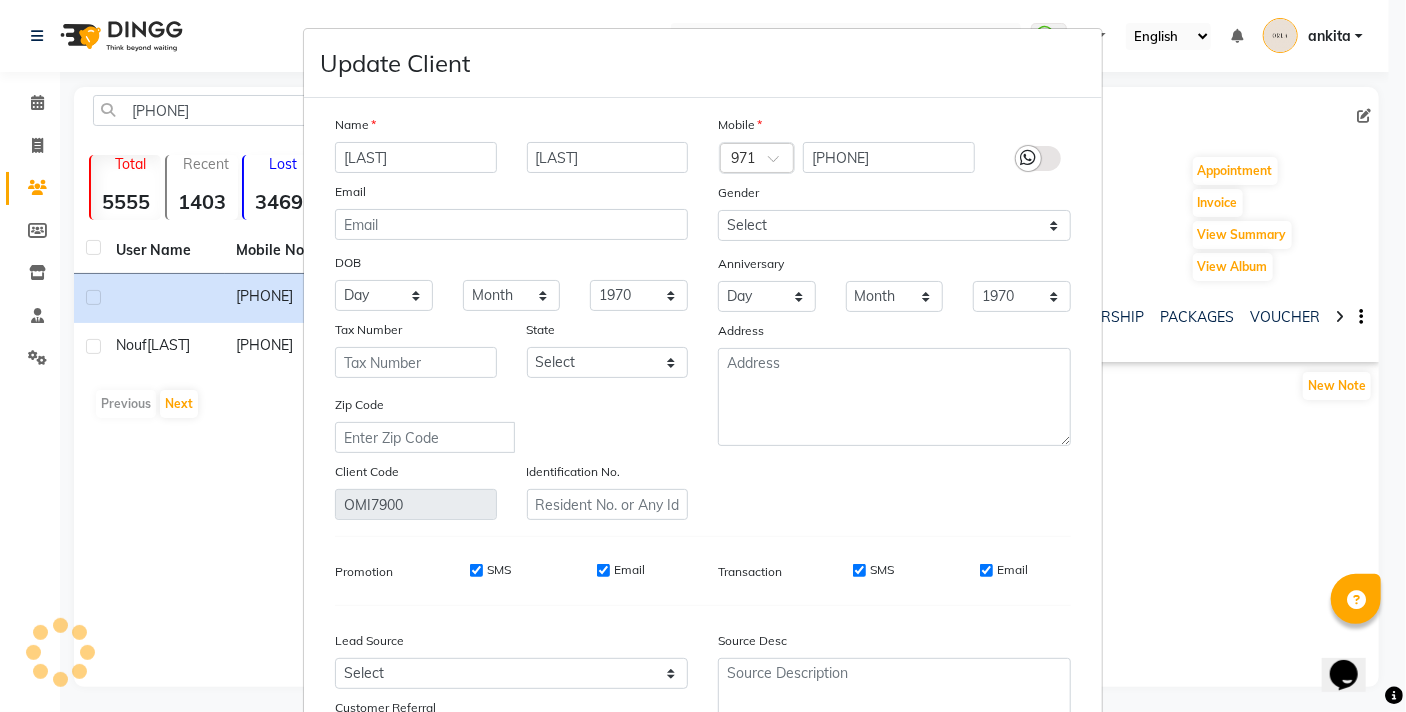 scroll, scrollTop: 173, scrollLeft: 0, axis: vertical 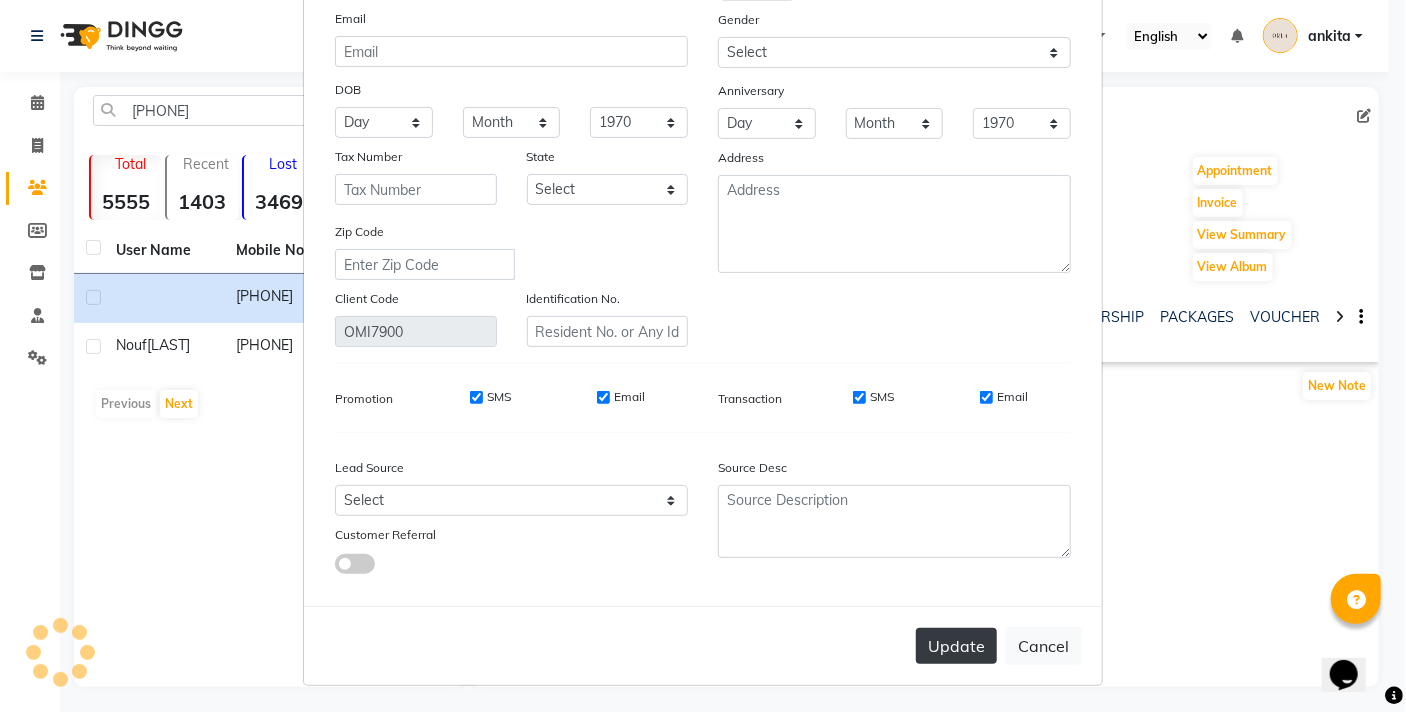 type on "[EMAIL]" 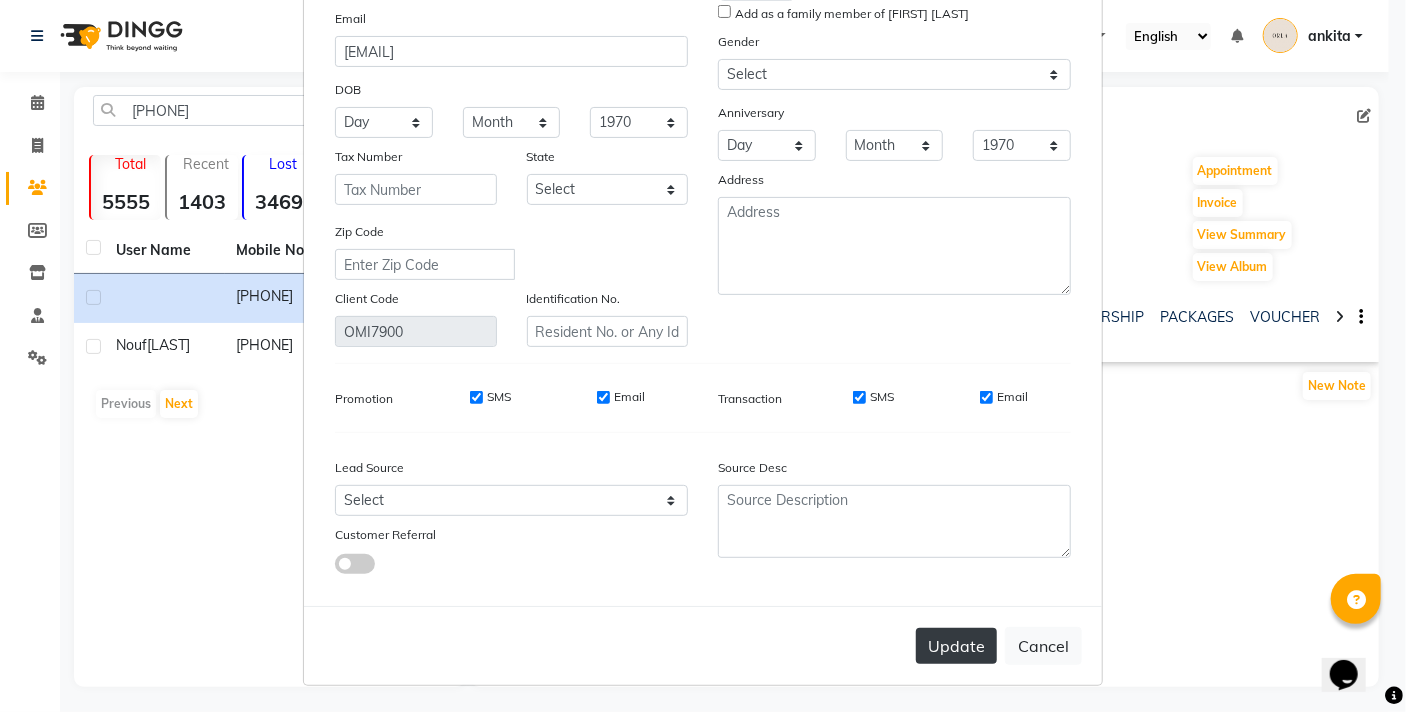 click on "Update" at bounding box center [956, 646] 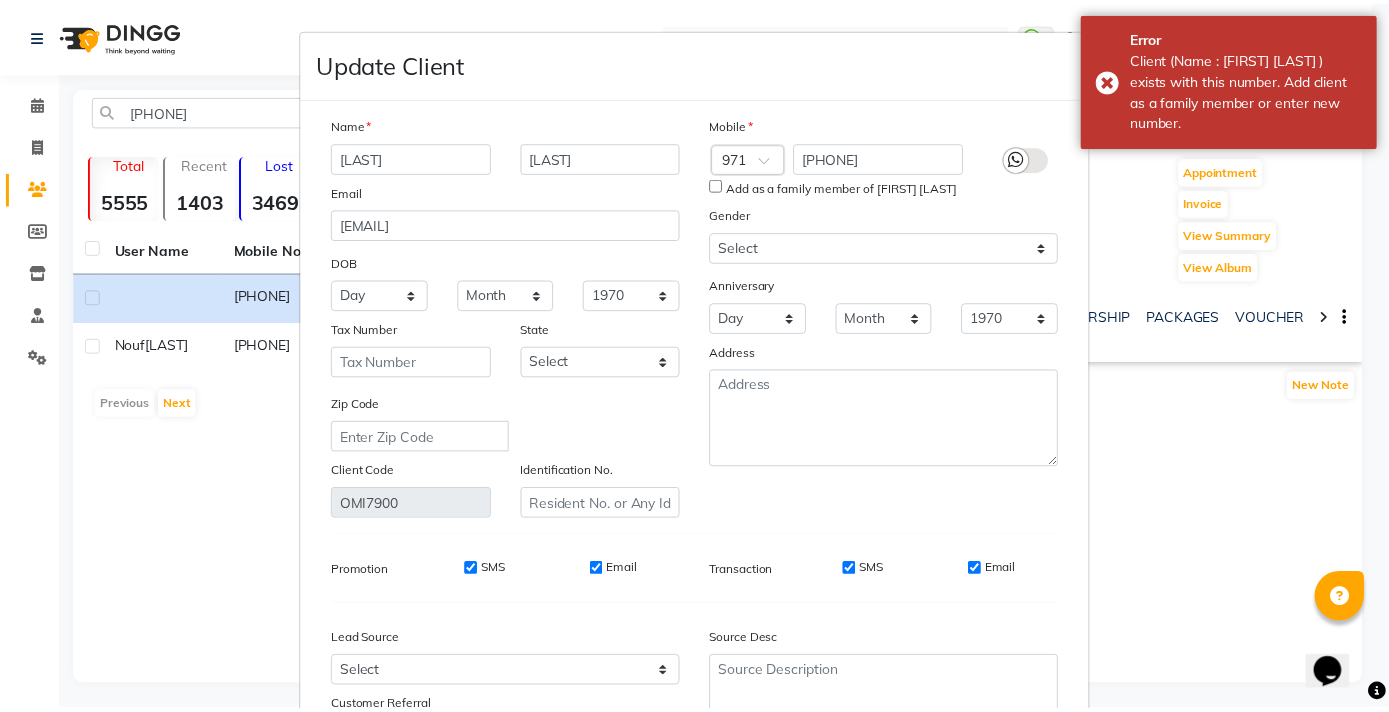 scroll, scrollTop: 173, scrollLeft: 0, axis: vertical 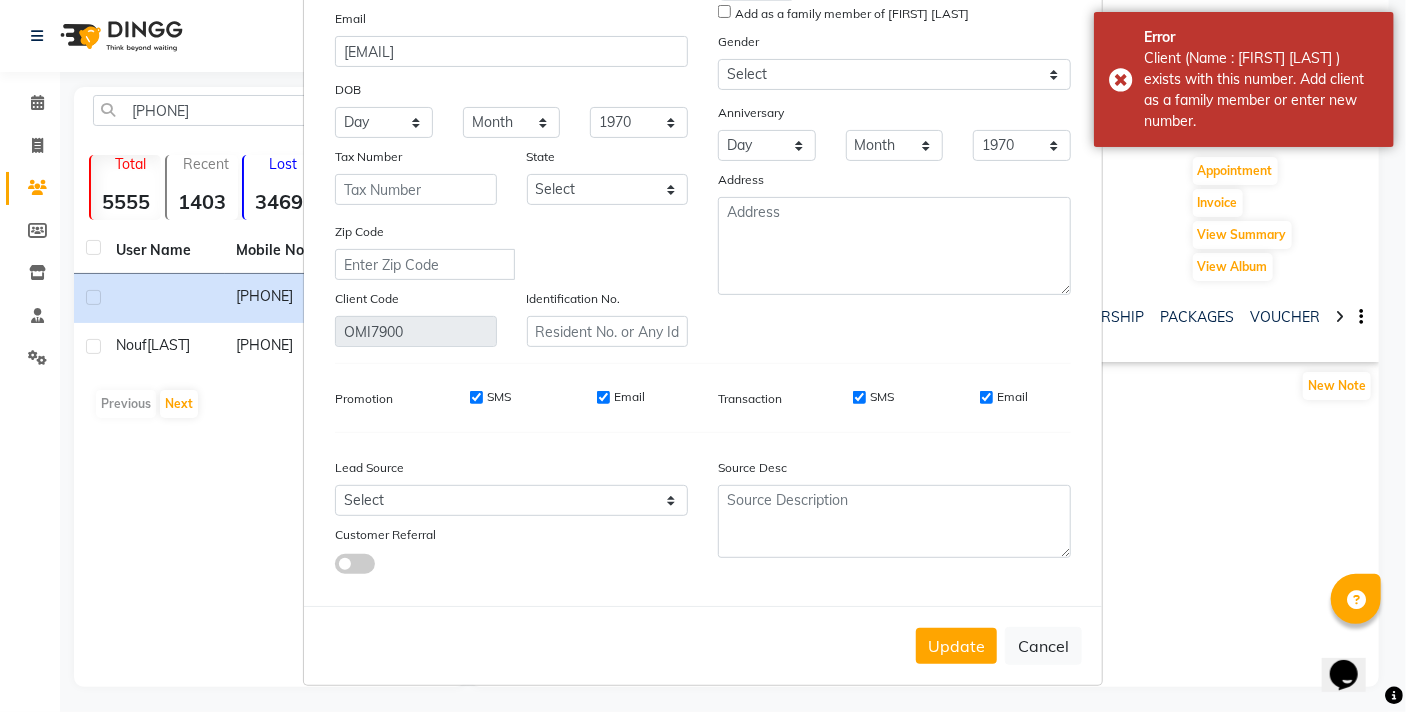 drag, startPoint x: 48, startPoint y: 223, endPoint x: 395, endPoint y: 487, distance: 436.0103 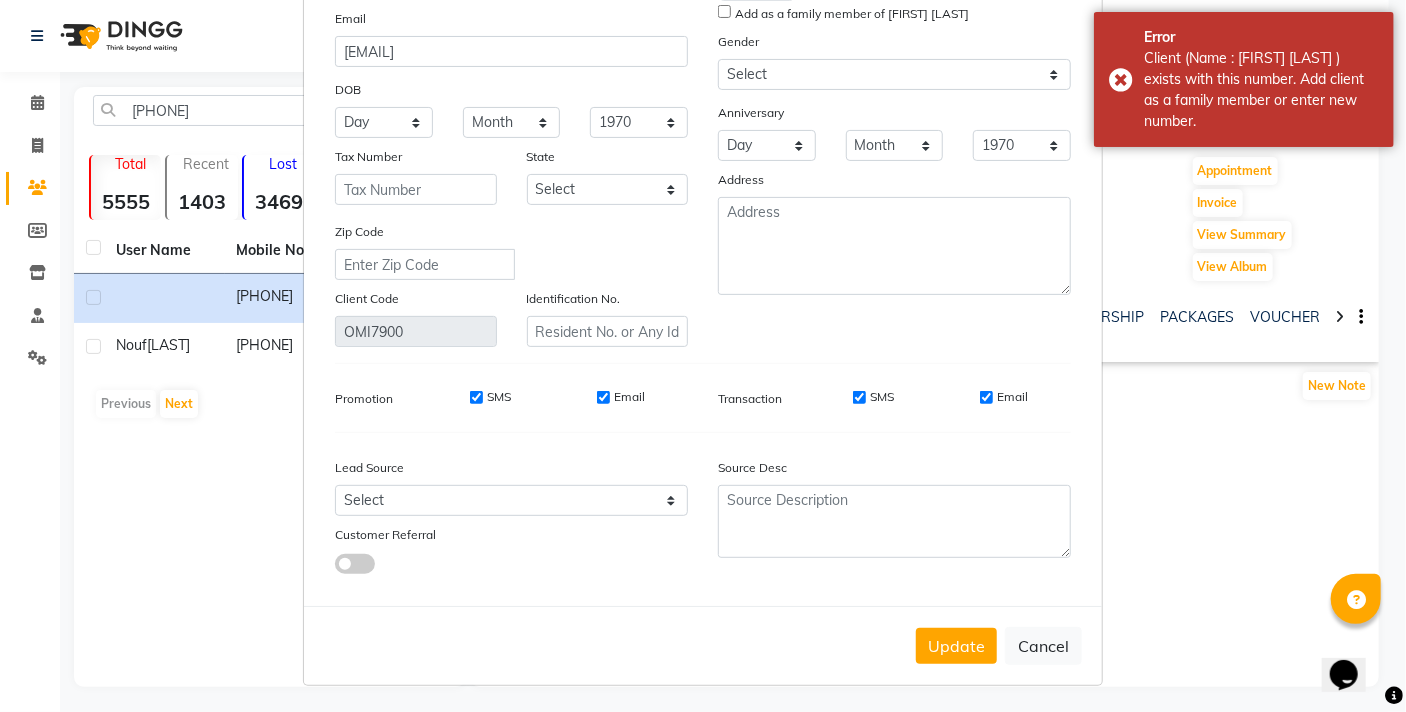 click on "Update Client Name [FIRST] [LAST] Email [EMAIL] DOB Day 01 02 03 04 05 06 07 08 09 10 11 12 13 14 15 16 17 18 19 20 21 22 23 24 25 26 27 28 29 30 31 Month January February March April May June July August September October November December 1940 1941 1942 1943 1944 1945 1946 1947 1948 1949 1950 1951 1952 1953 1954 1955 1956 1957 1958 1959 1960 1961 1962 1963 1964 1965 1966 1967 1968 1969 1970 1971 1972 1973 1974 1975 1976 1977 1978 1979 1980 1981 1982 1983 1984 1985 1986 1987 1988 1989 1990 1991 1992 1993 1994 1995 1996 1997 1998 1999 2000 2001 2002 2003 2004 2005 2006 2007 2008 2009 2010 2011 2012 2013 2014 2015 2016 2017 2018 2019 2020 2021 2022 2023 2024 Tax Number State Select Abu Zabi Ajman Dubai Ras al-Khaymah Sharjah Sharjha Umm al Qaywayn al-Fujayrah ash-Shariqah Zip Code Client Code OMI7900 Identification No. Mobile Country Code × 971 [PHONE] Add as a family member of [FIRST] [LAST] Gender Select Male Female Other Prefer Not To Say Anniversary Day 01 02 03 04 05 06 07 08 09 10 11 12 13 14 15 16 17 18 19 20 21 22 23" at bounding box center (703, 356) 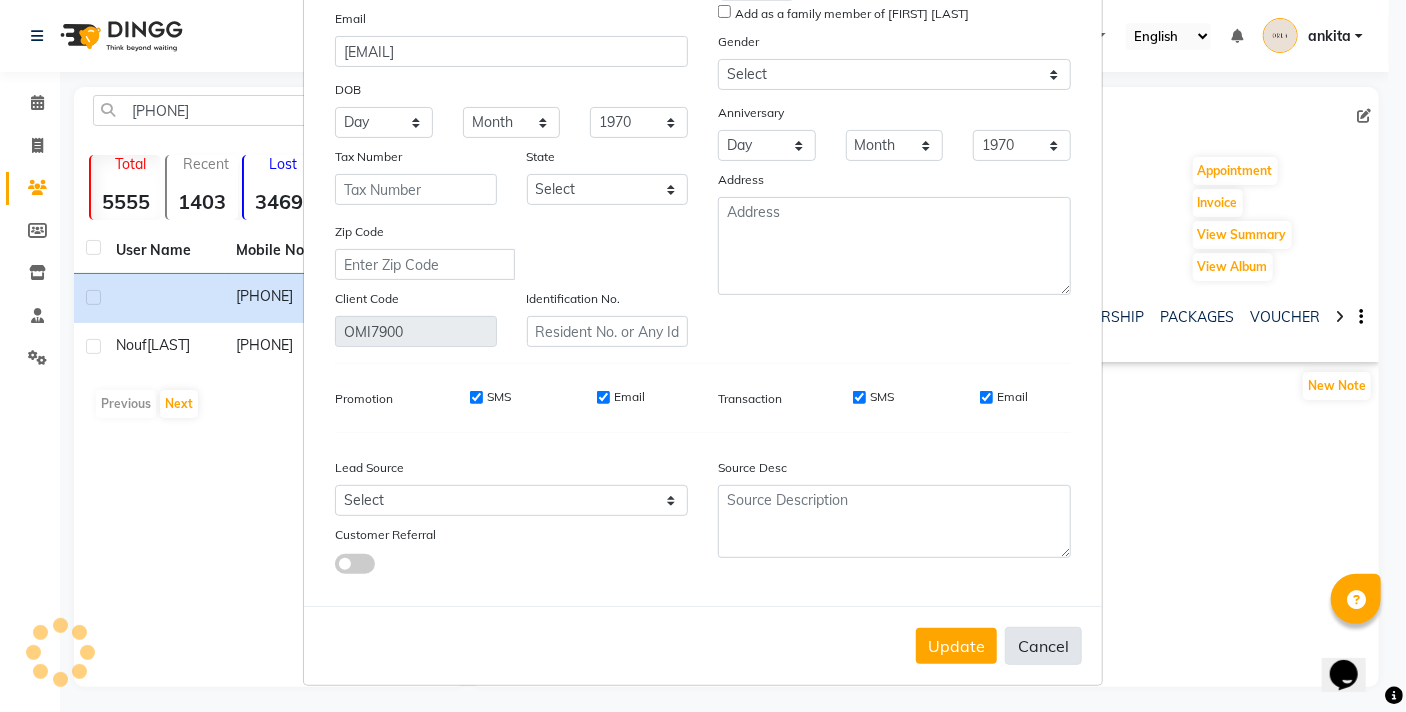click on "Cancel" at bounding box center [1043, 646] 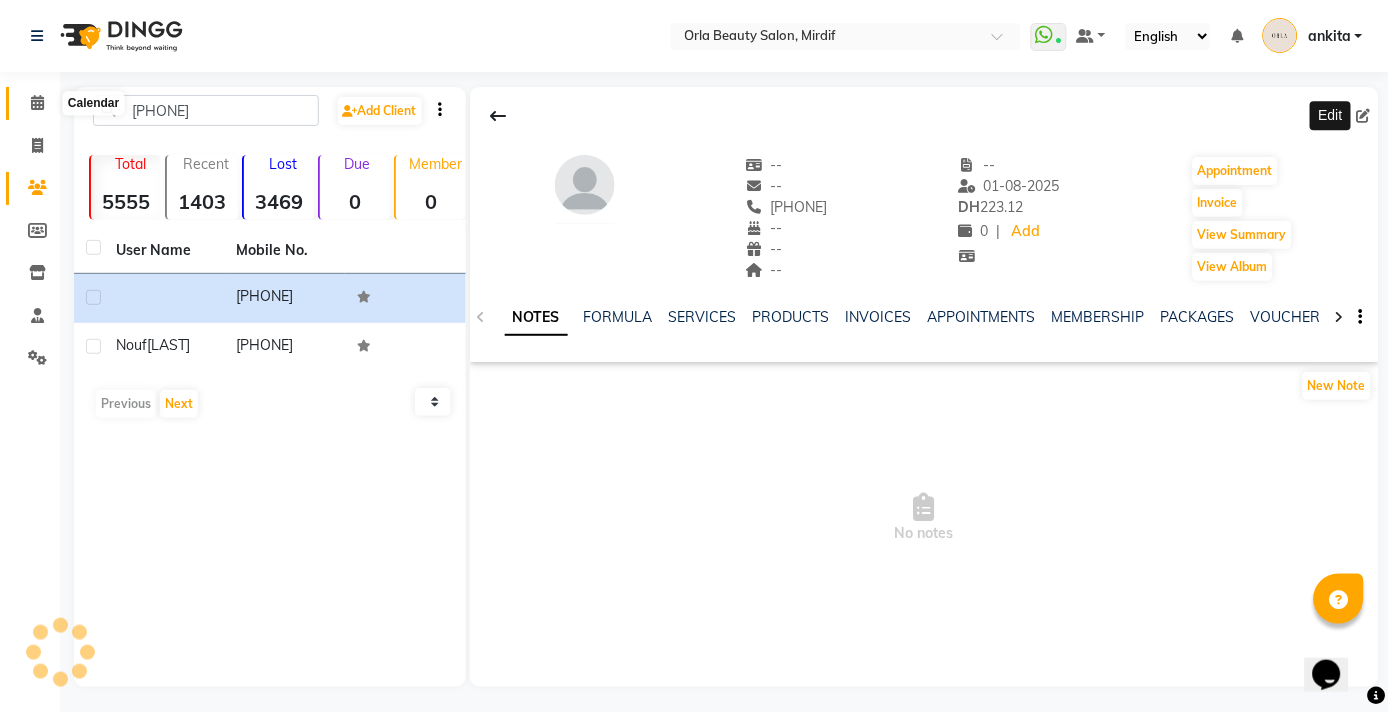 click 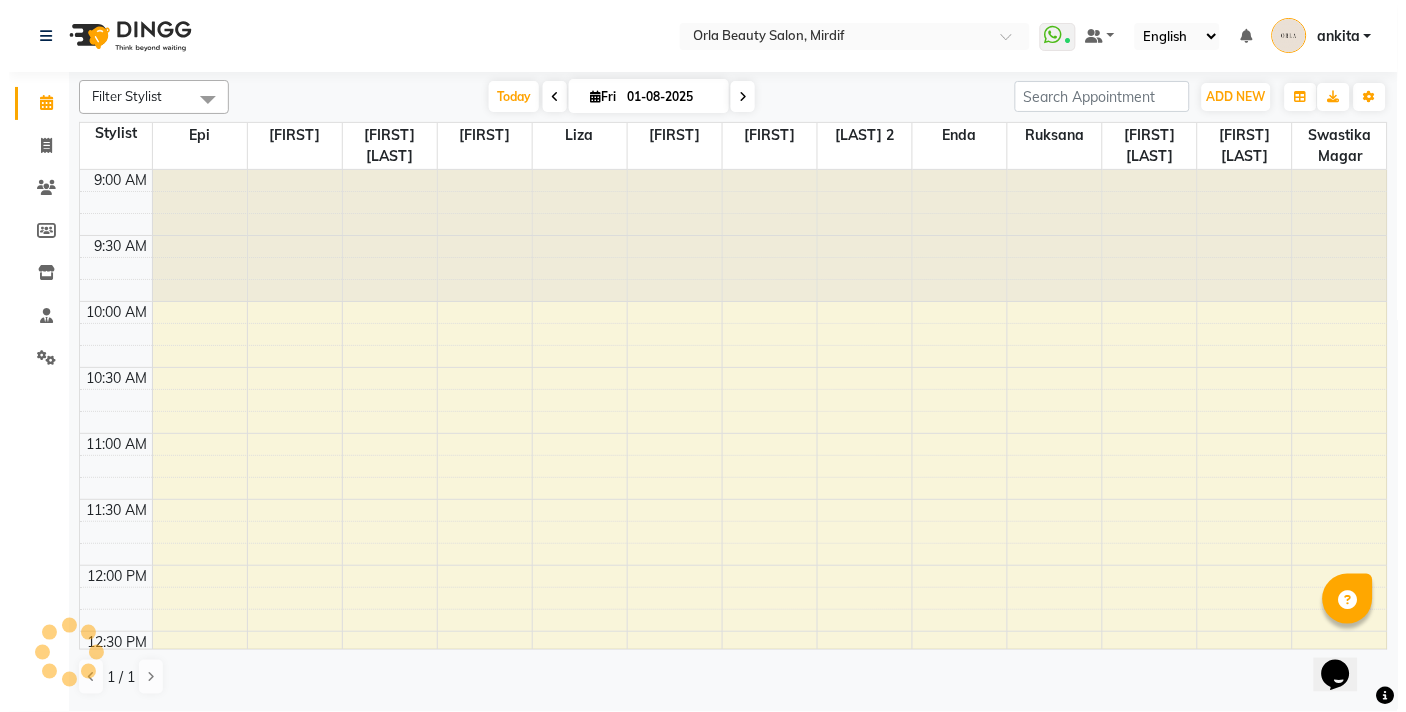 scroll, scrollTop: 0, scrollLeft: 0, axis: both 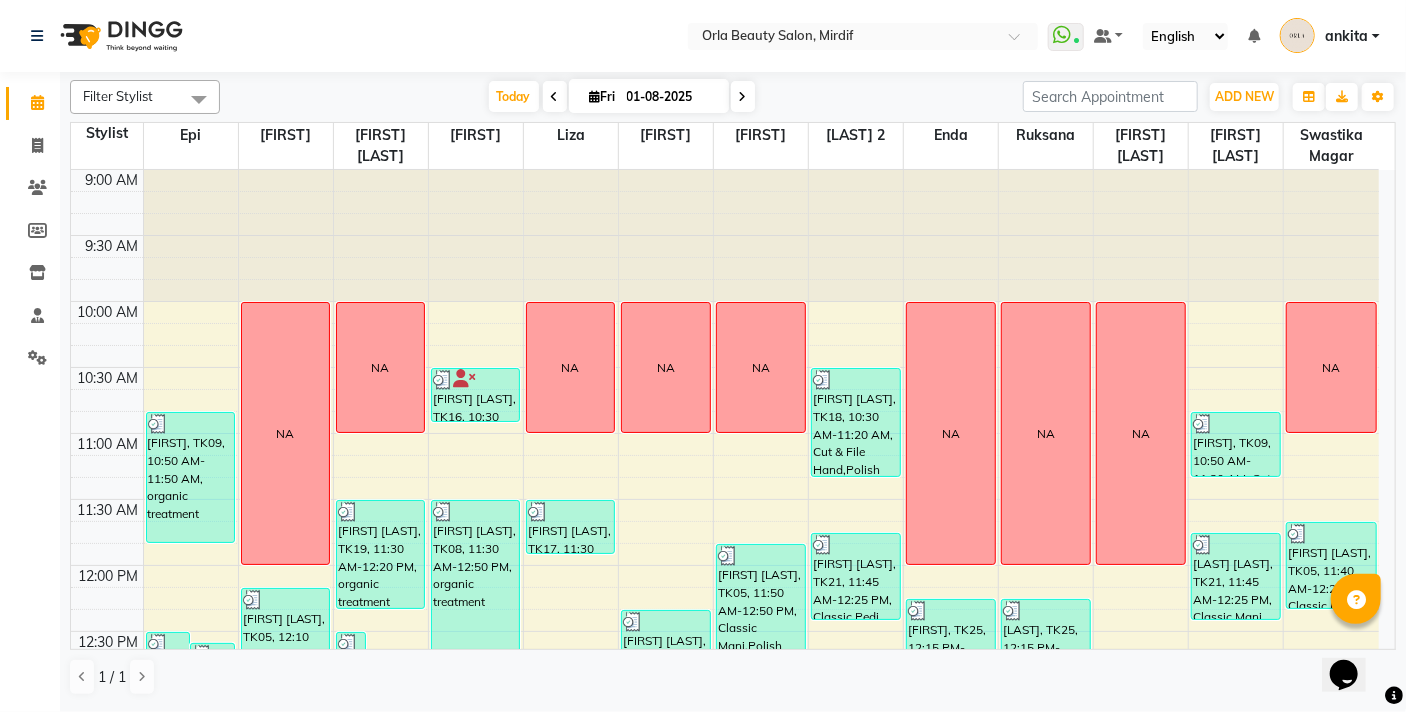 click on "ankita" at bounding box center (1346, 36) 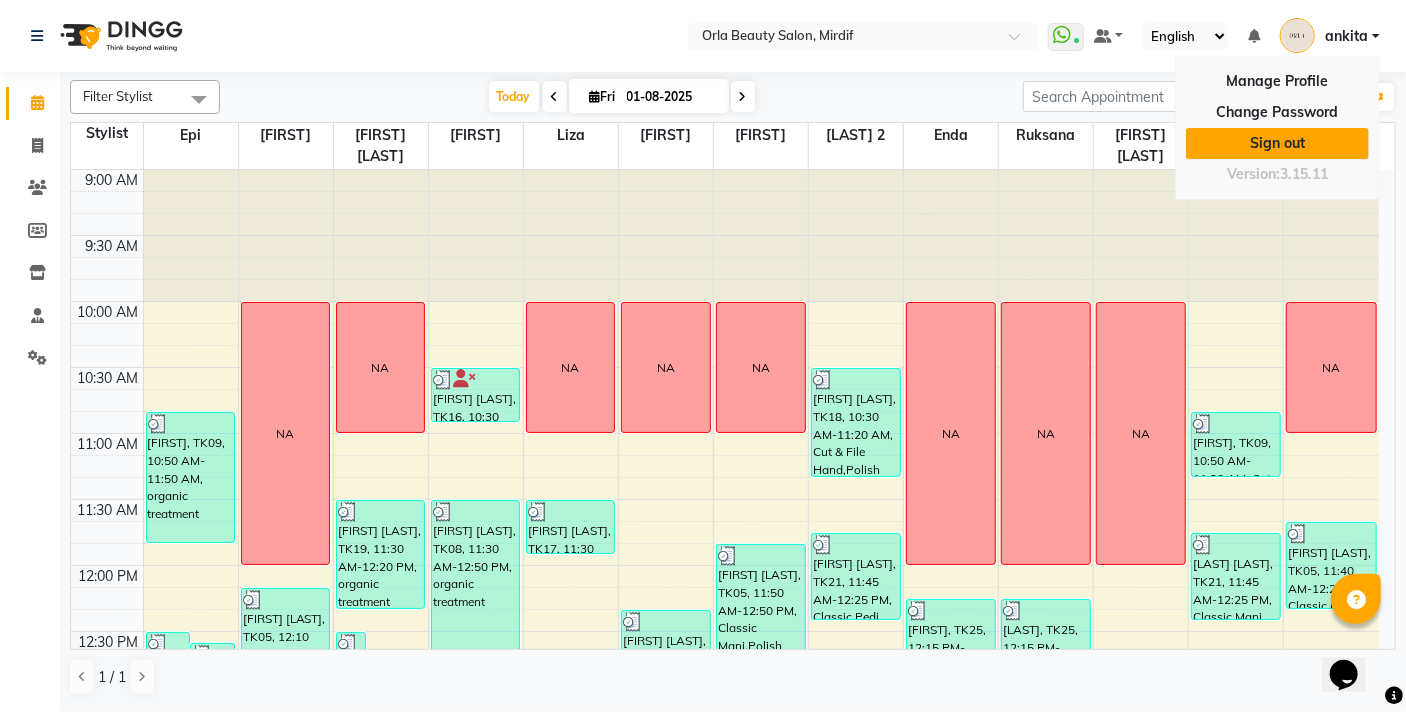 click on "Sign out" at bounding box center [1277, 143] 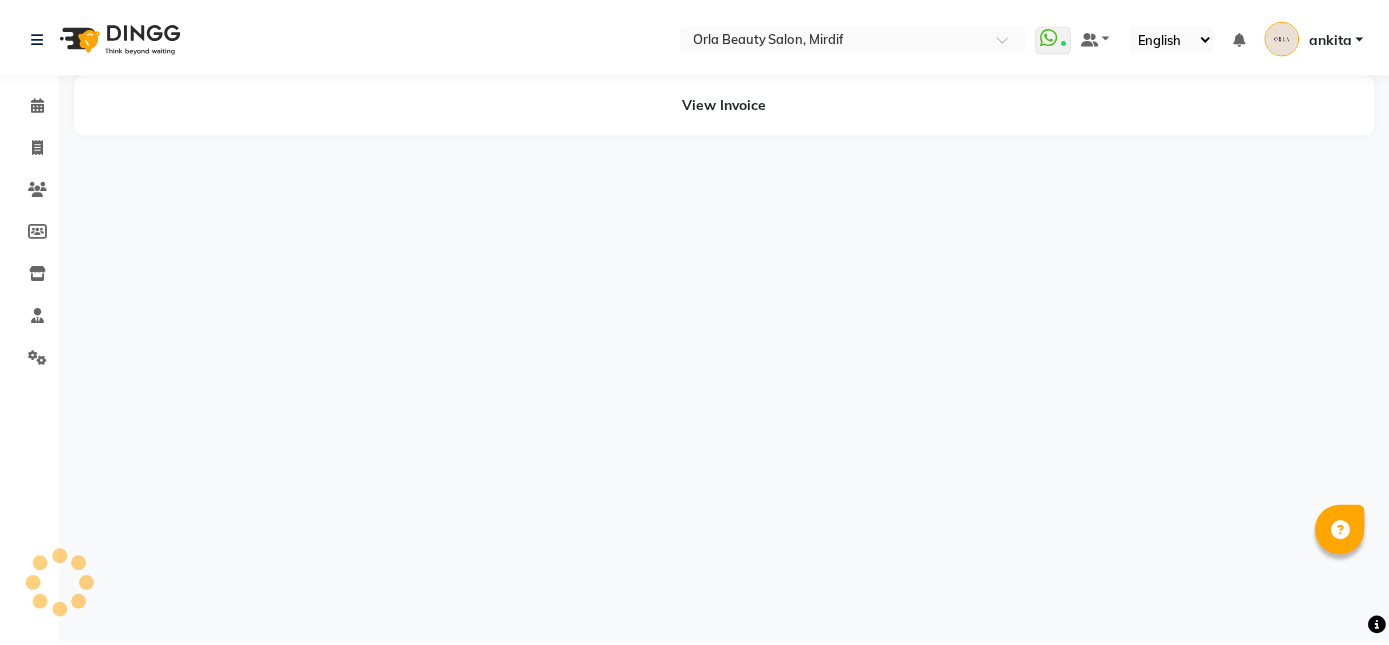 scroll, scrollTop: 0, scrollLeft: 0, axis: both 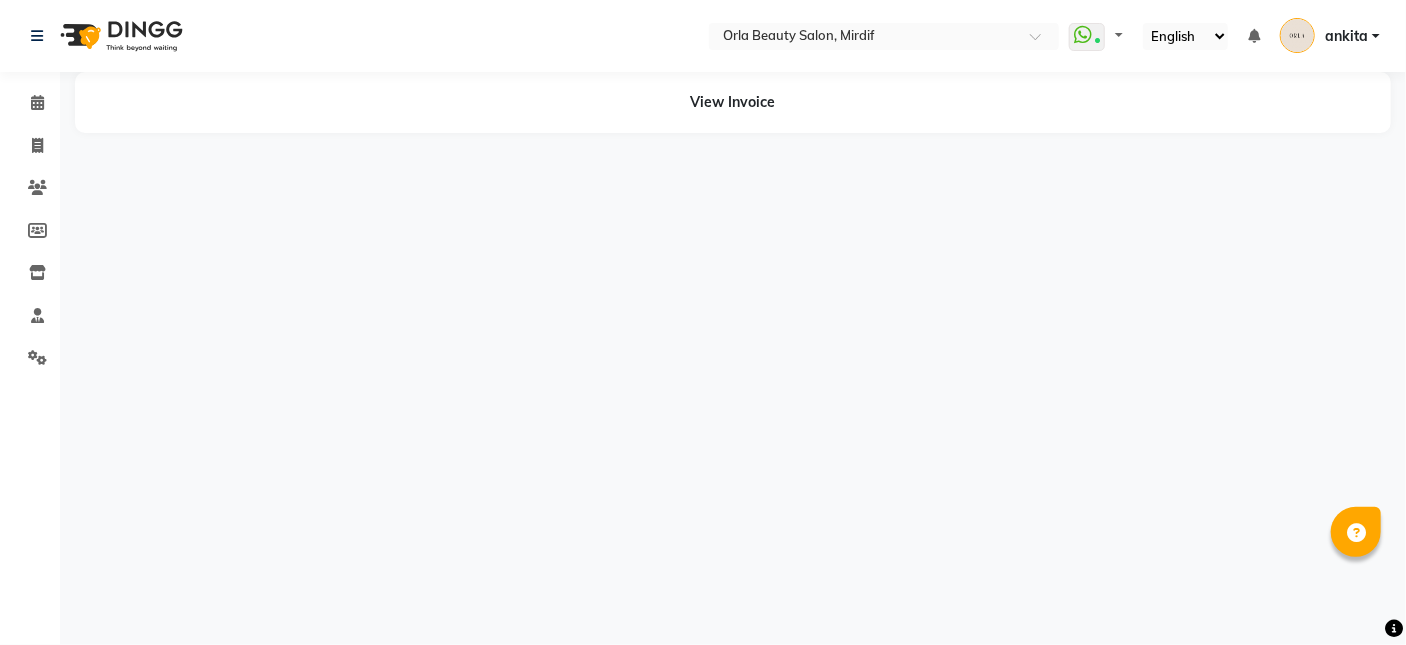 select on "en" 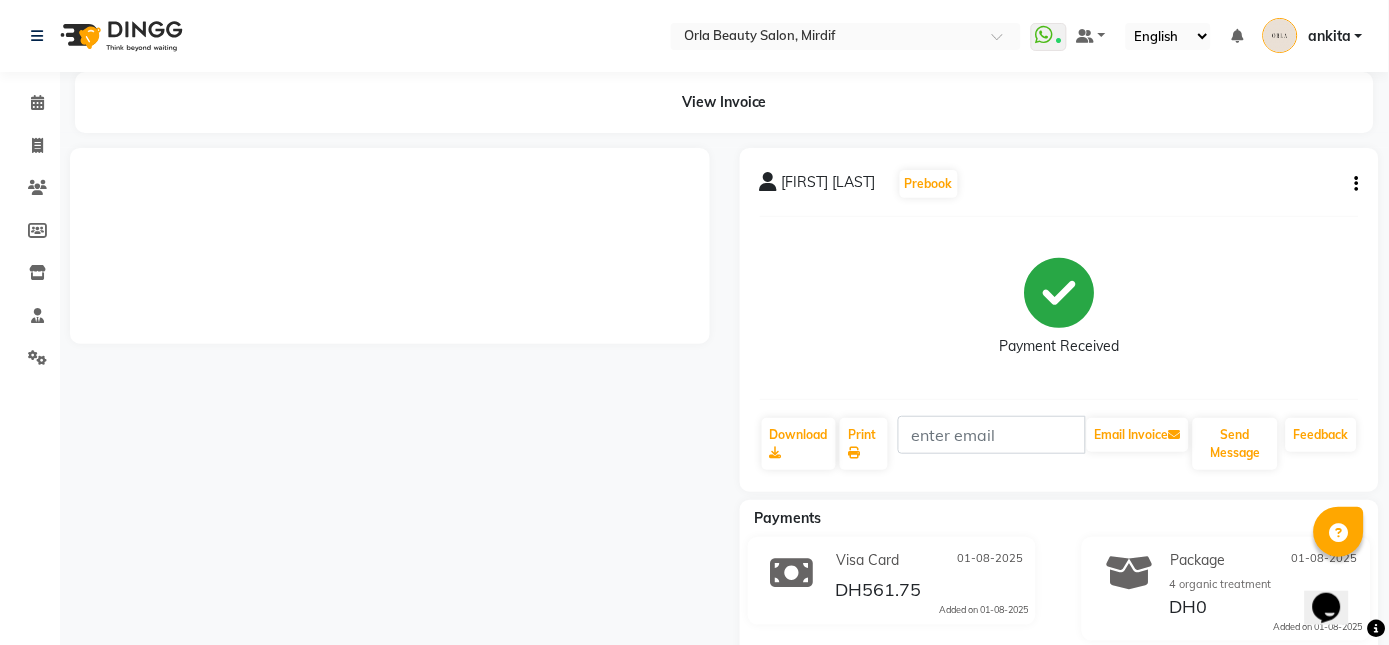 scroll, scrollTop: 0, scrollLeft: 0, axis: both 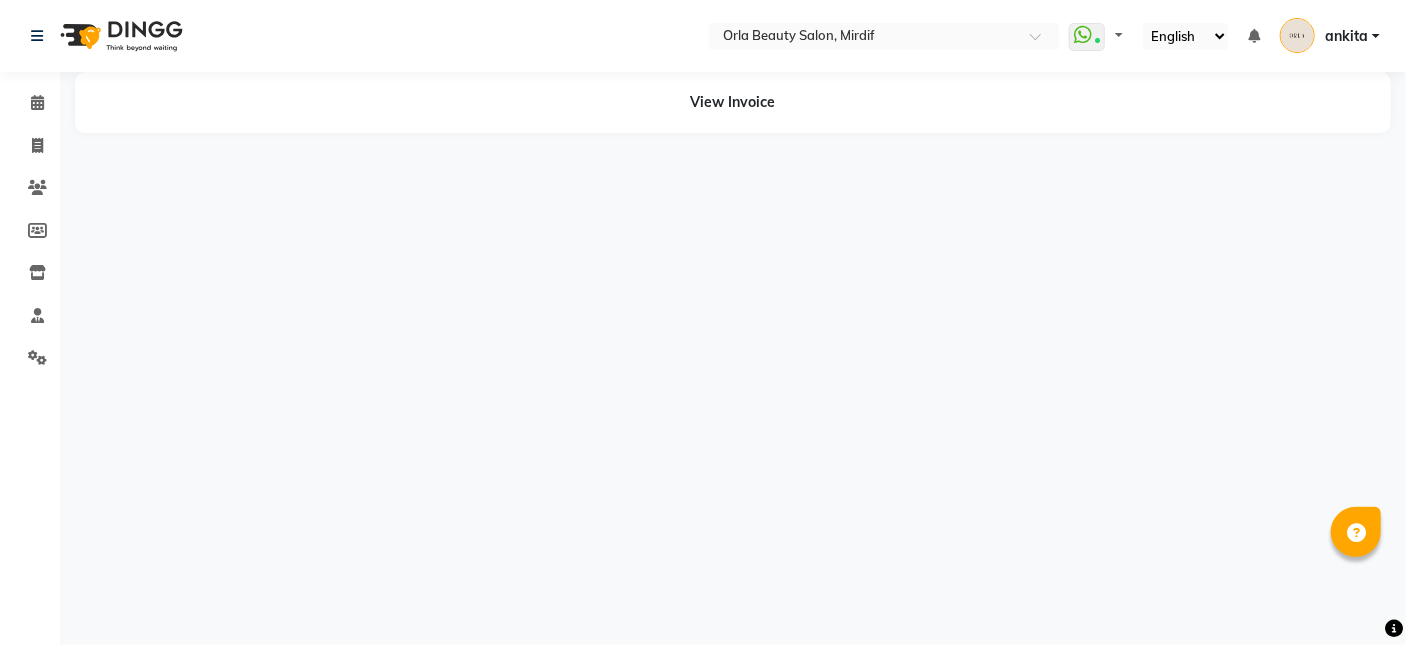 select on "en" 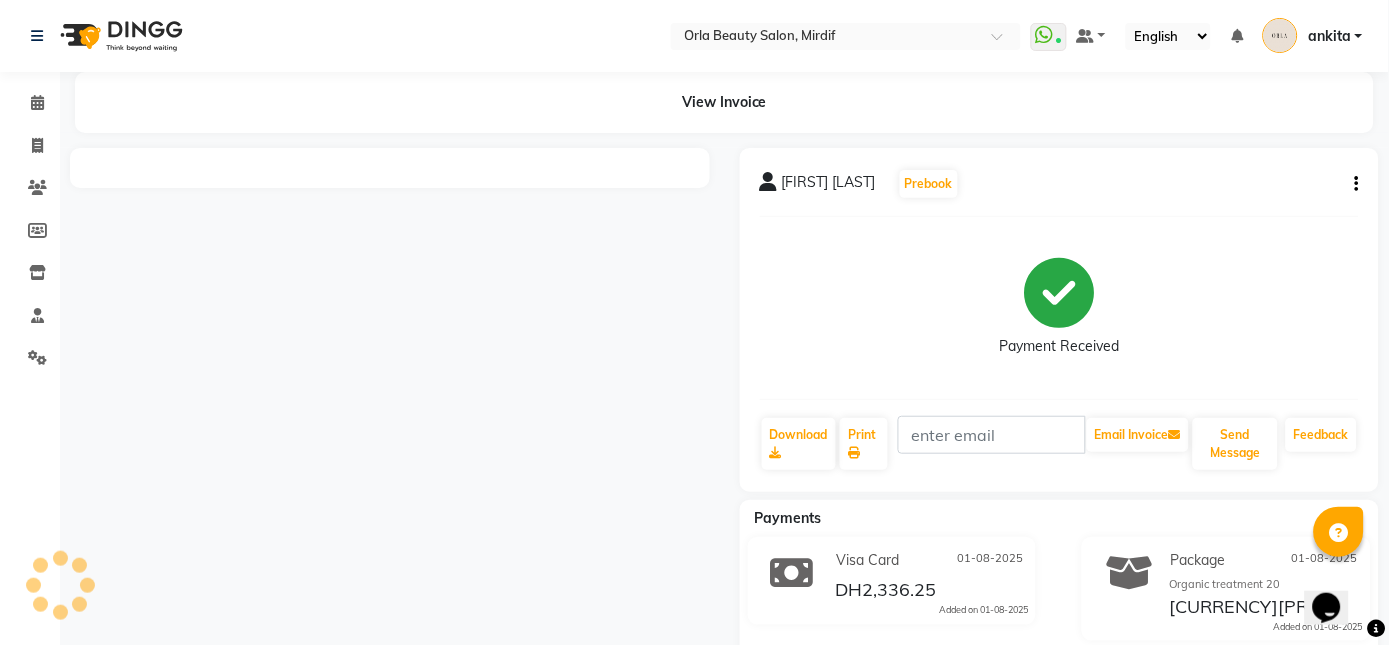 scroll, scrollTop: 0, scrollLeft: 0, axis: both 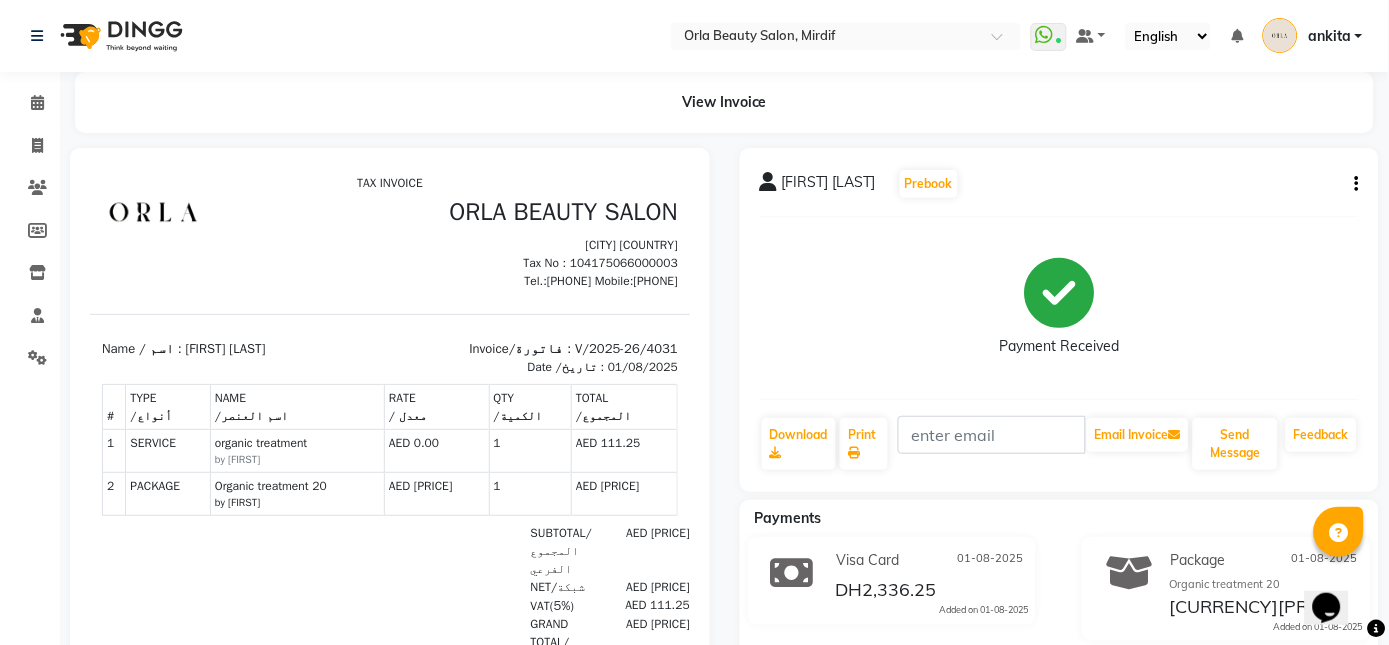 click 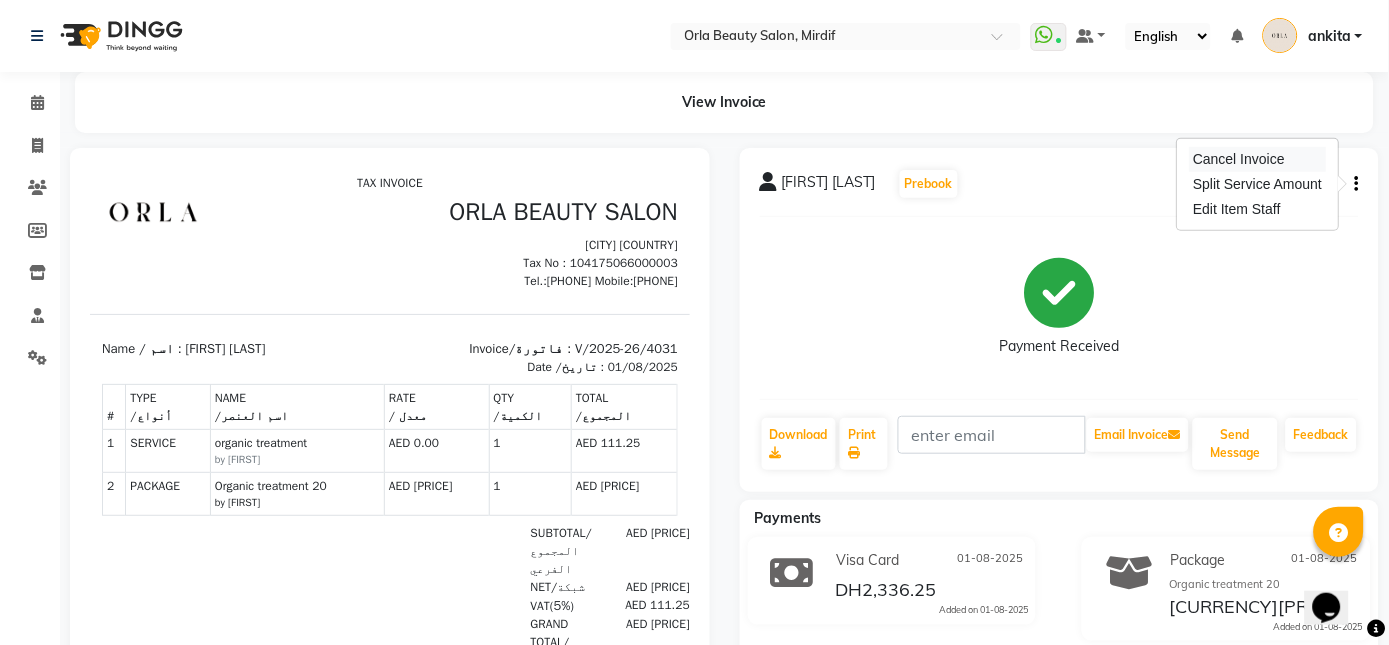 click on "Cancel Invoice" at bounding box center (1257, 159) 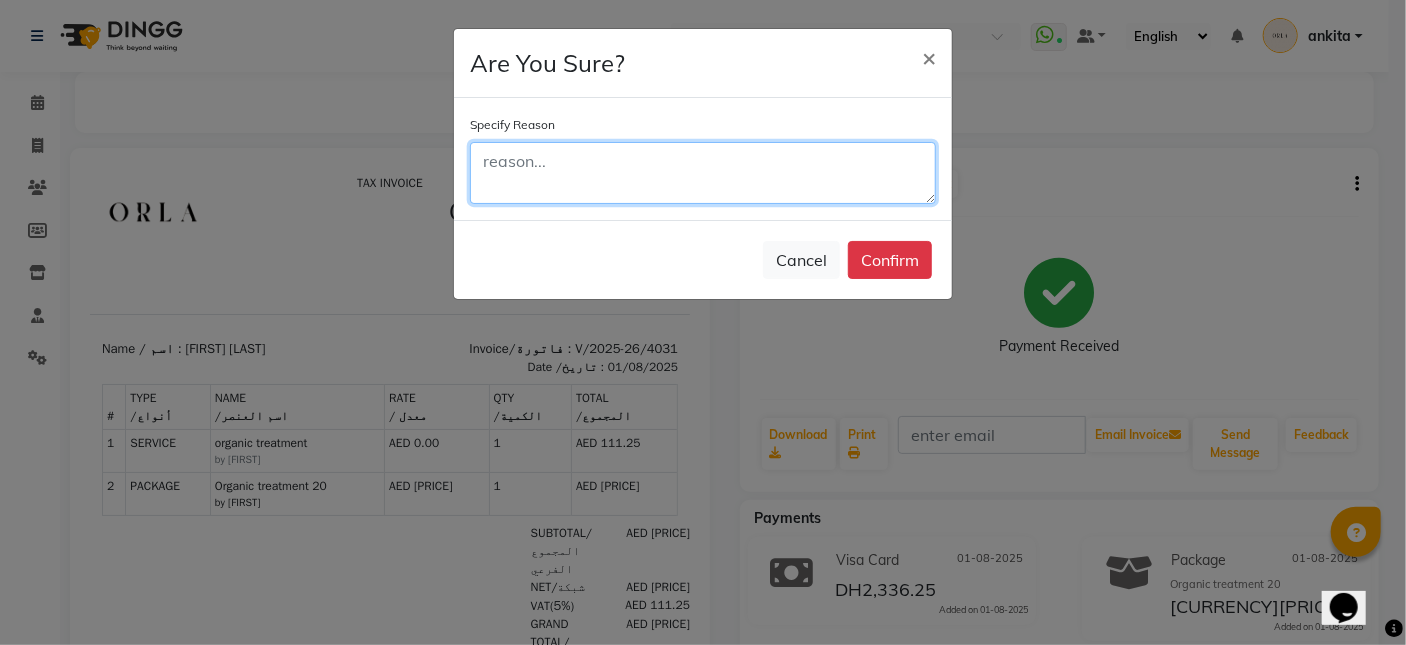 click 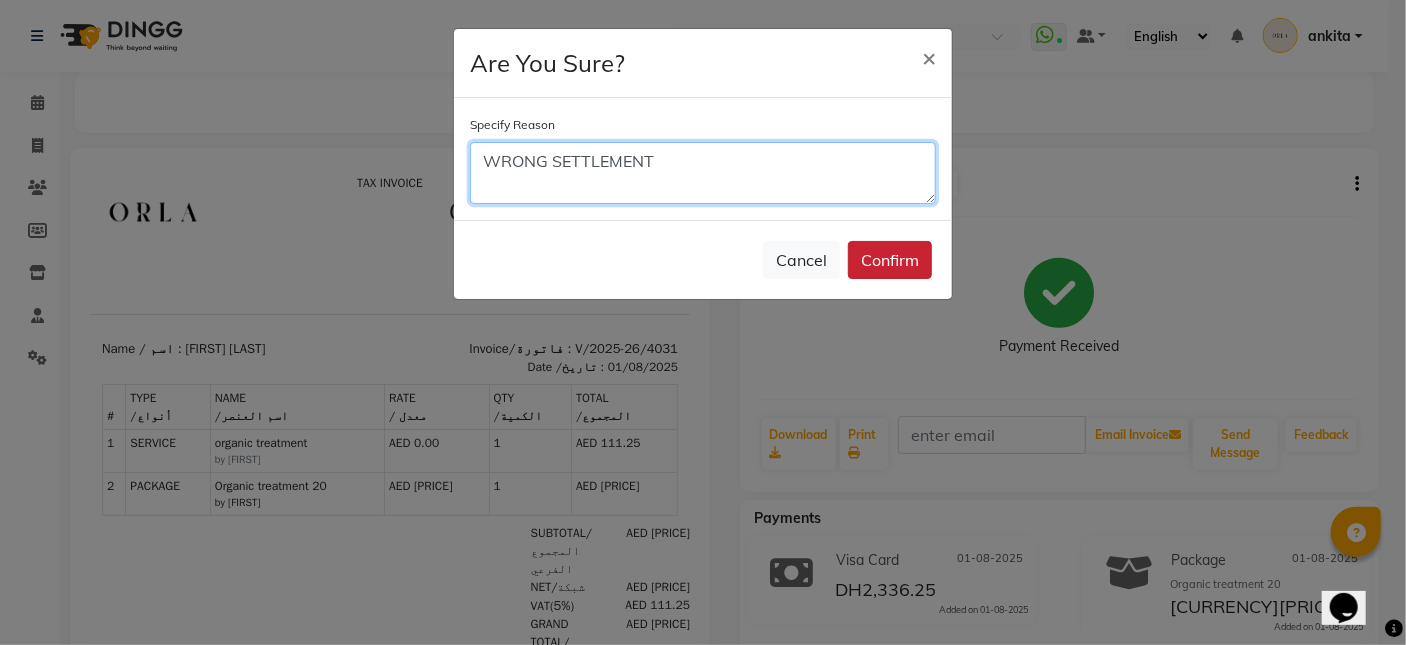 type on "WRONG SETTLEMENT" 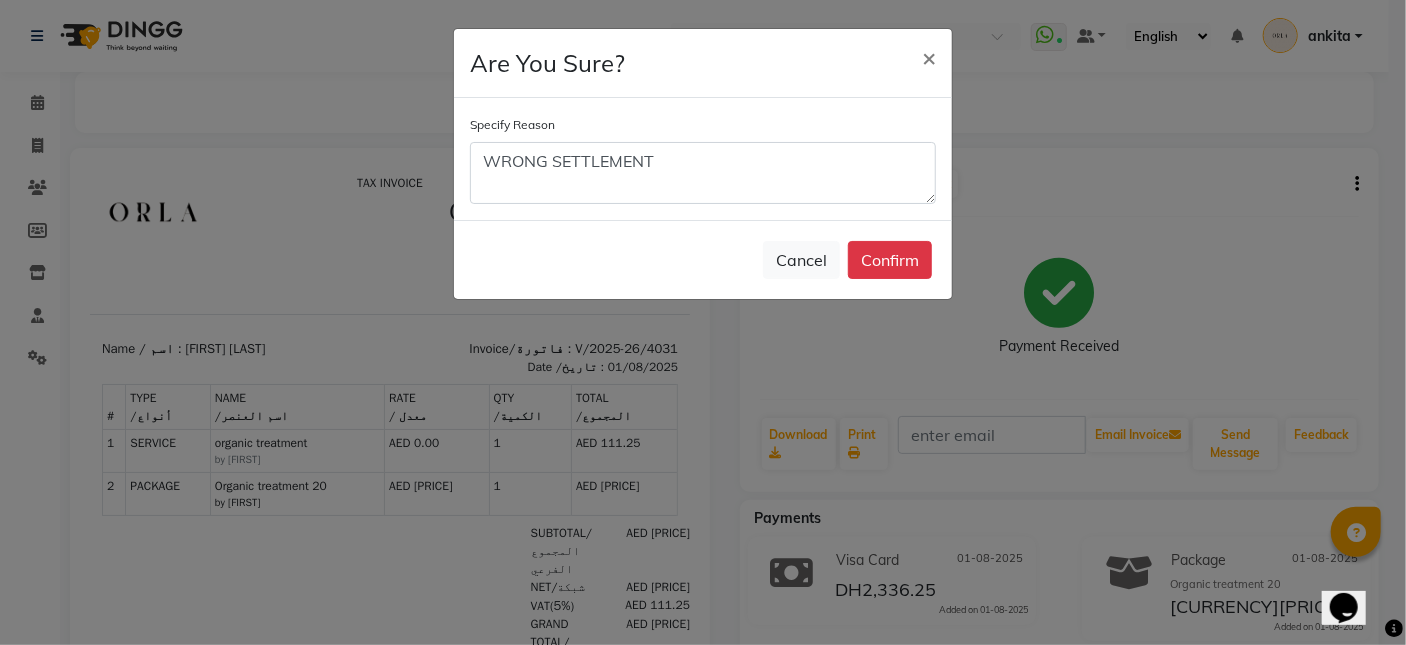 click on "Confirm" 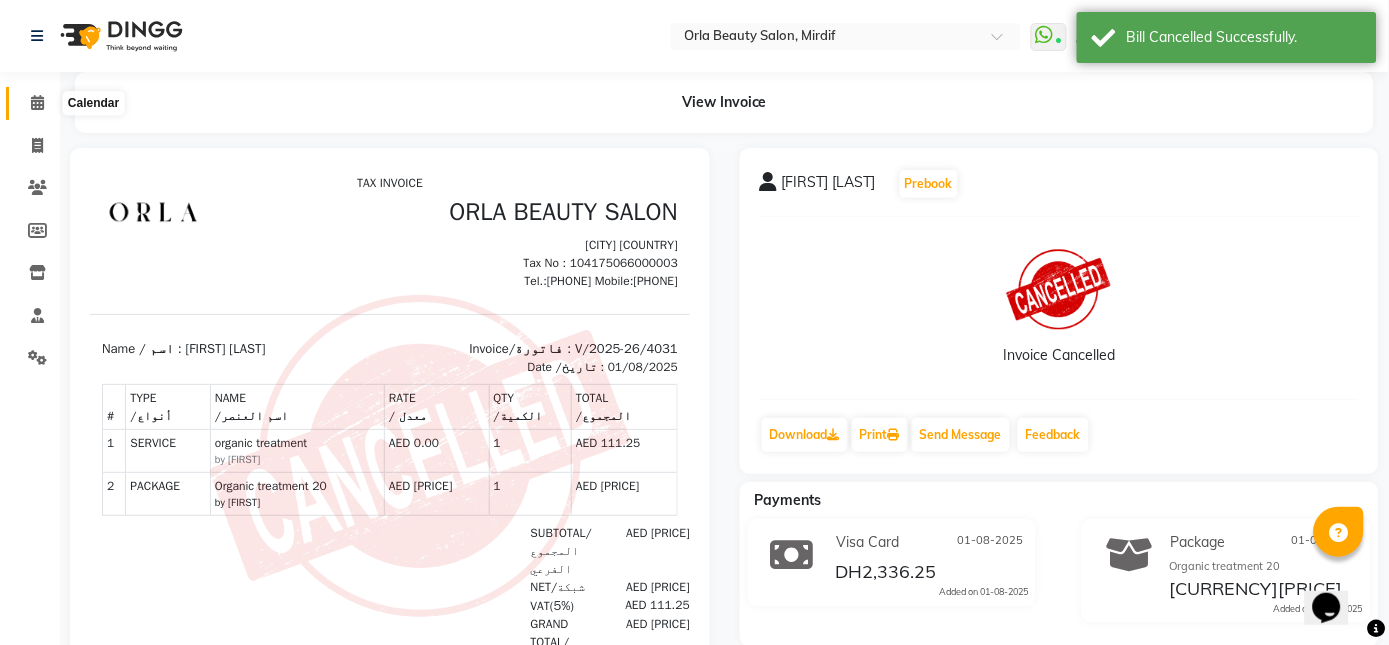 click 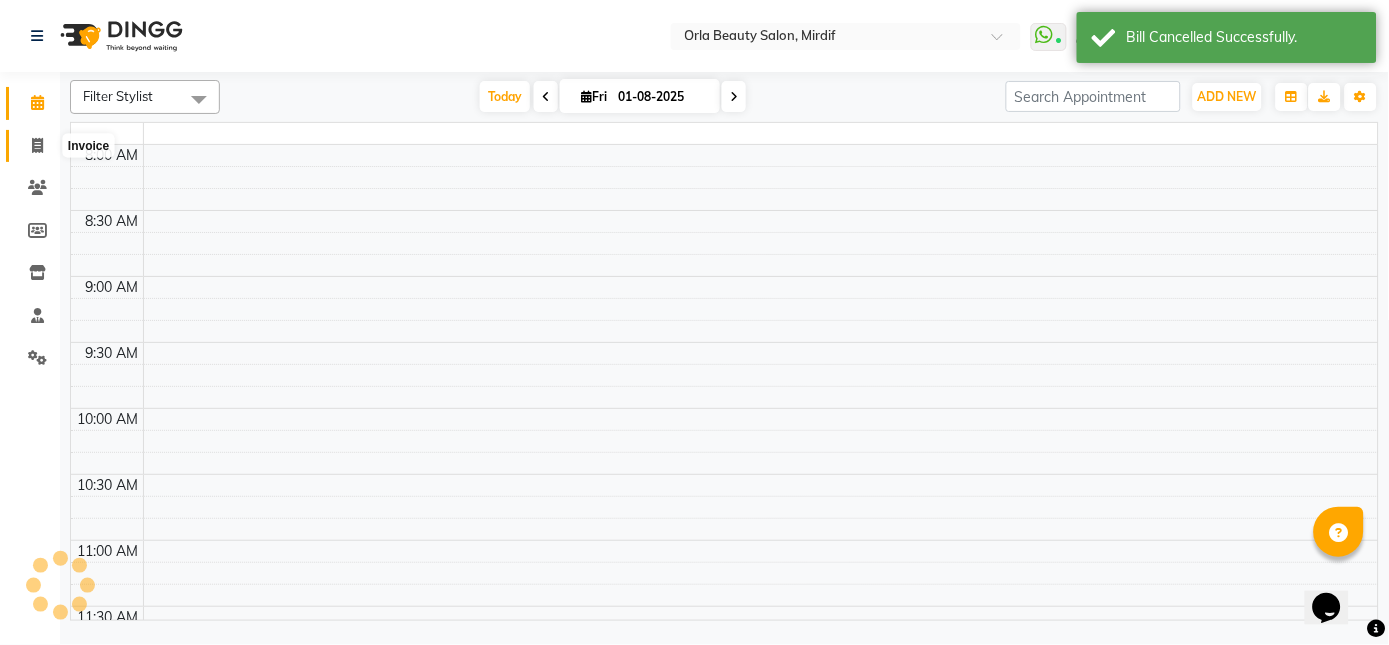 click 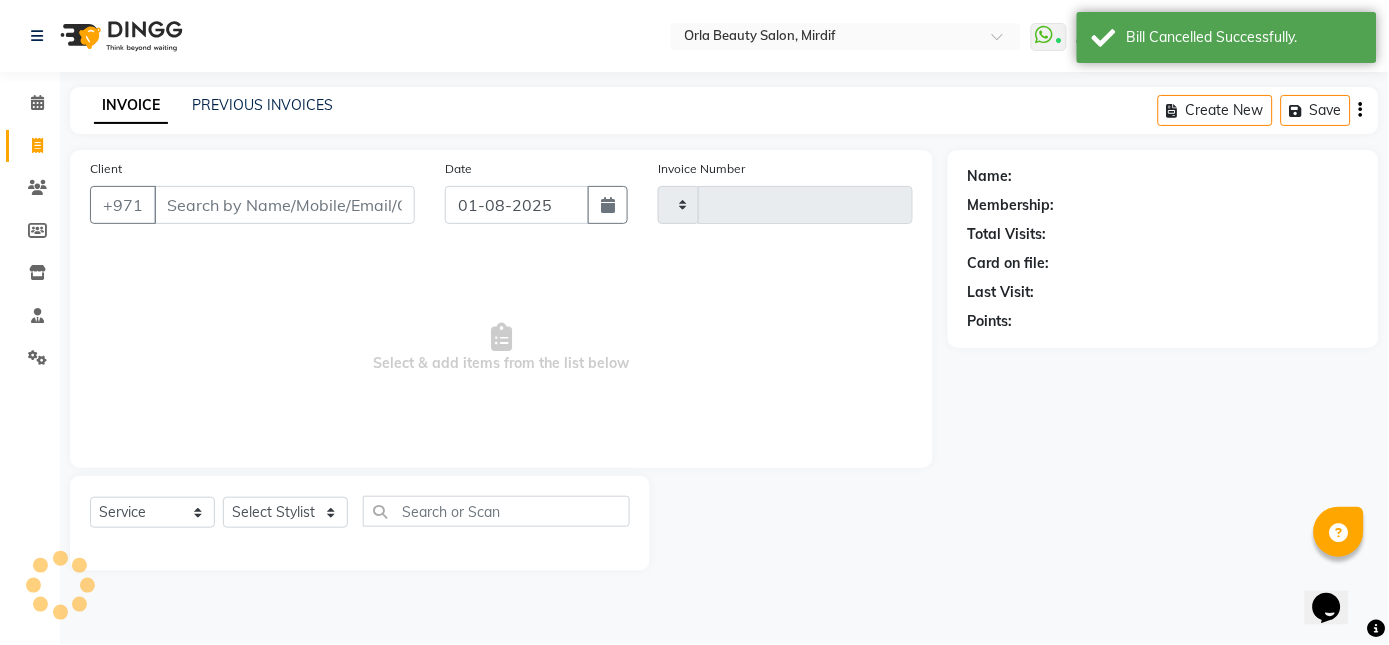 click on "Client" at bounding box center (284, 205) 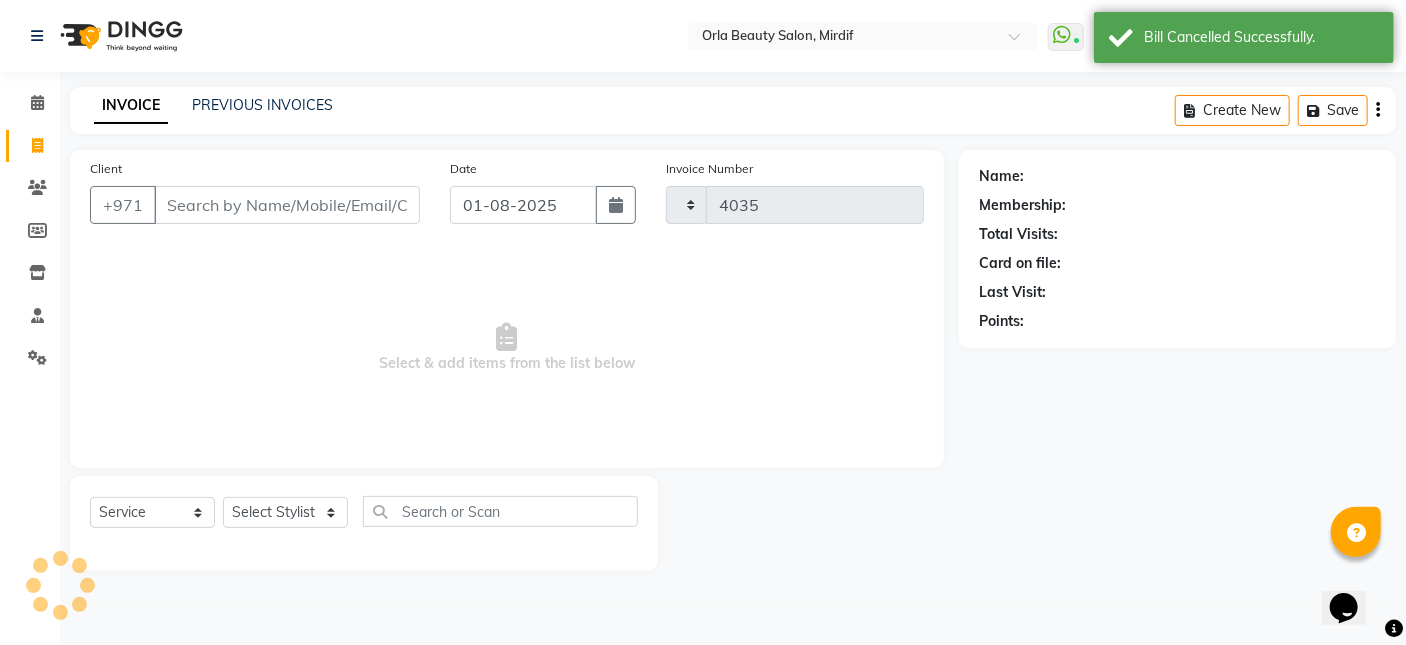 select on "5053" 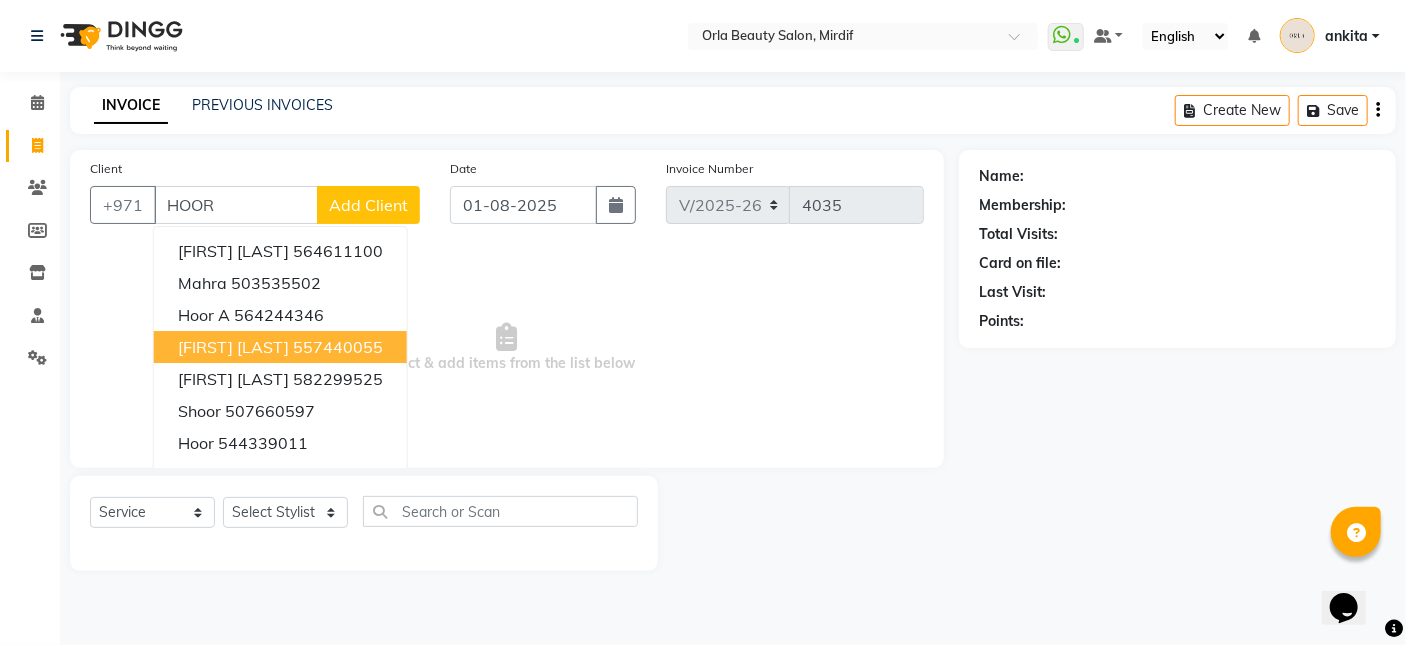 click on "Hoor Aljaziri  557440055" at bounding box center (280, 347) 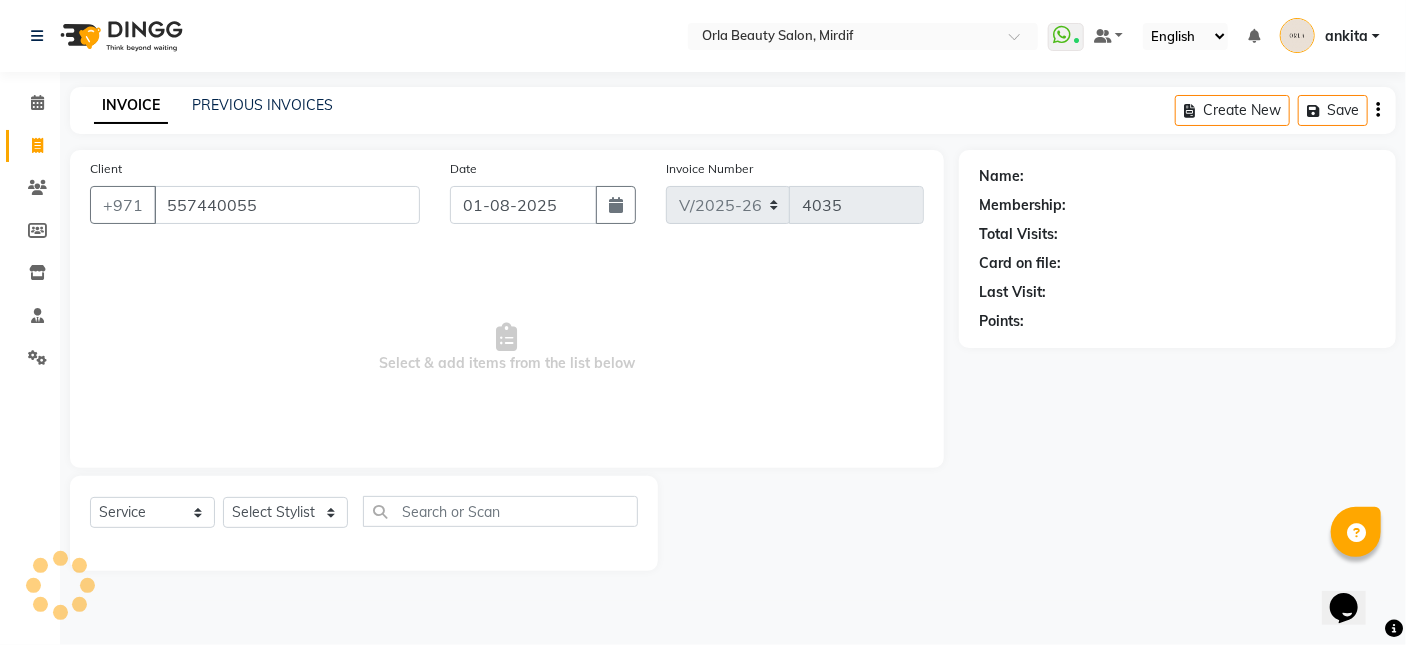 type on "557440055" 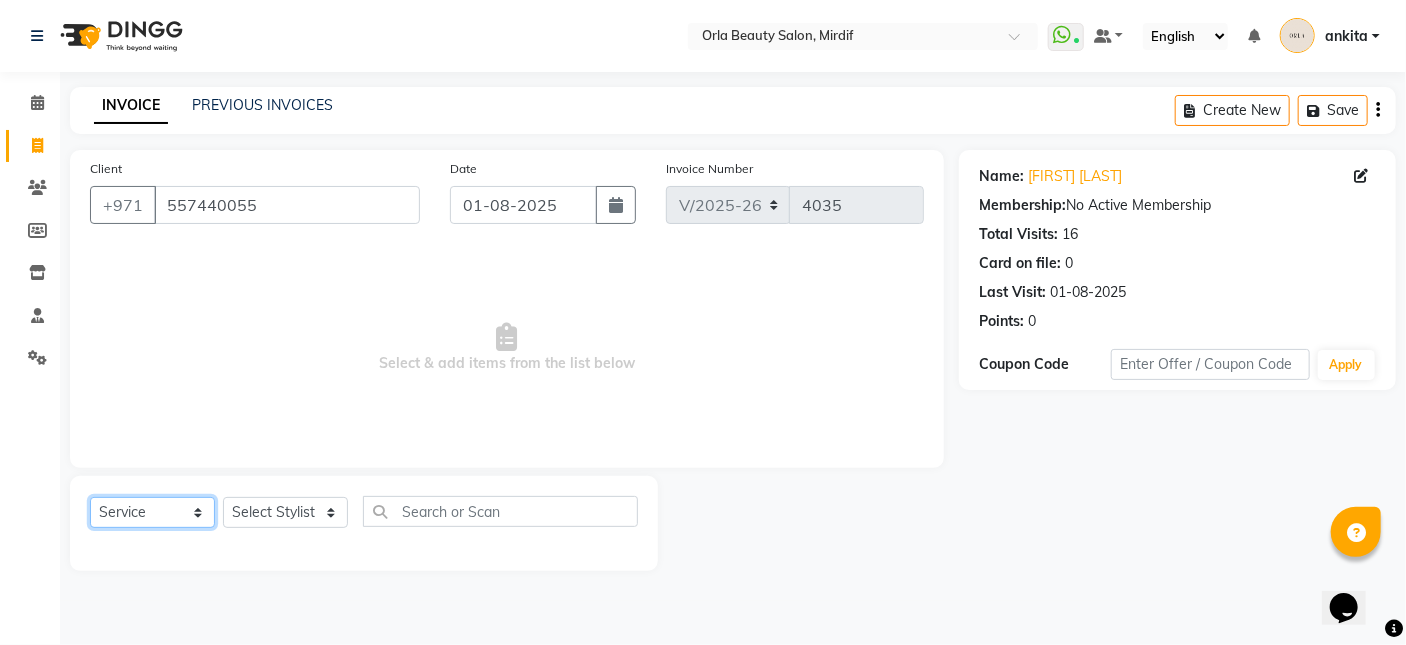 click on "Select  Service  Product  Membership  Package Voucher Prepaid Gift Card" 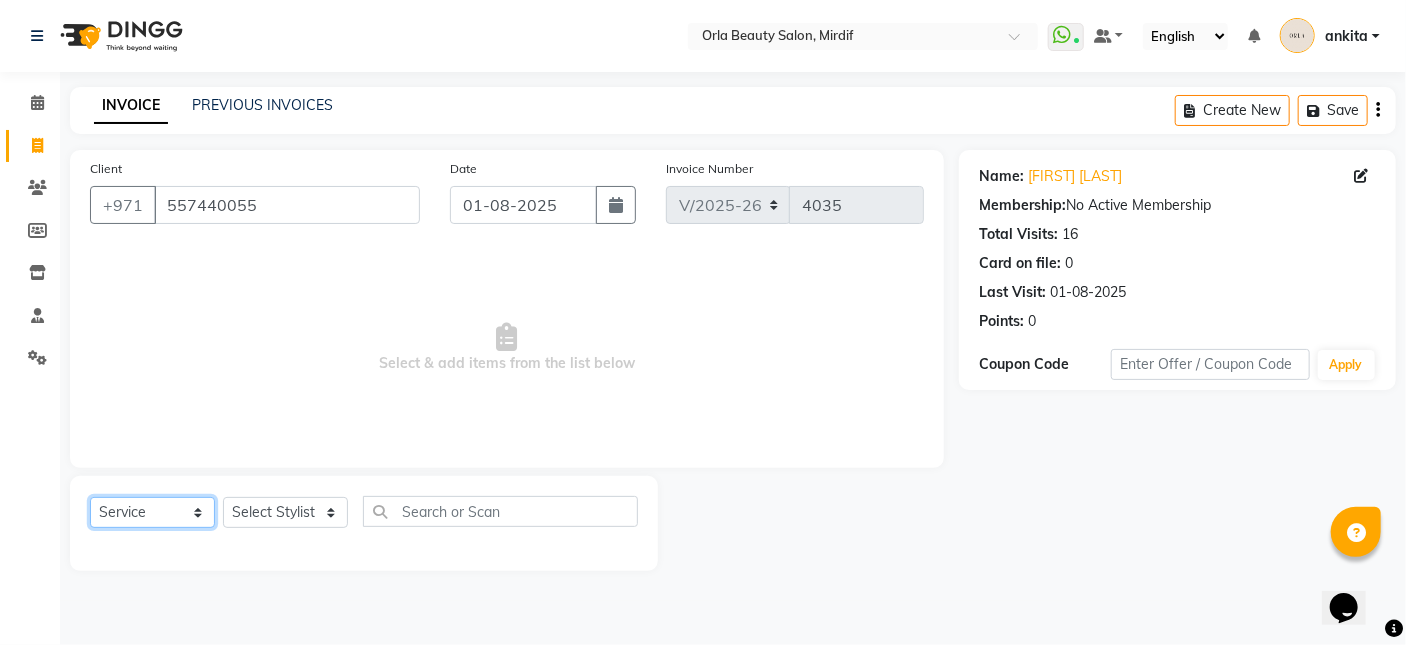 select on "package" 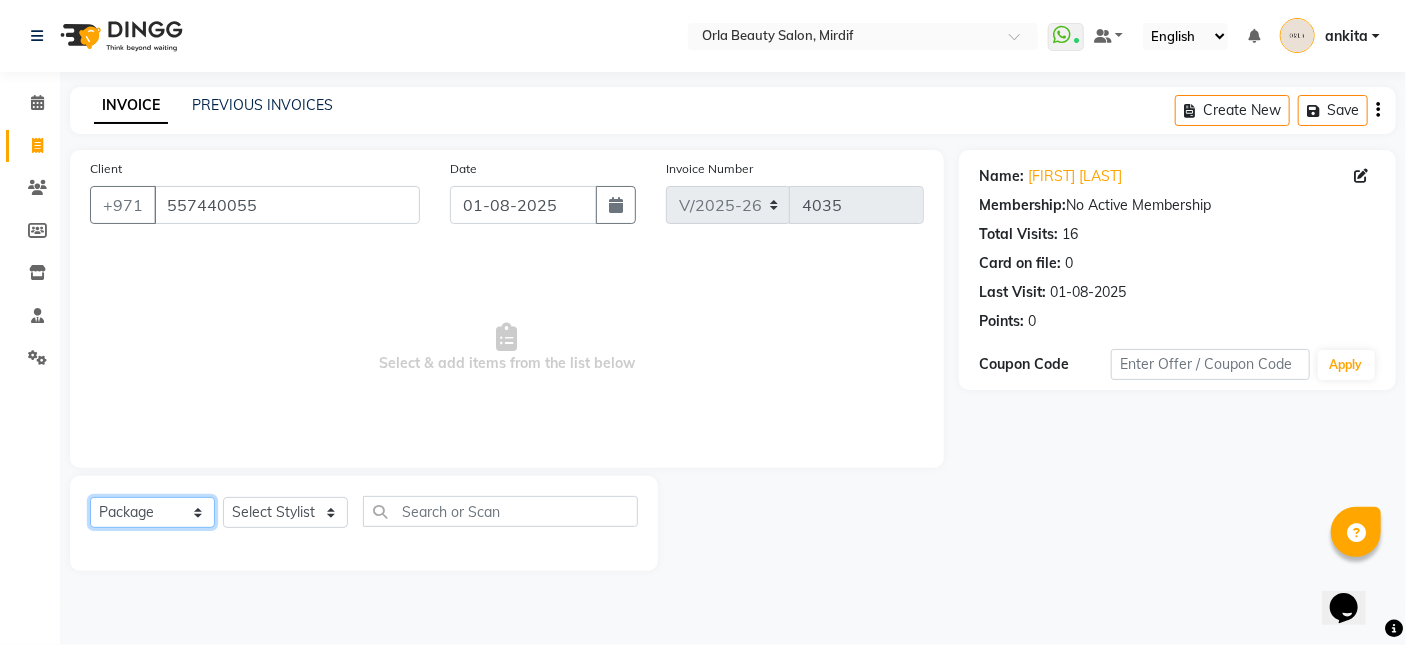 click on "Select  Service  Product  Membership  Package Voucher Prepaid Gift Card" 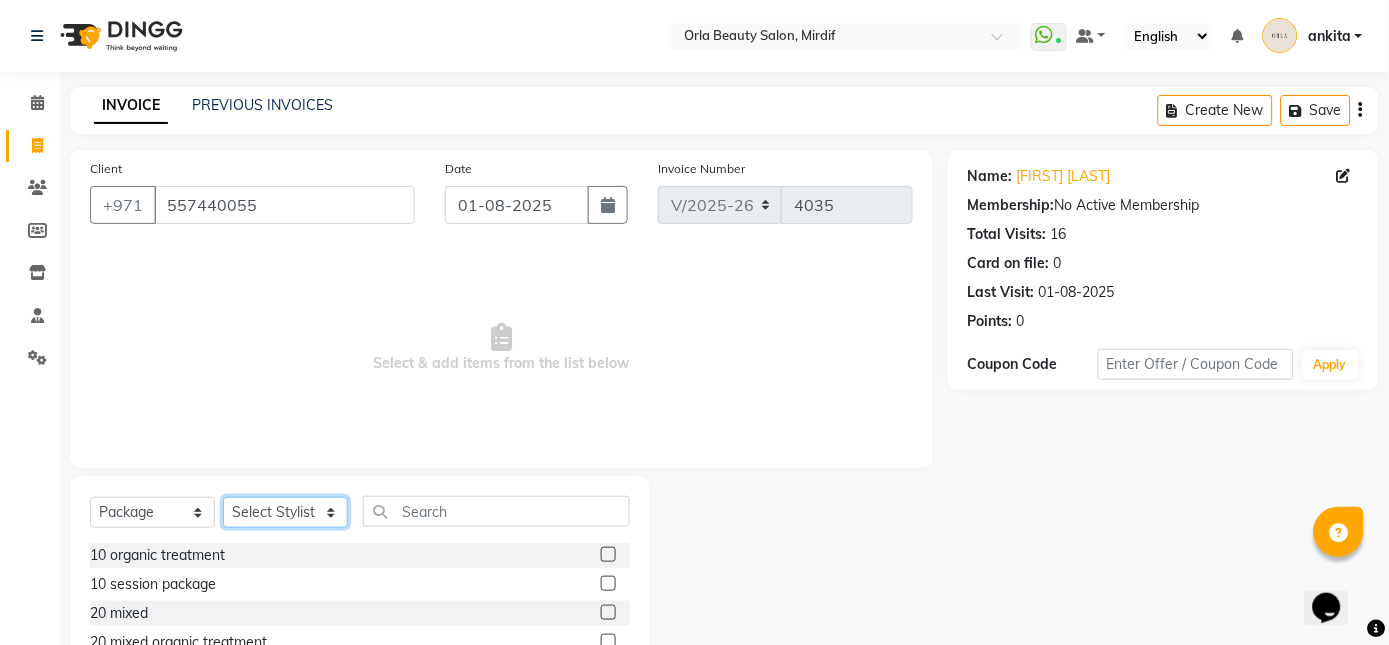click on "Select Stylist amal  Andy ankita  Anna bissan Emma Enda Epi Fatma kareema Liza Manju thakuri maryann Michelle michelle 2 Najat najwa priyanka magar  Rita rojina magar ruksana rupa magar ruth sangita swastika magar" 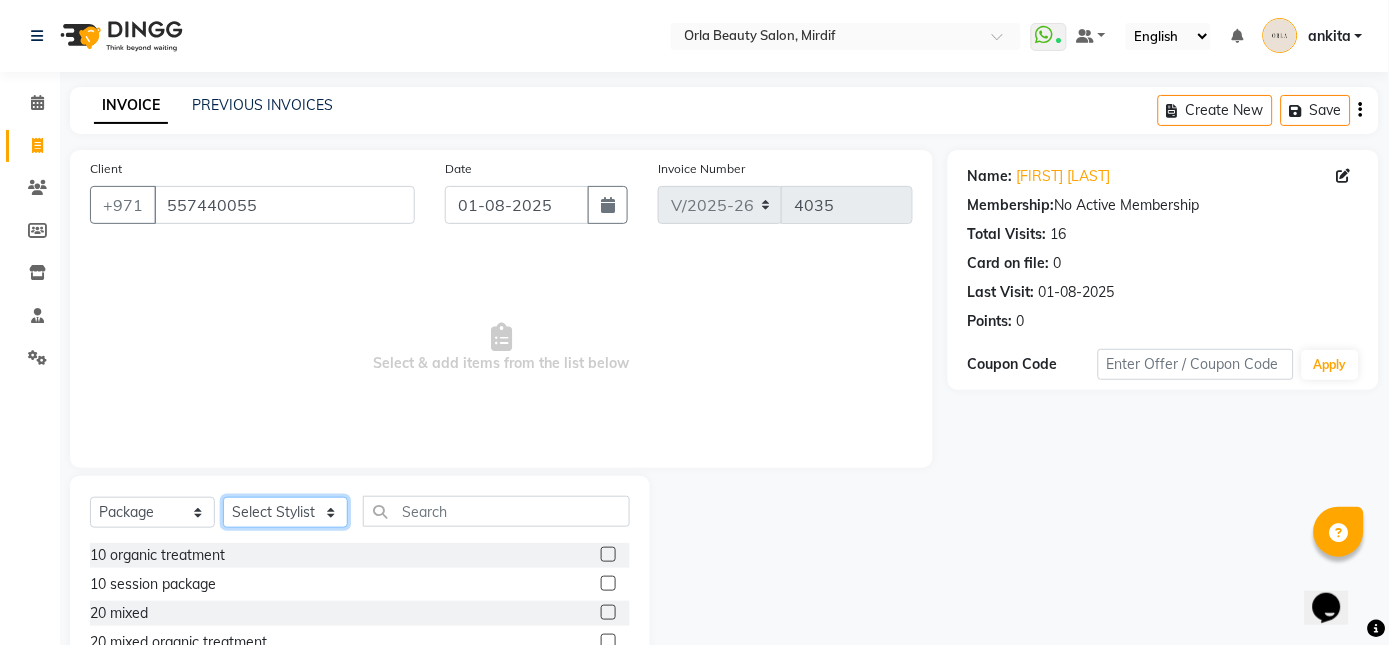 select on "31794" 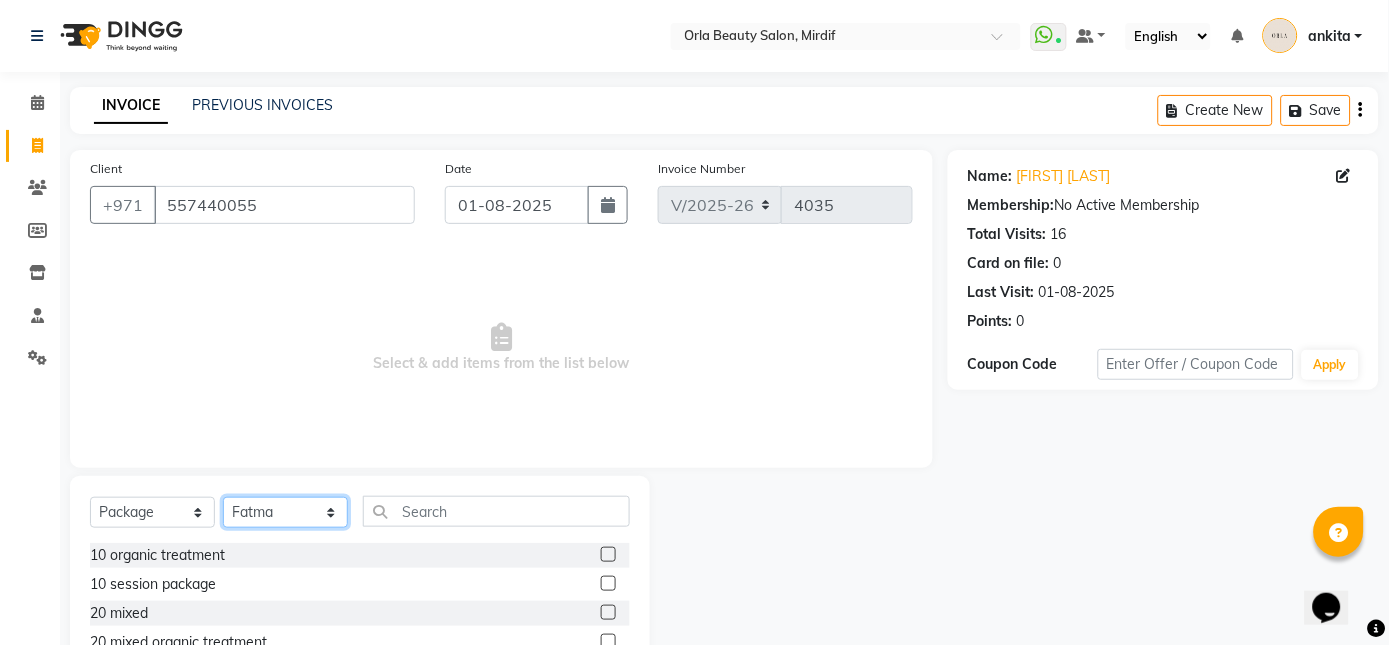 click on "Select Stylist amal  Andy ankita  Anna bissan Emma Enda Epi Fatma kareema Liza Manju thakuri maryann Michelle michelle 2 Najat najwa priyanka magar  Rita rojina magar ruksana rupa magar ruth sangita swastika magar" 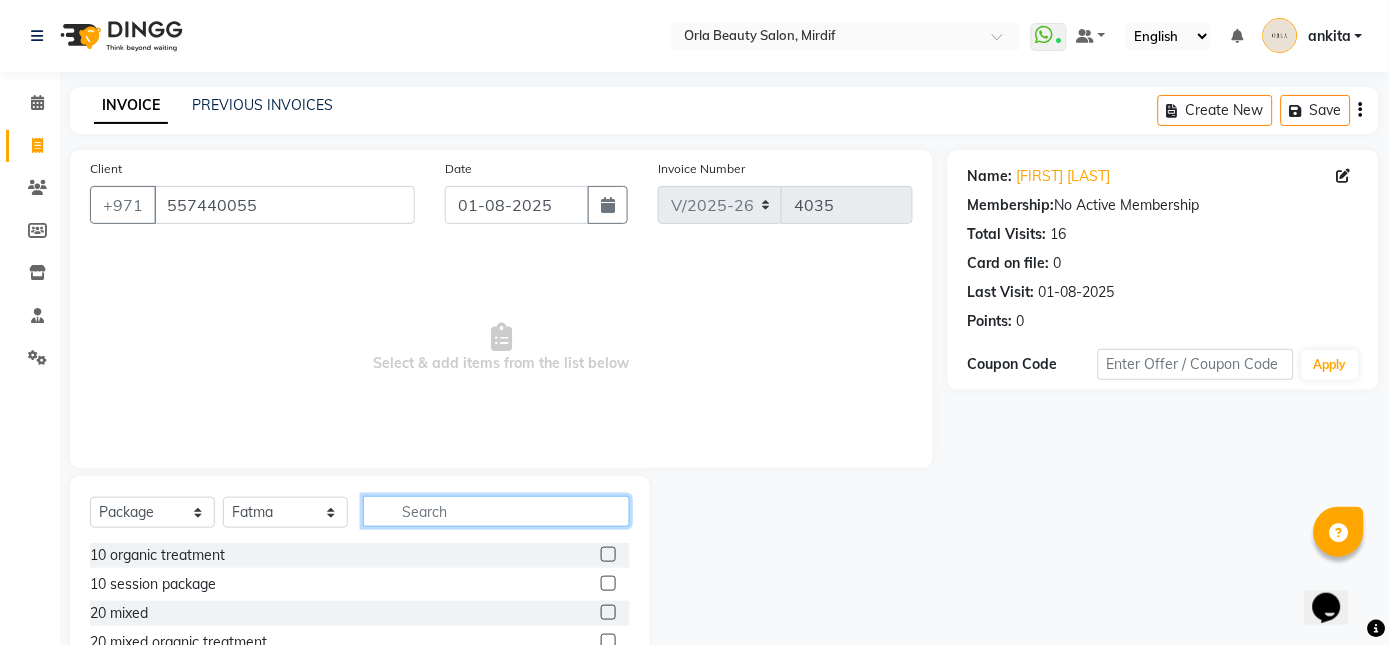 click 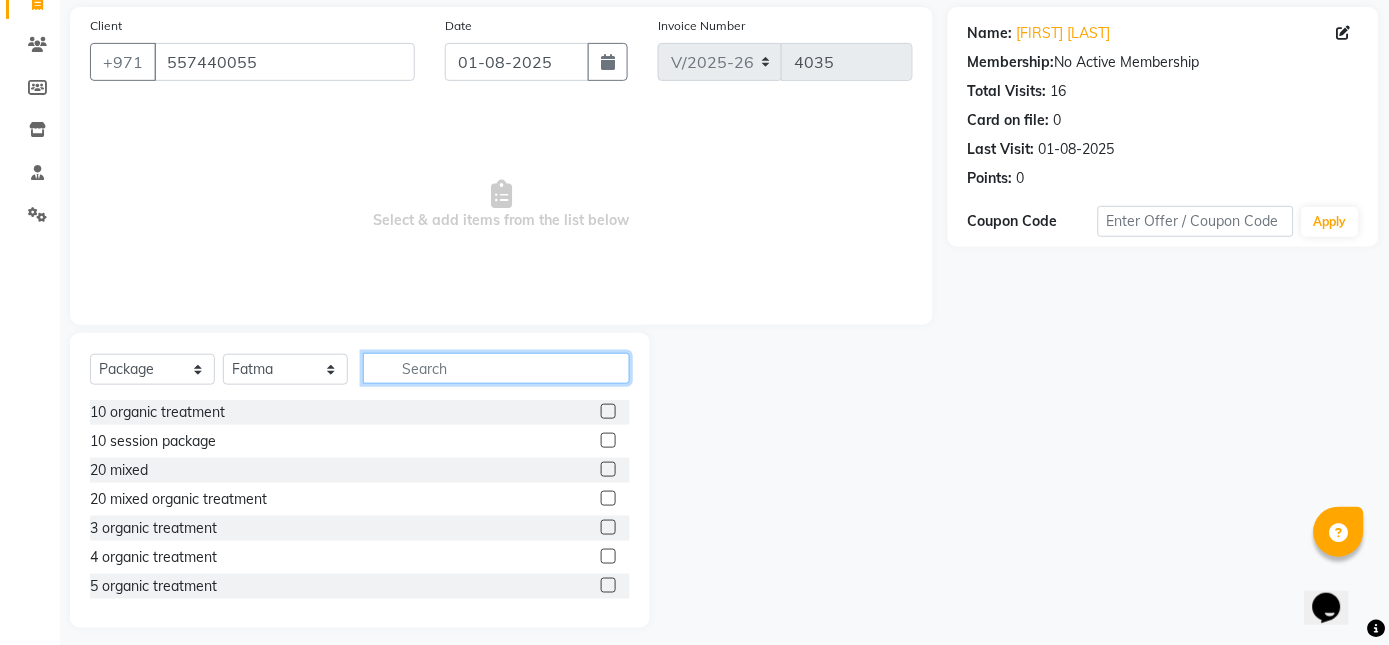 scroll, scrollTop: 155, scrollLeft: 0, axis: vertical 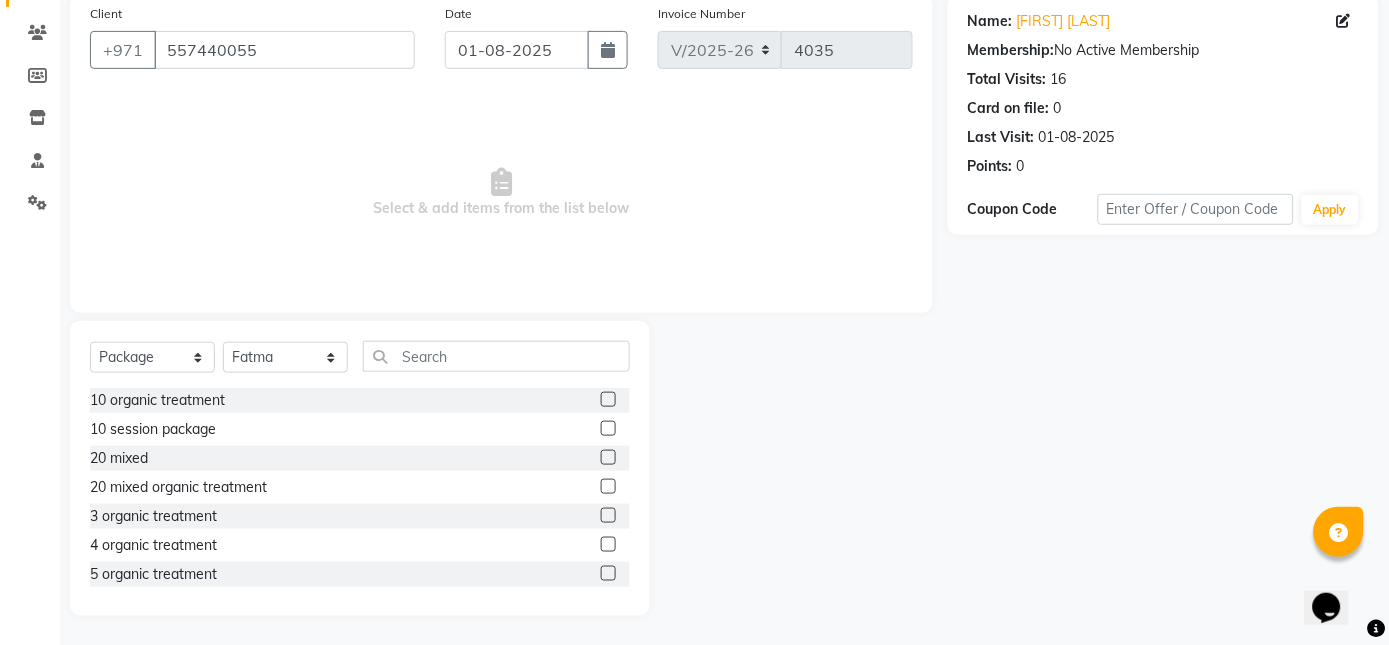 click 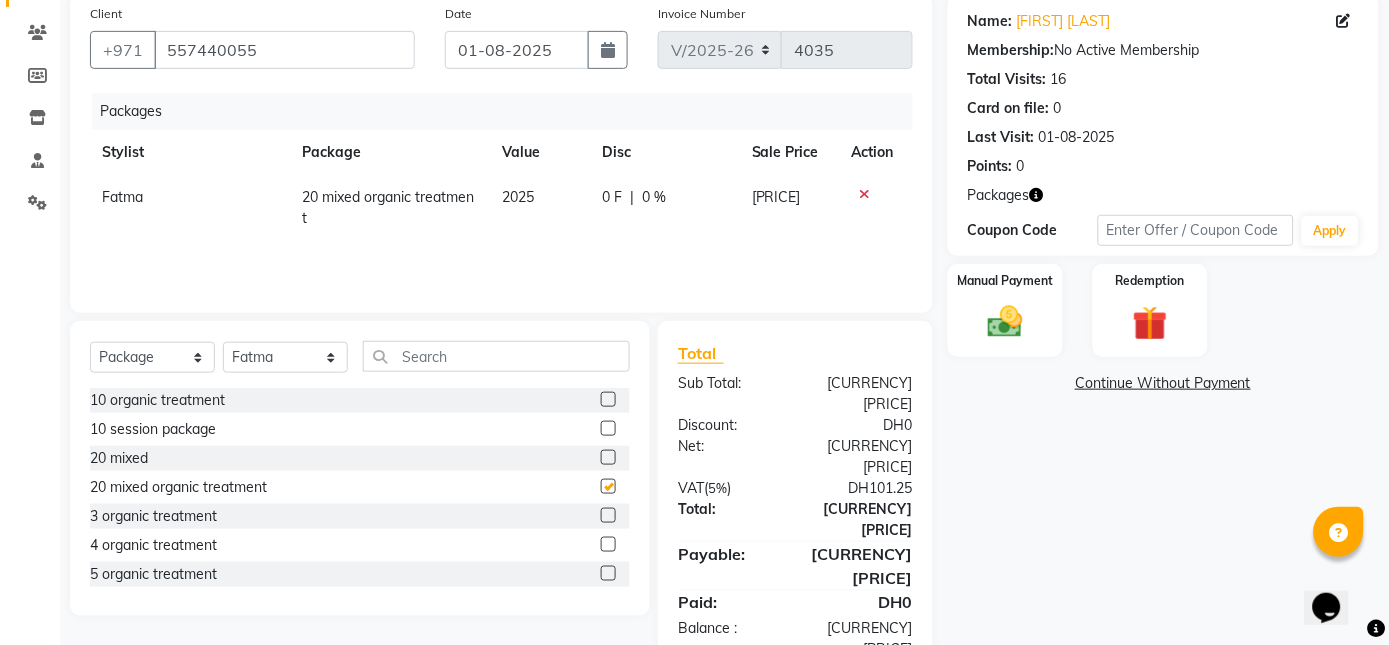 checkbox on "false" 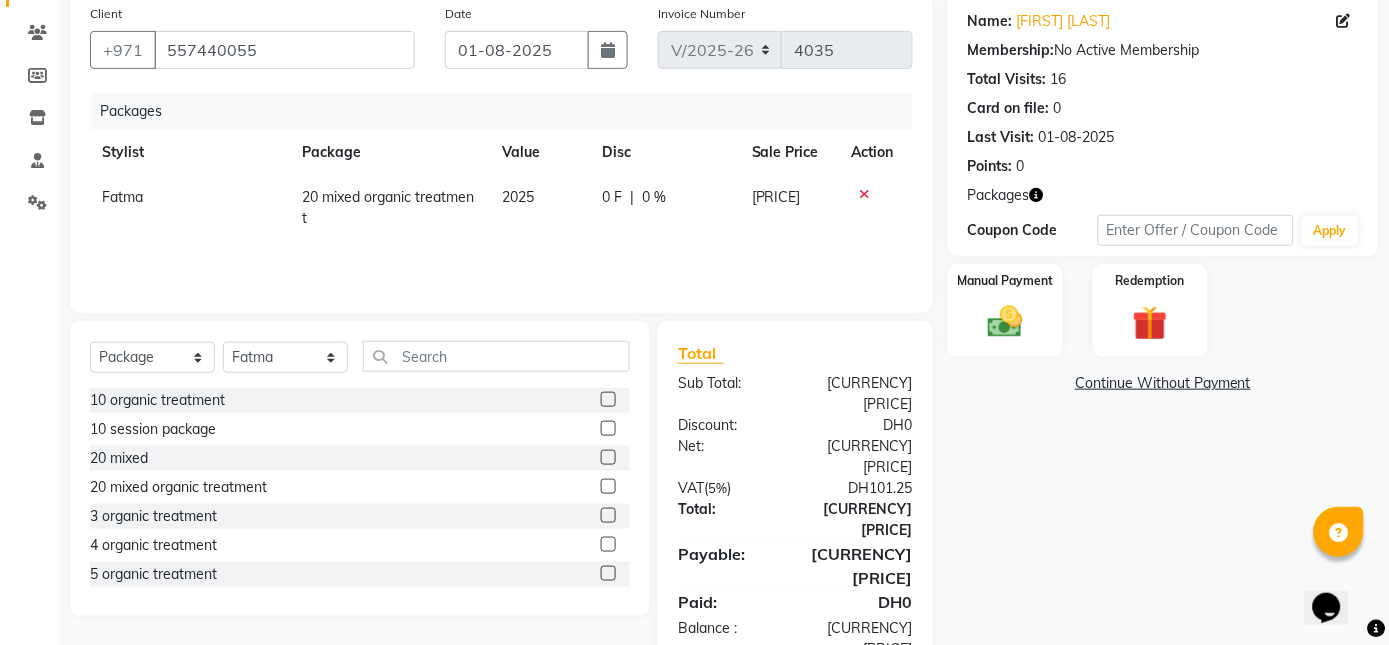 click 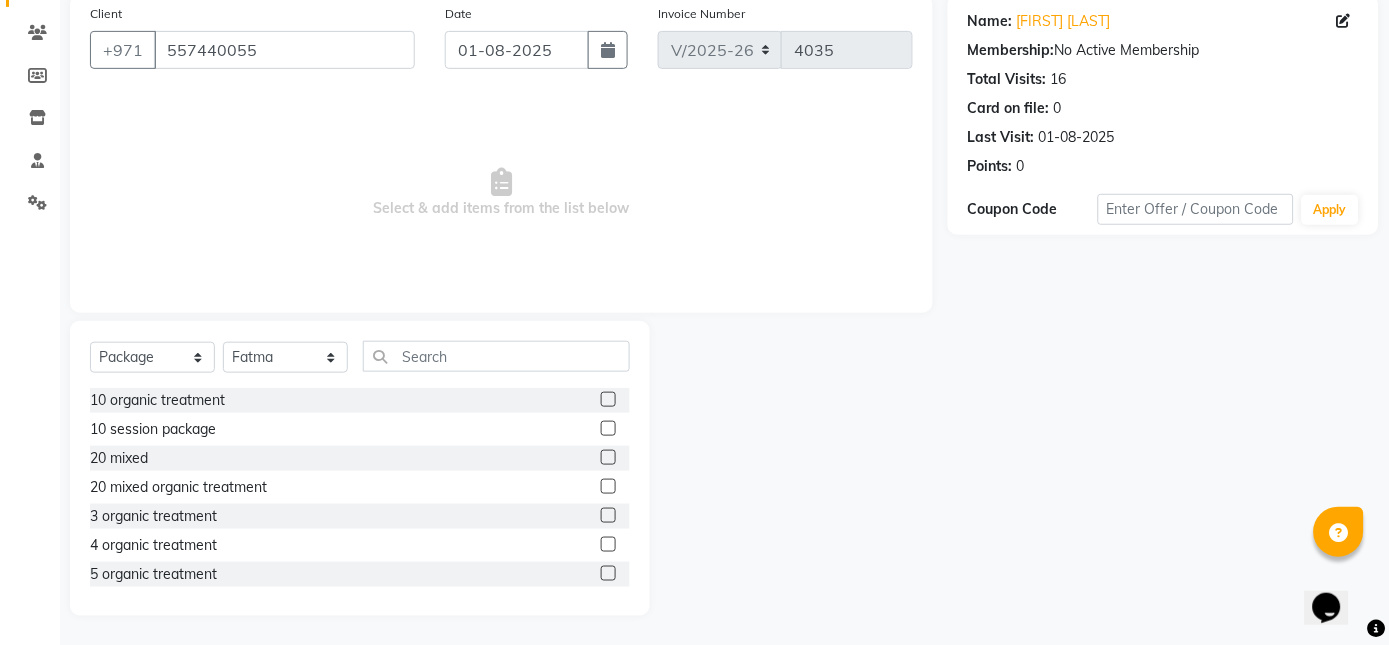 click 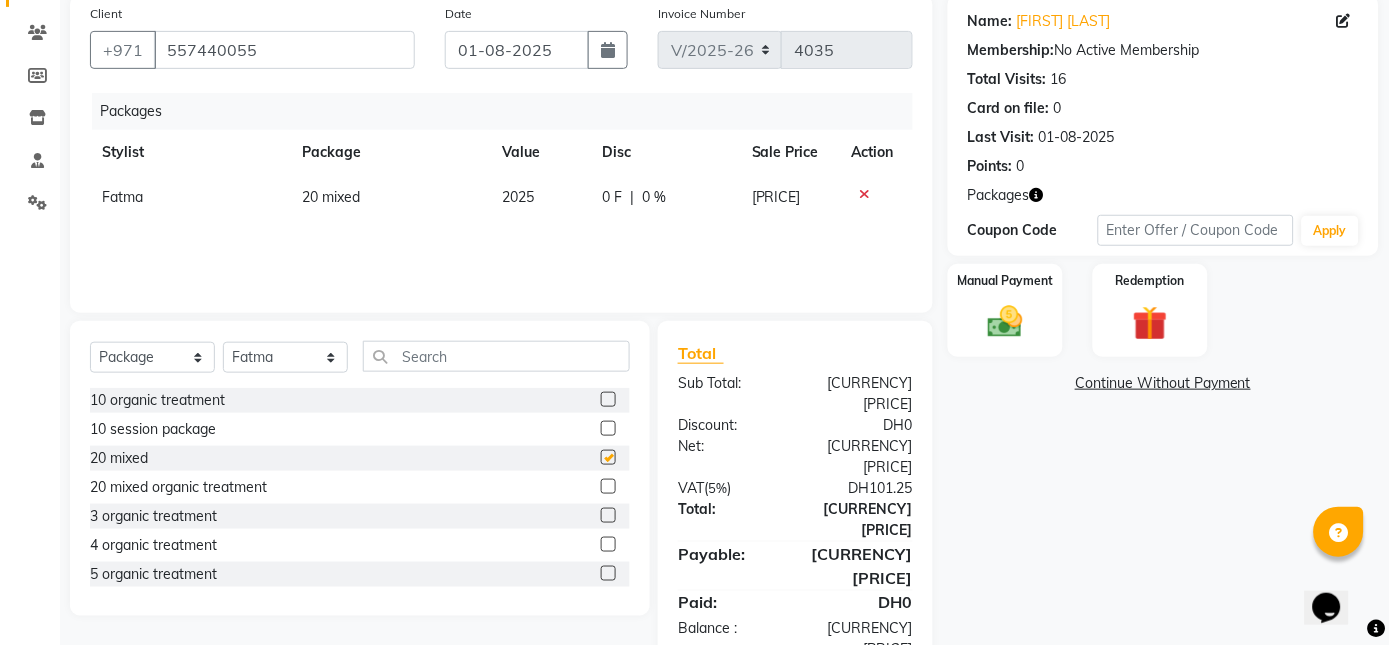 checkbox on "false" 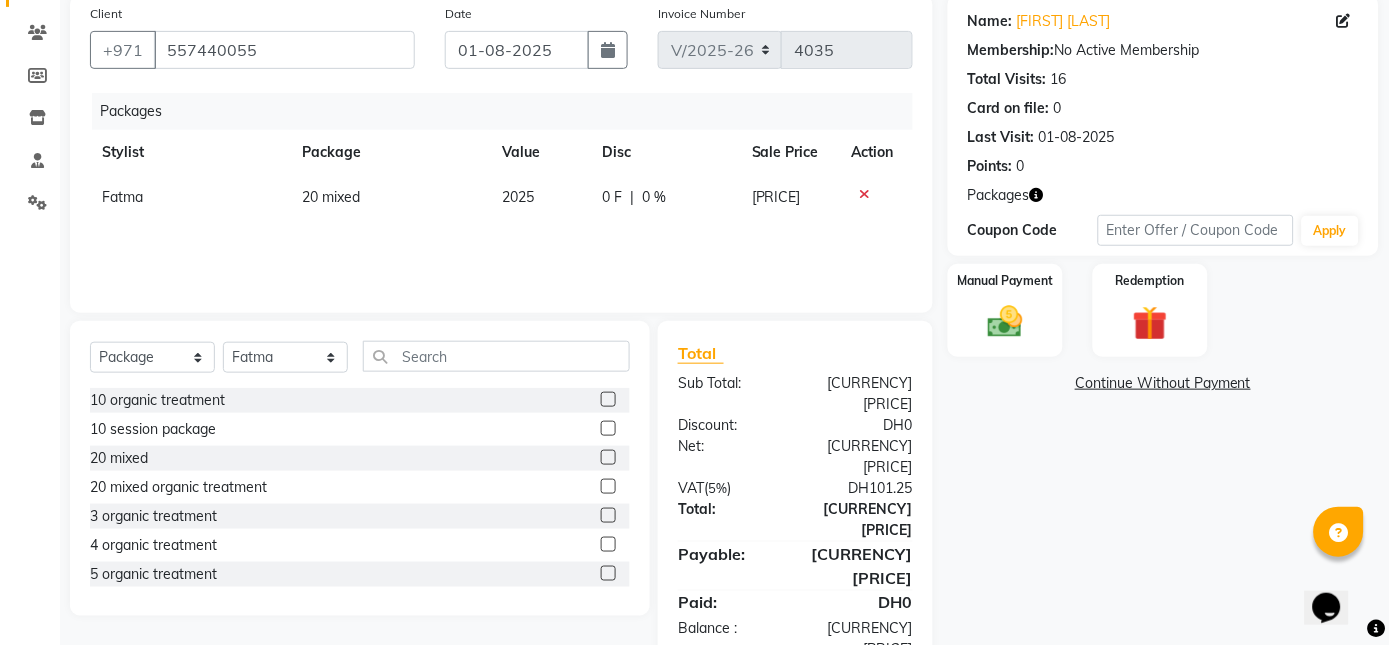 click 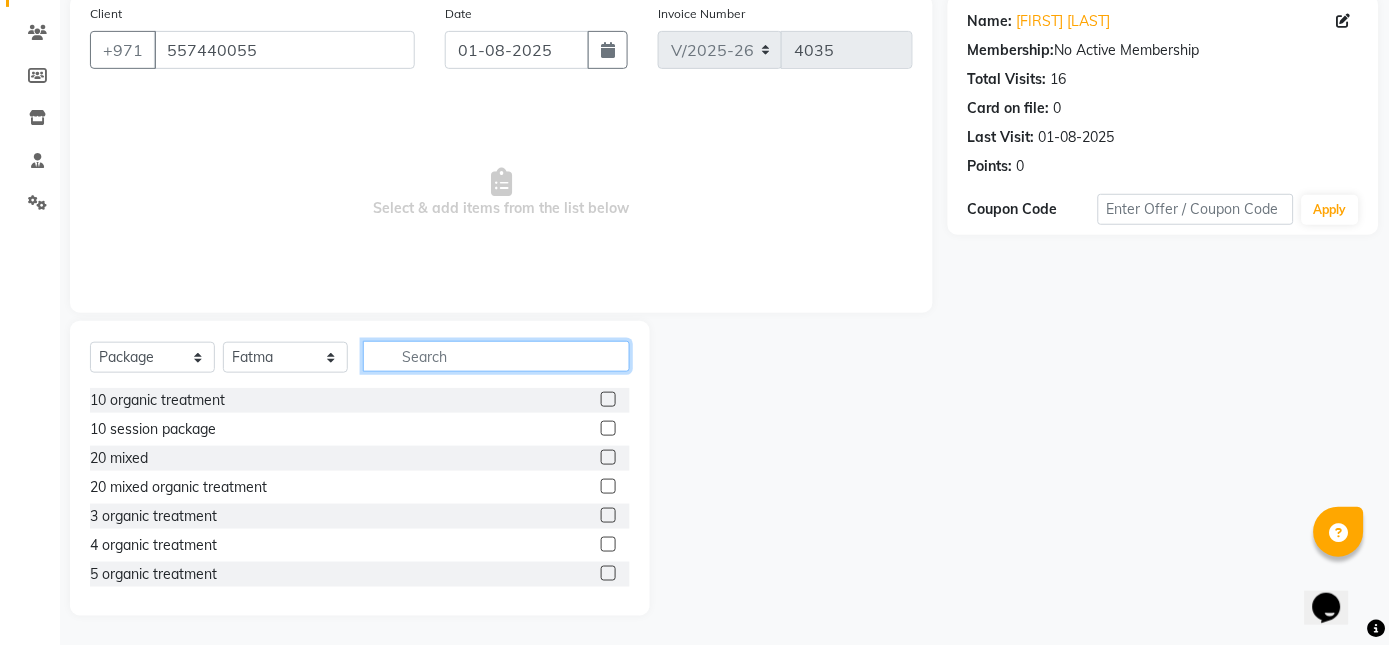 click 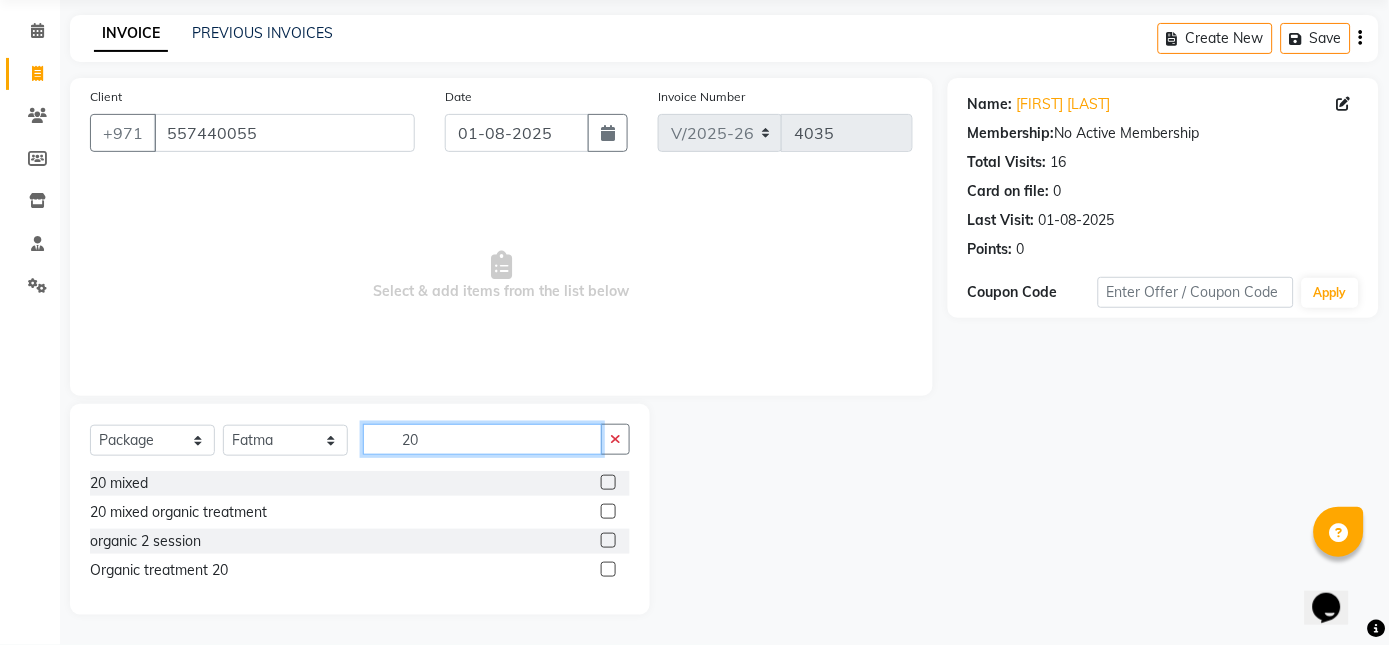 scroll, scrollTop: 43, scrollLeft: 0, axis: vertical 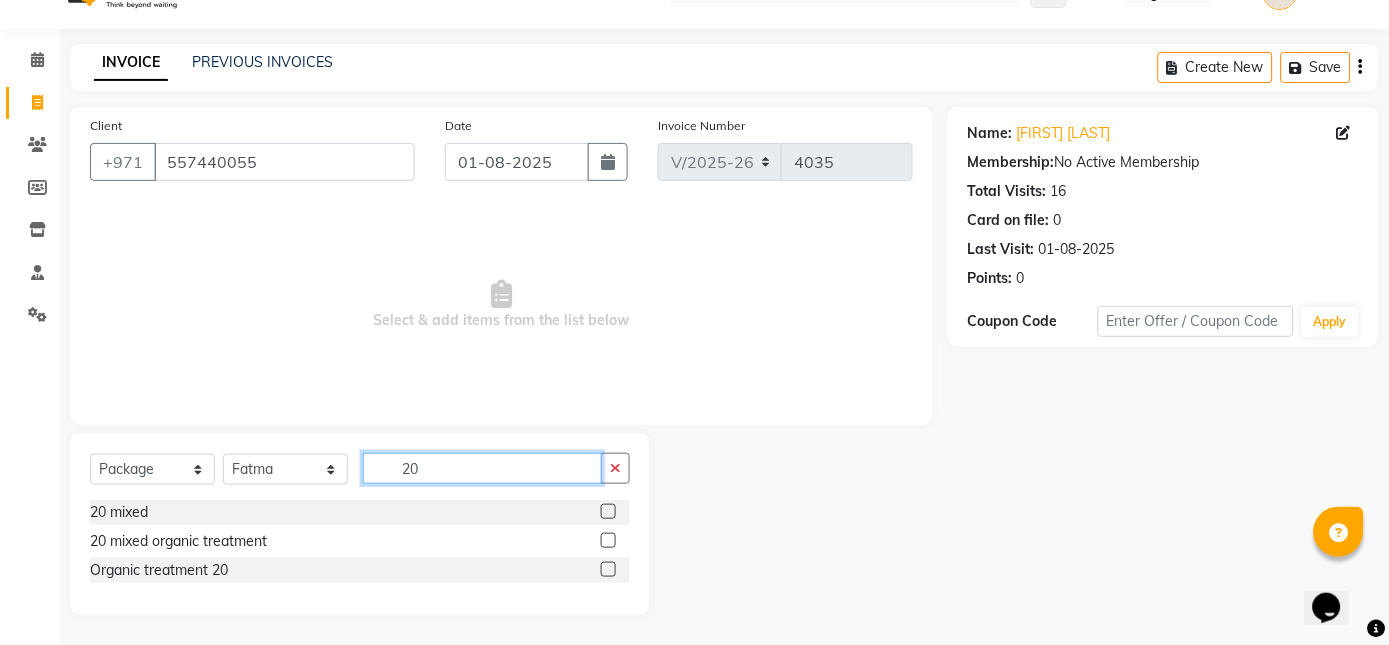 type on "20" 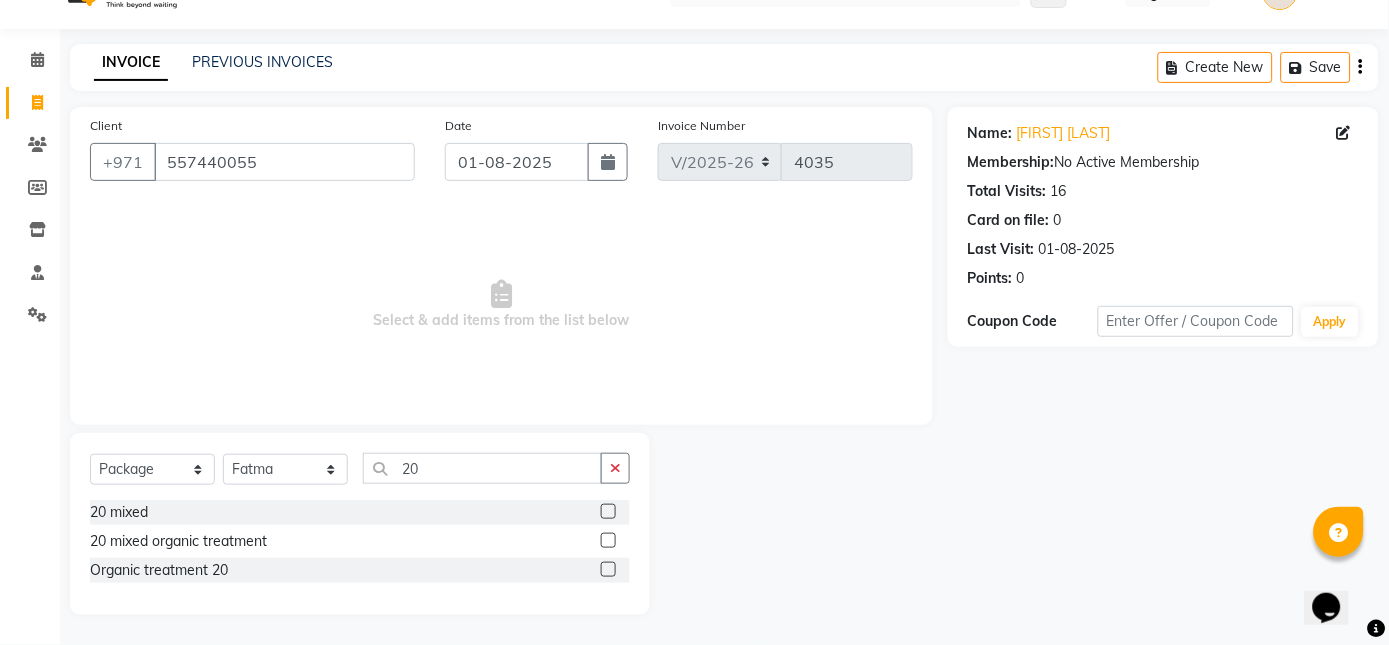 click 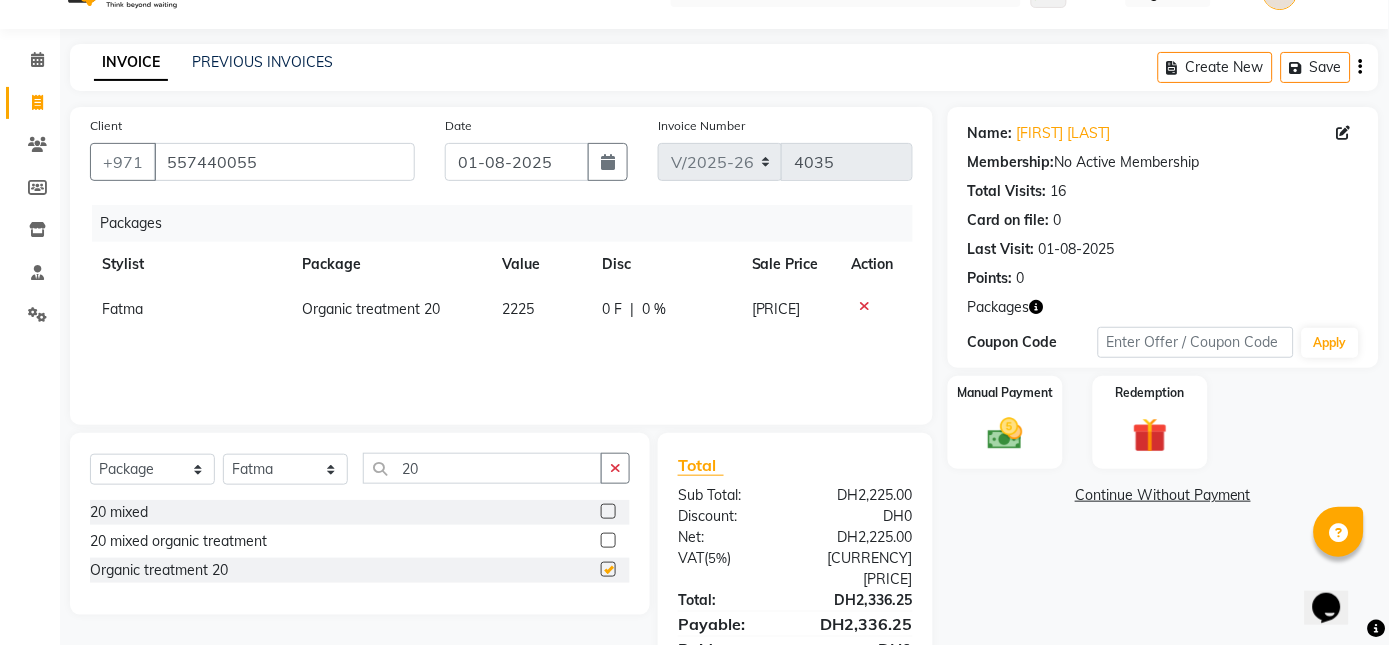 checkbox on "false" 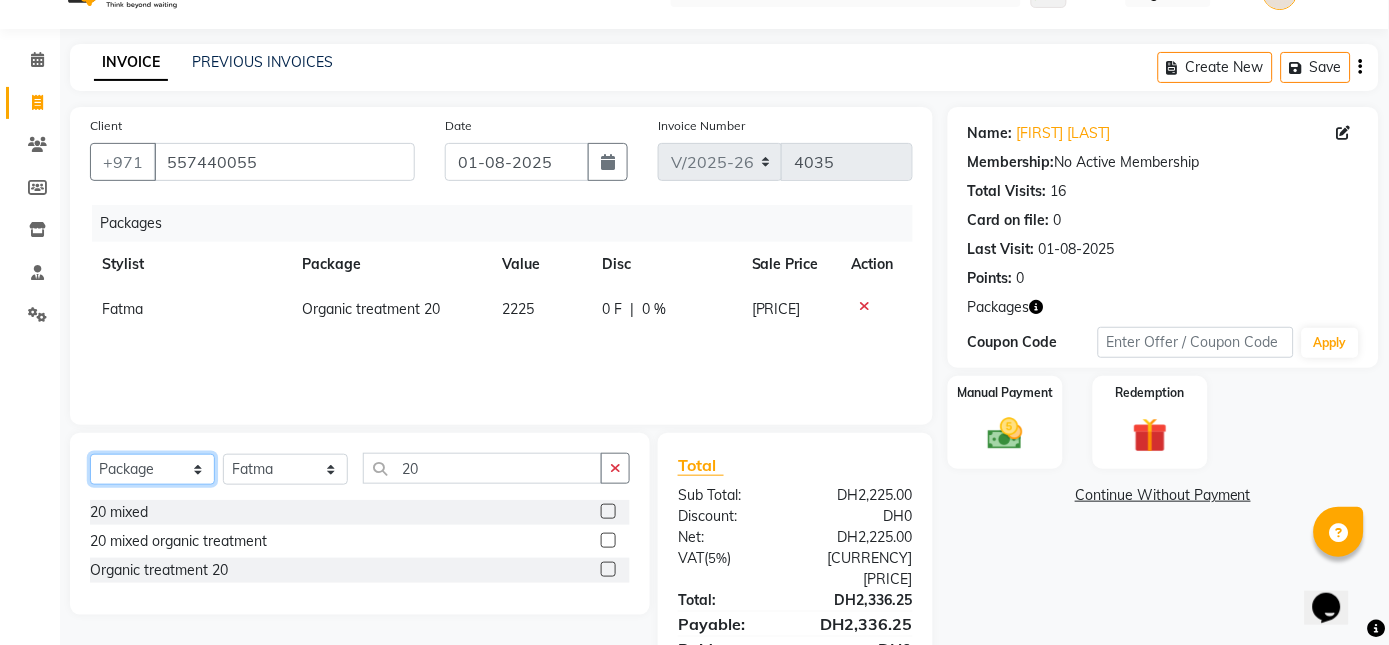 drag, startPoint x: 134, startPoint y: 474, endPoint x: 119, endPoint y: 458, distance: 21.931713 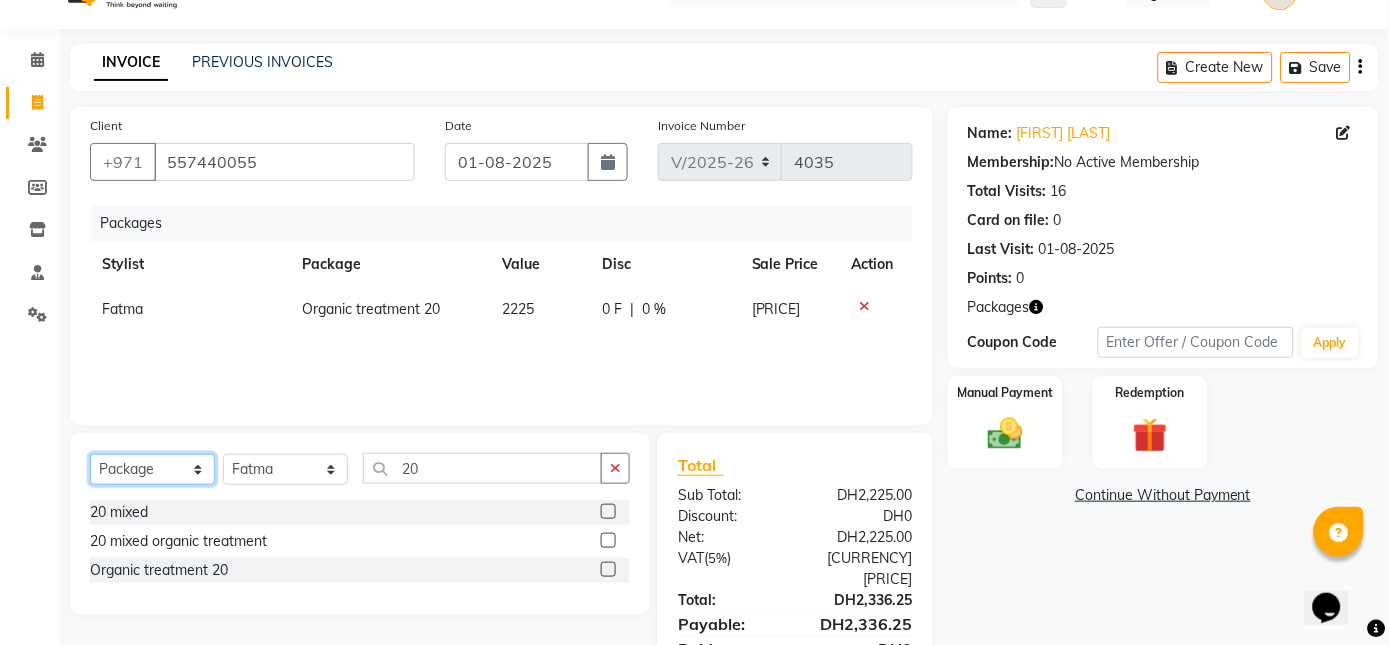 select on "service" 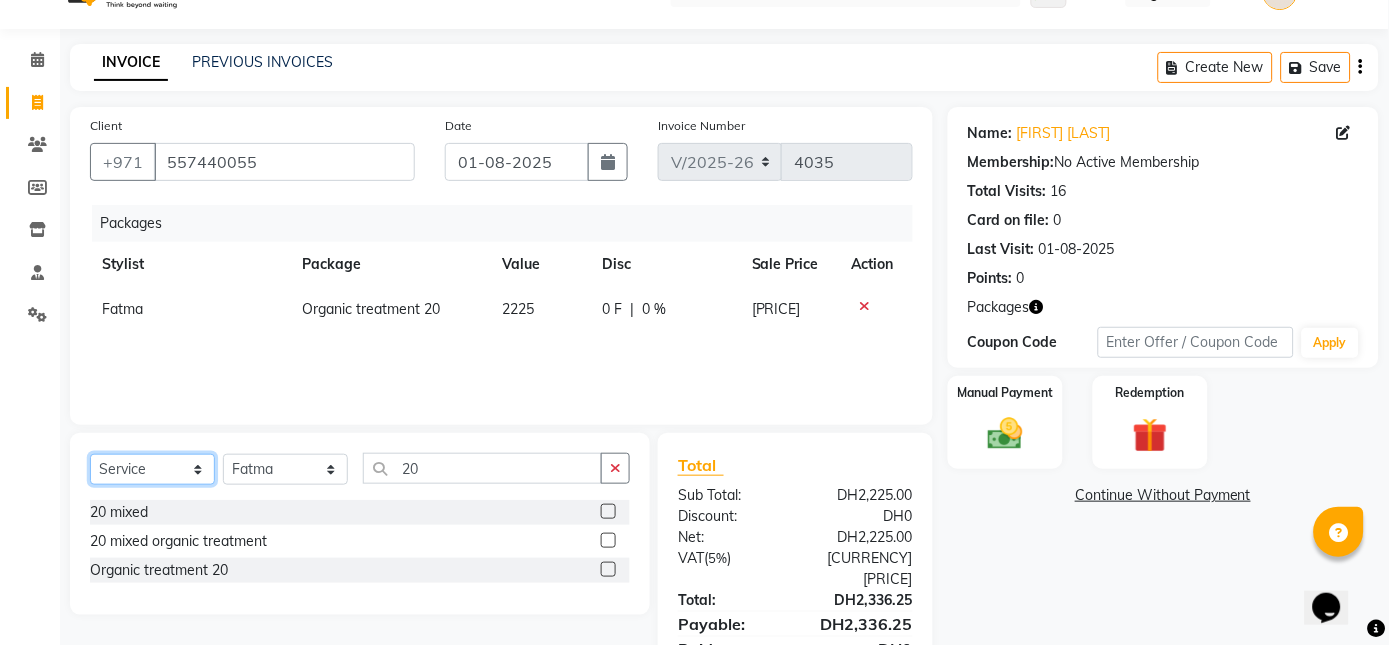 click on "Select  Service  Product  Membership  Package Voucher Prepaid Gift Card" 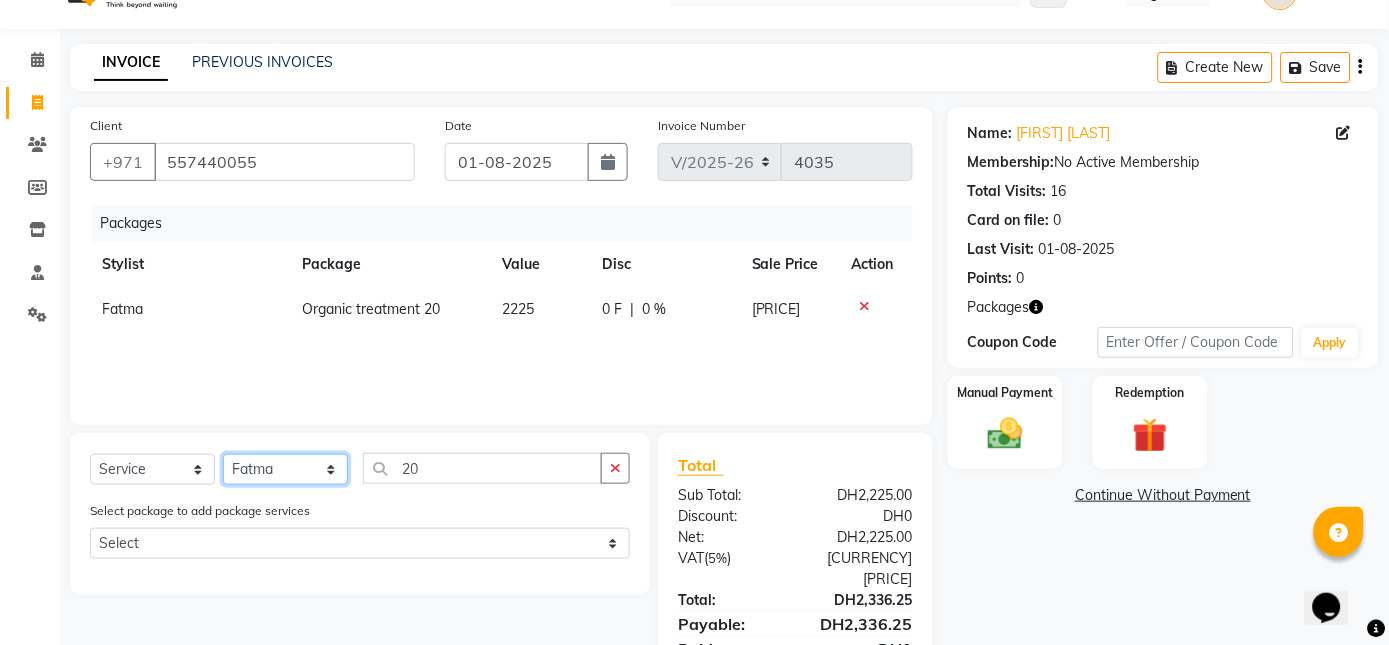 click on "Select Stylist amal  Andy ankita  Anna bissan Emma Enda Epi Fatma kareema Liza Manju thakuri maryann Michelle michelle 2 Najat najwa priyanka magar  Rita rojina magar ruksana rupa magar ruth sangita swastika magar" 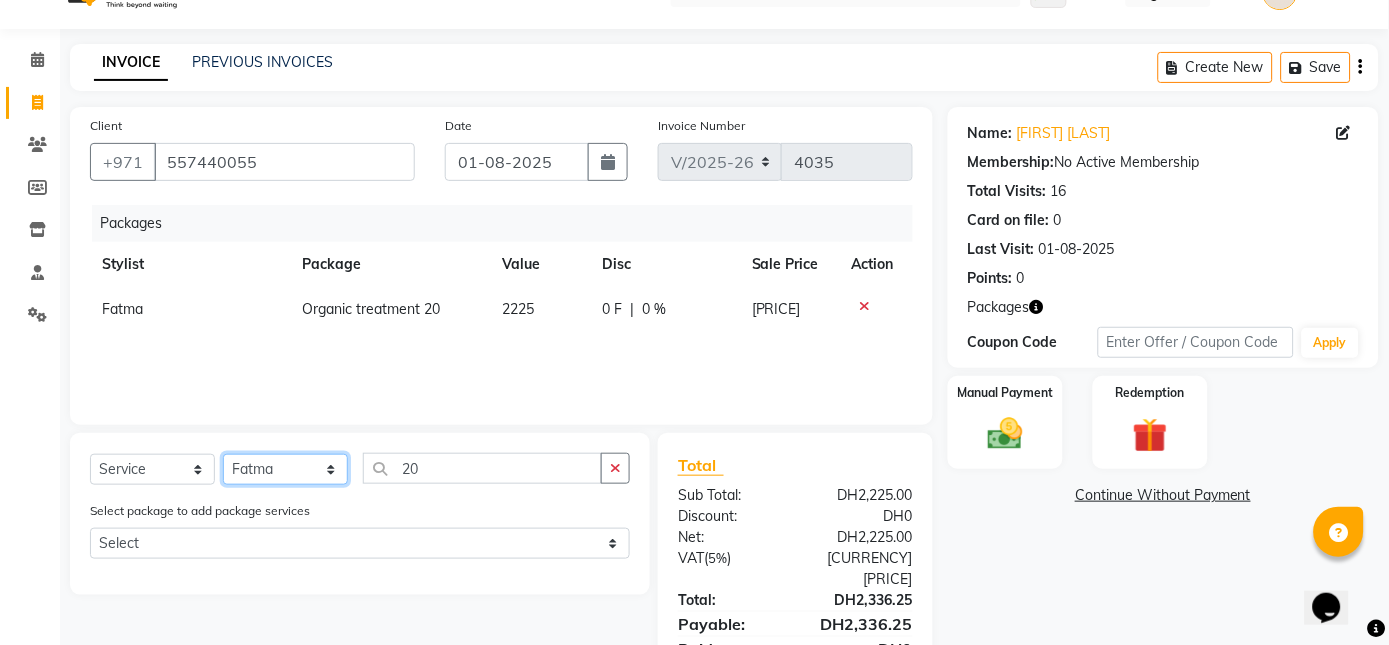 select on "60330" 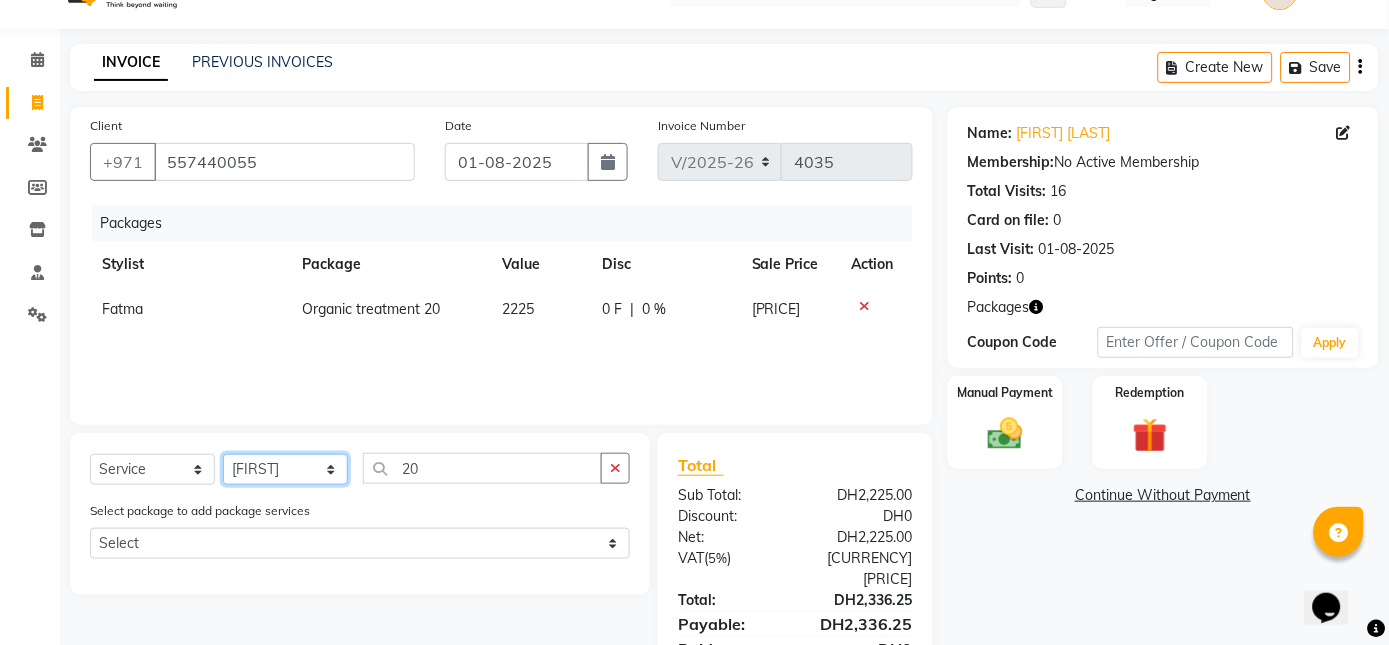 click on "Select Stylist amal  Andy ankita  Anna bissan Emma Enda Epi Fatma kareema Liza Manju thakuri maryann Michelle michelle 2 Najat najwa priyanka magar  Rita rojina magar ruksana rupa magar ruth sangita swastika magar" 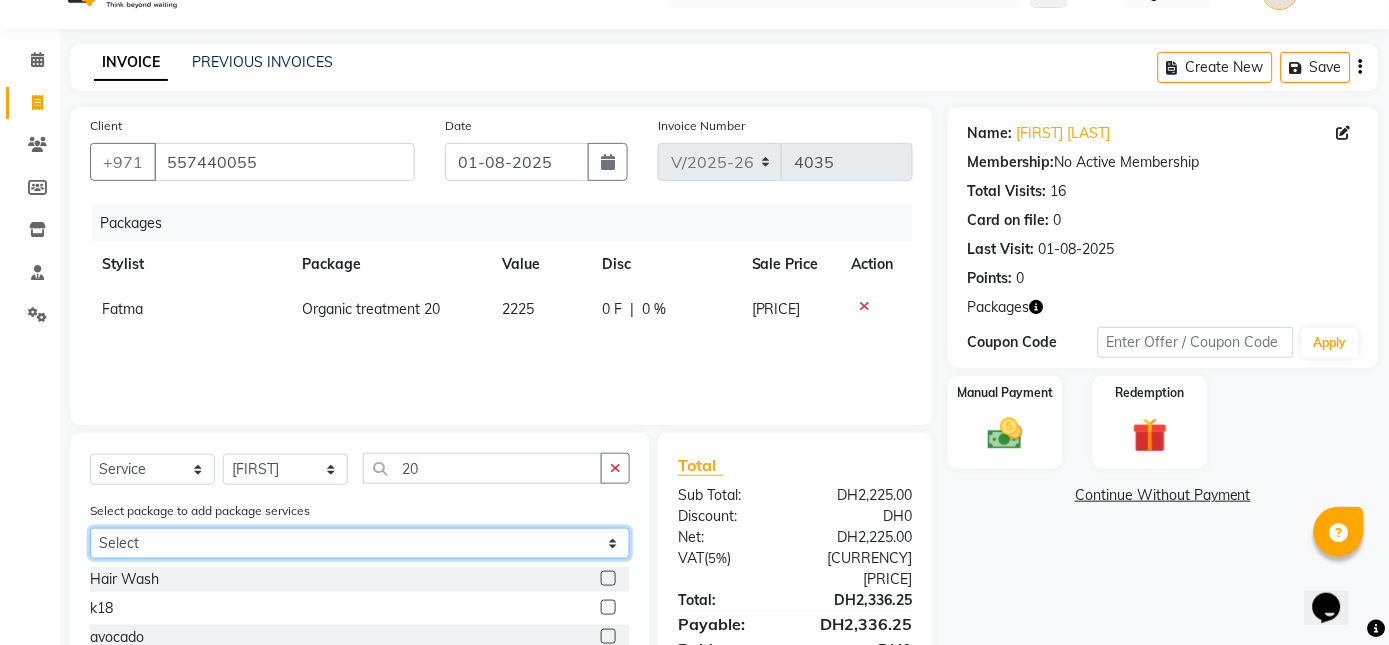drag, startPoint x: 507, startPoint y: 535, endPoint x: 500, endPoint y: 554, distance: 20.248457 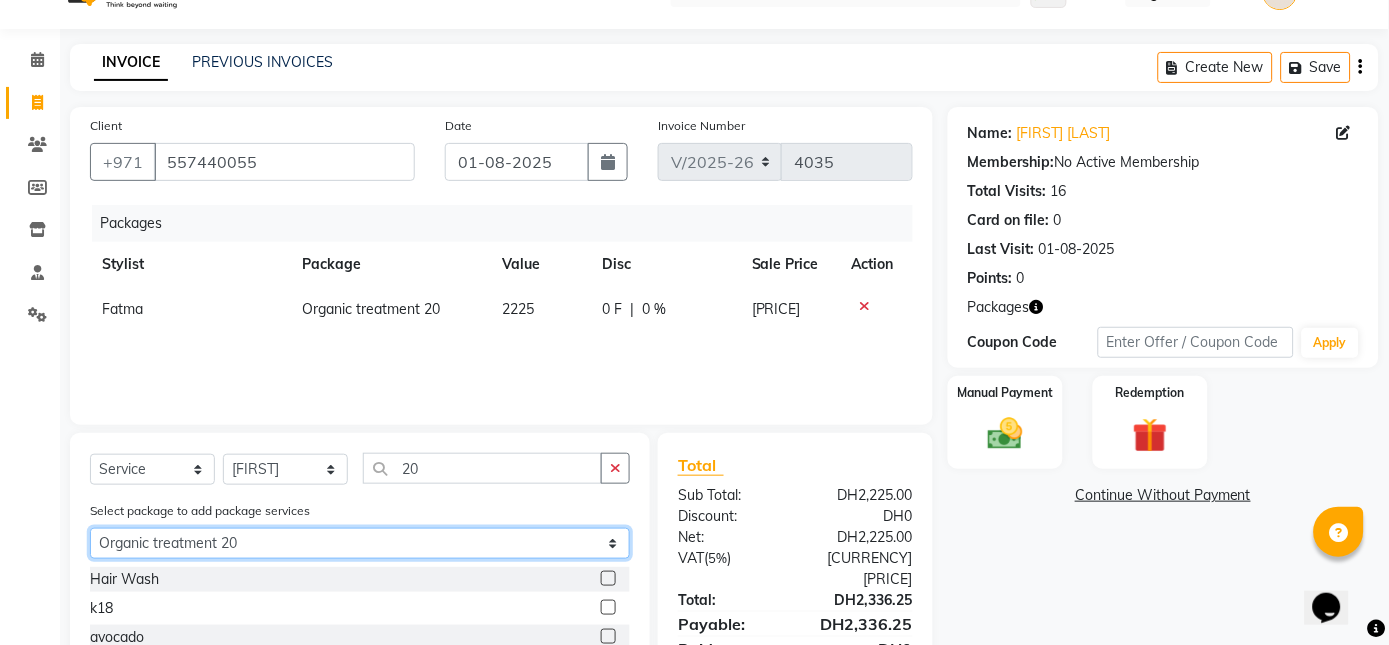 click on "Select Organic treatment 20" 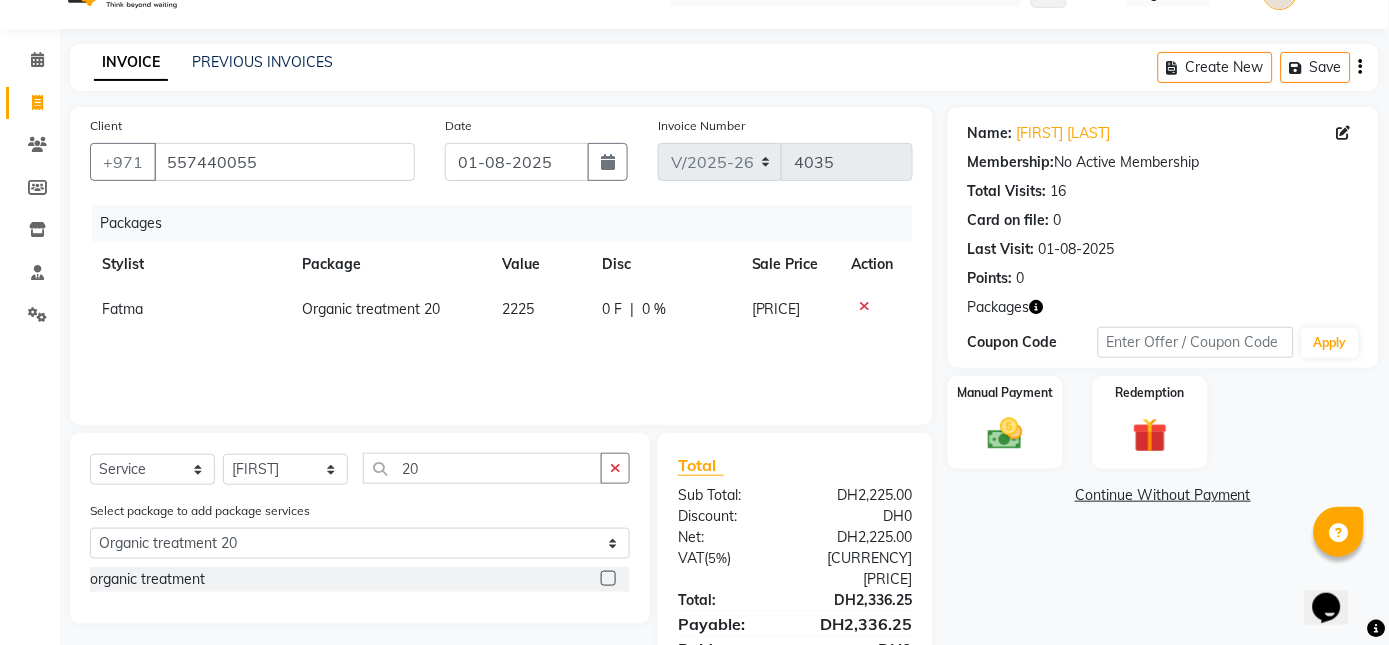 click 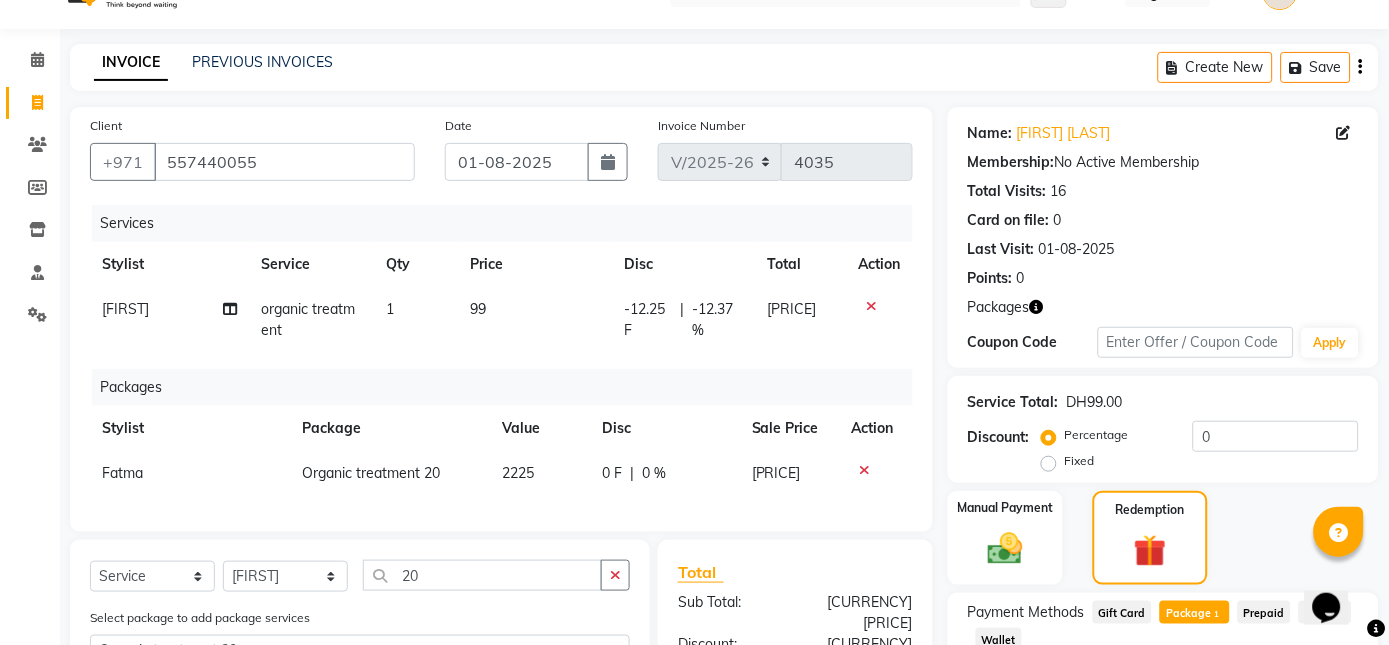 checkbox on "false" 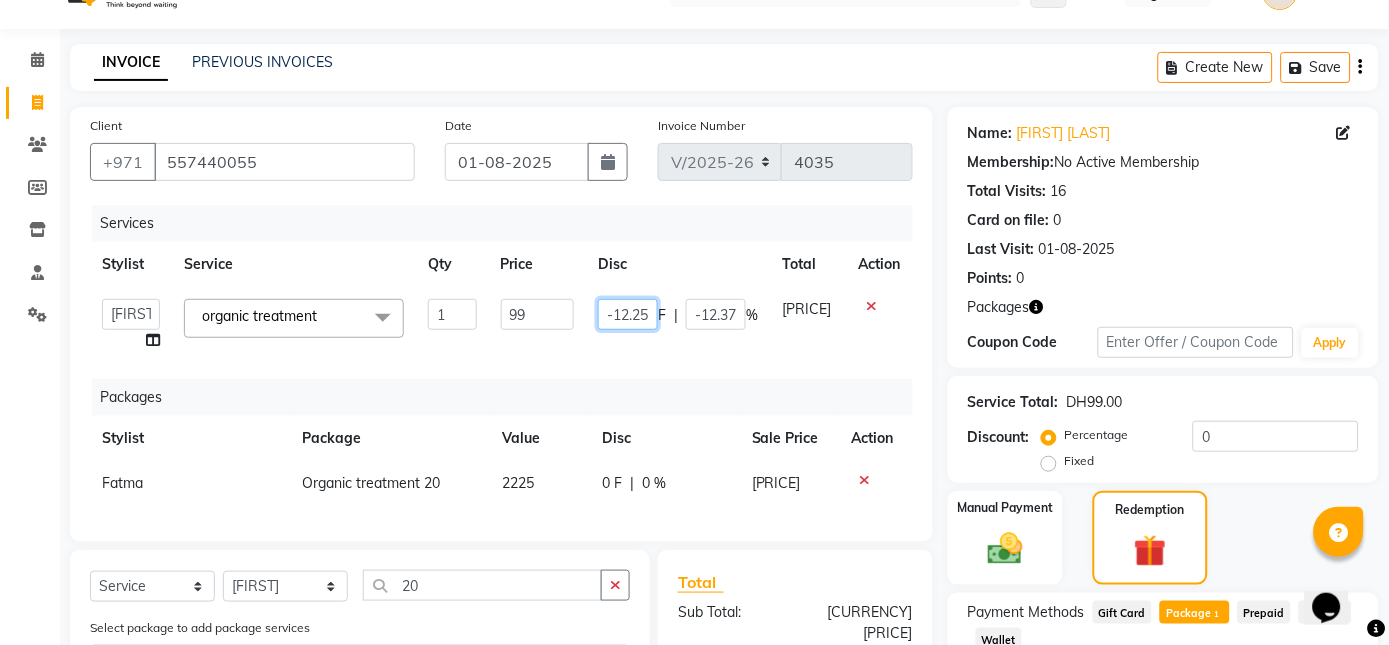 click on "-12.25" 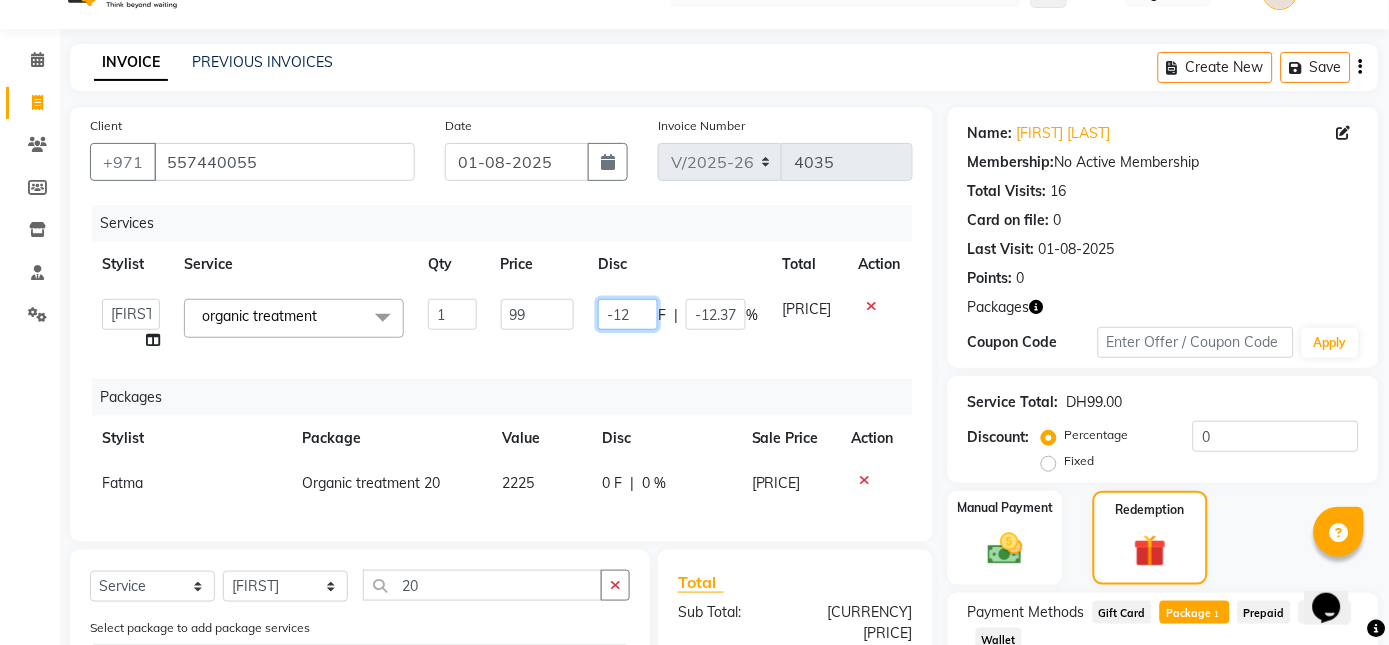 type on "-1" 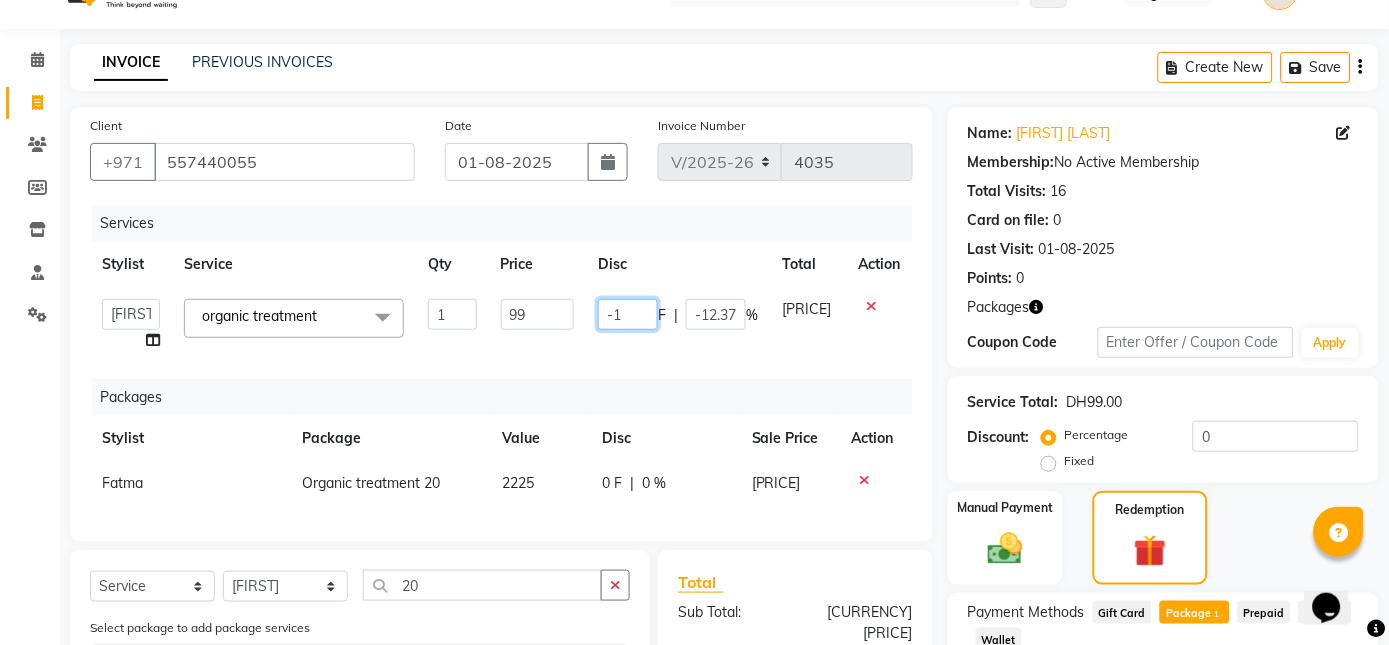 type 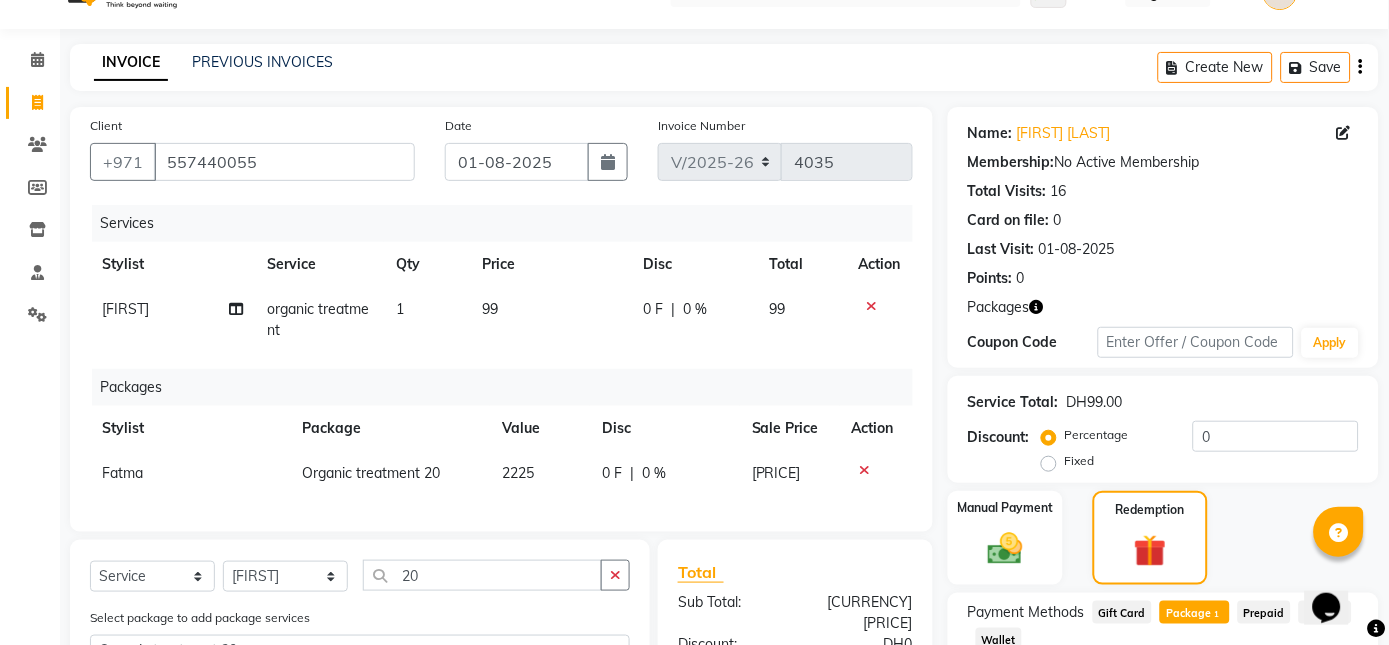 click on "99" 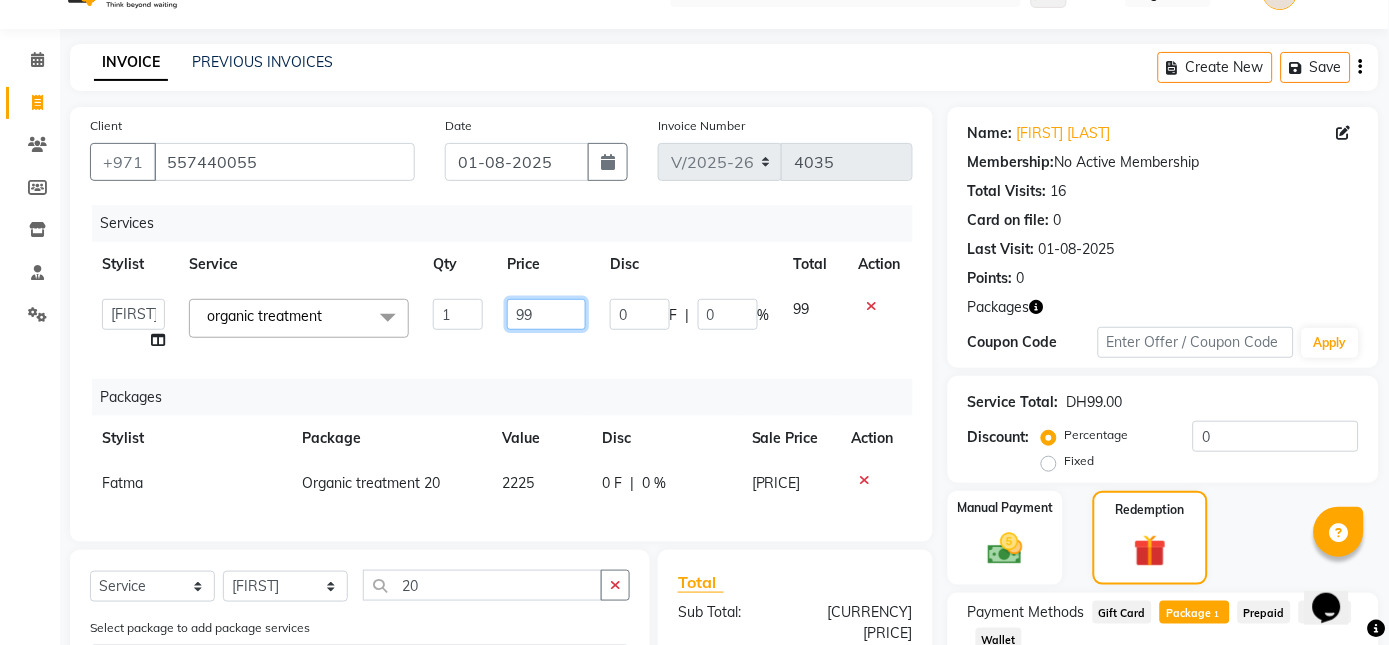 click on "99" 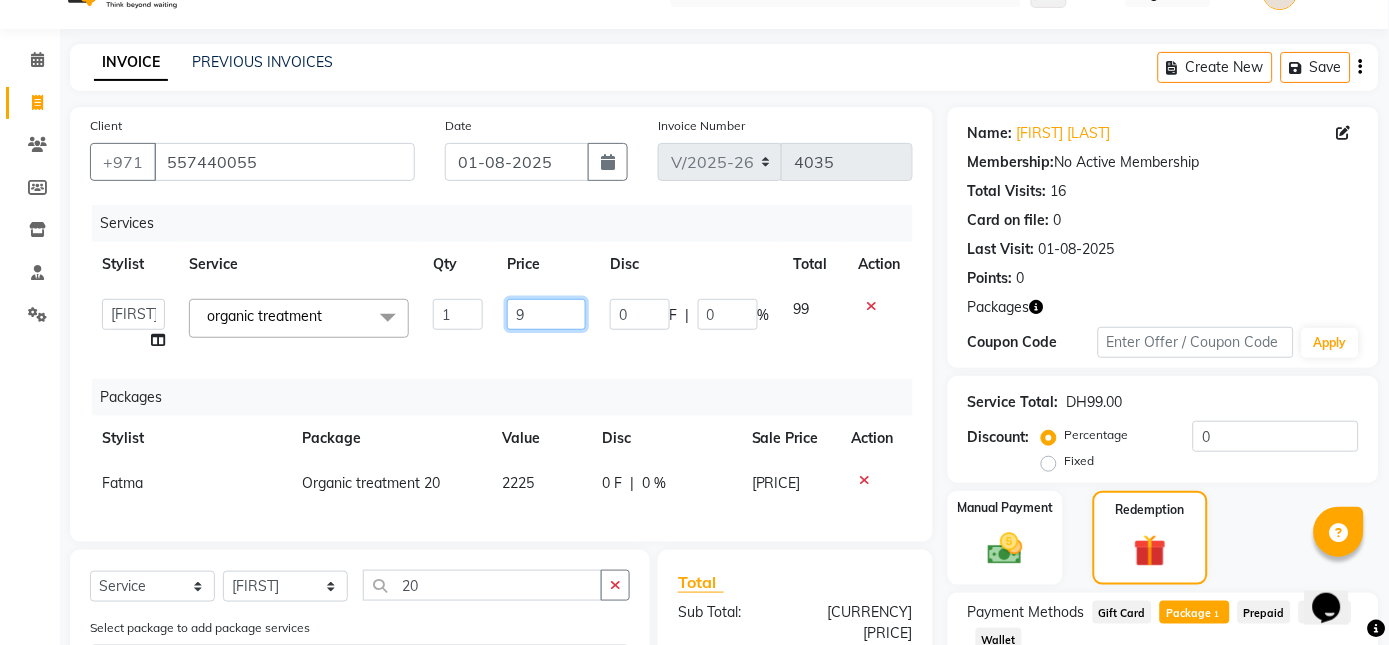 type 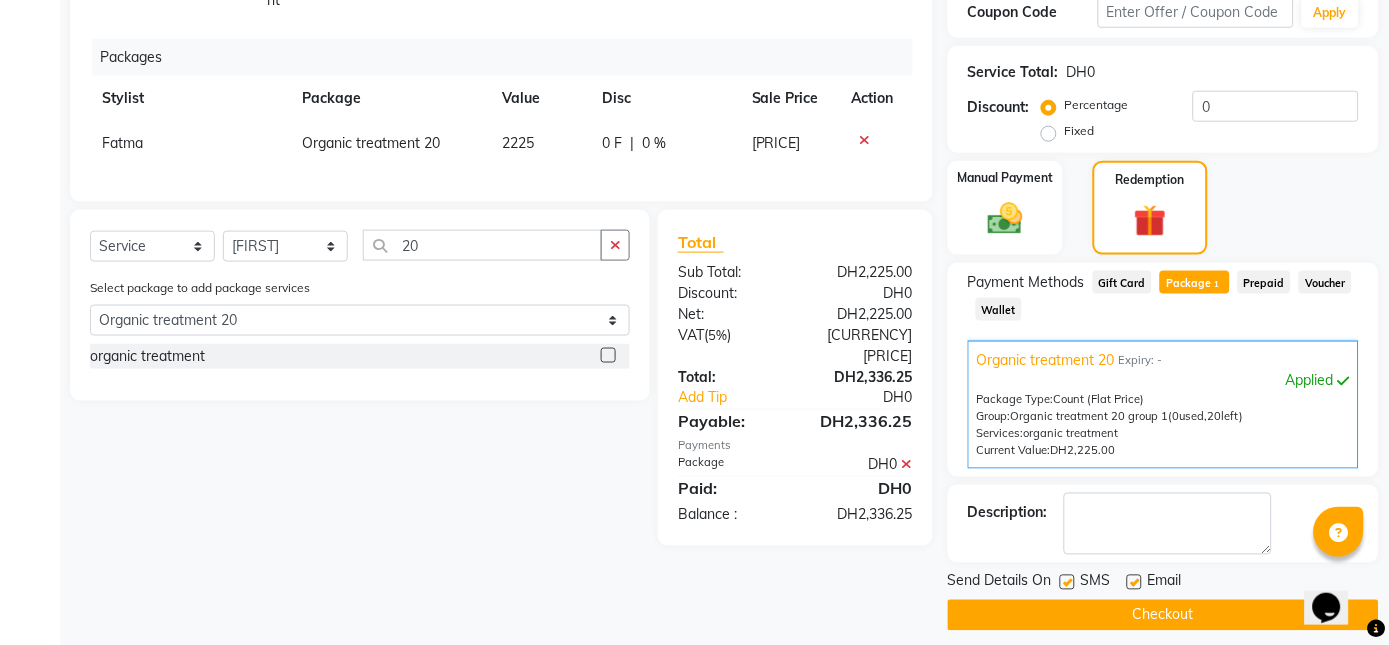 scroll, scrollTop: 389, scrollLeft: 0, axis: vertical 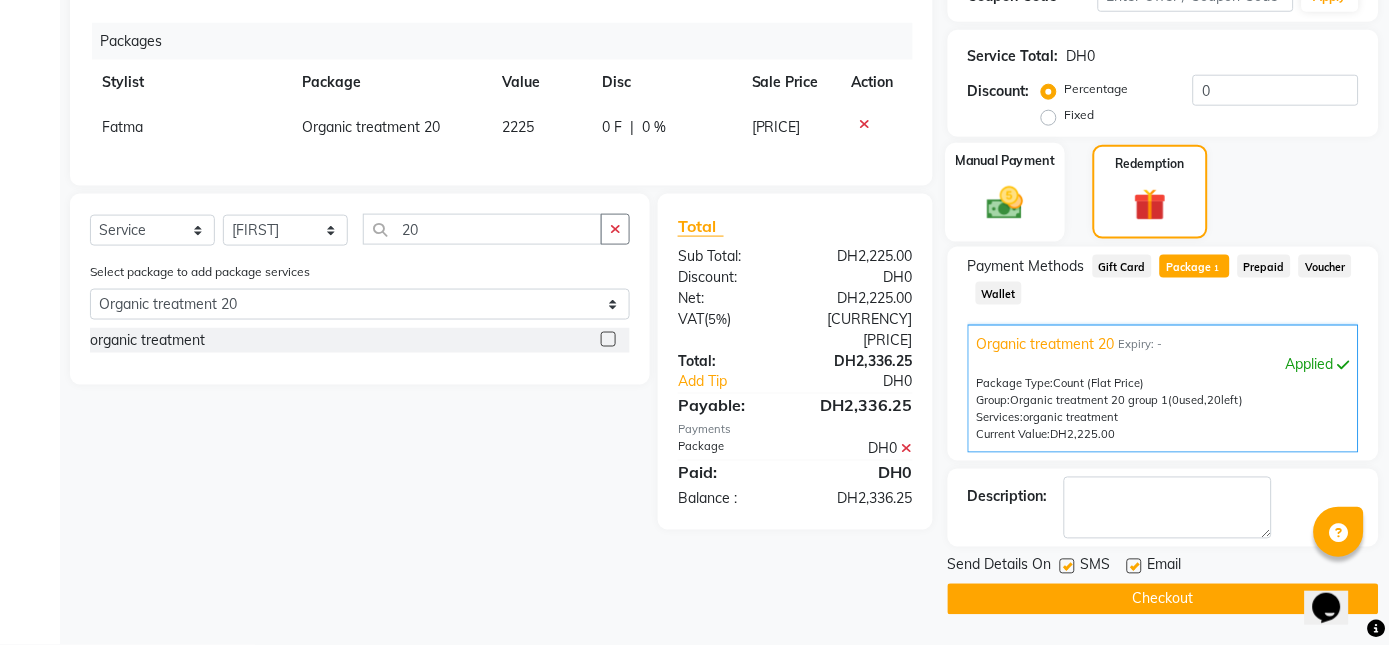 click 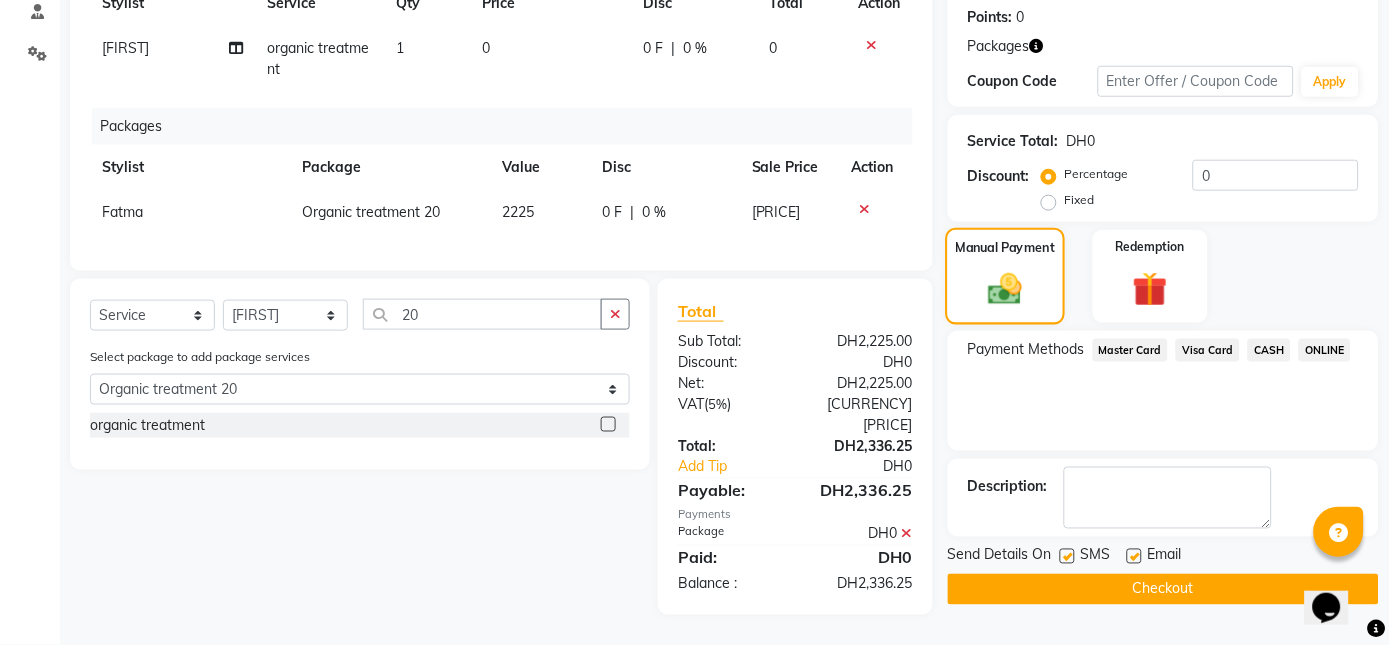 scroll, scrollTop: 299, scrollLeft: 0, axis: vertical 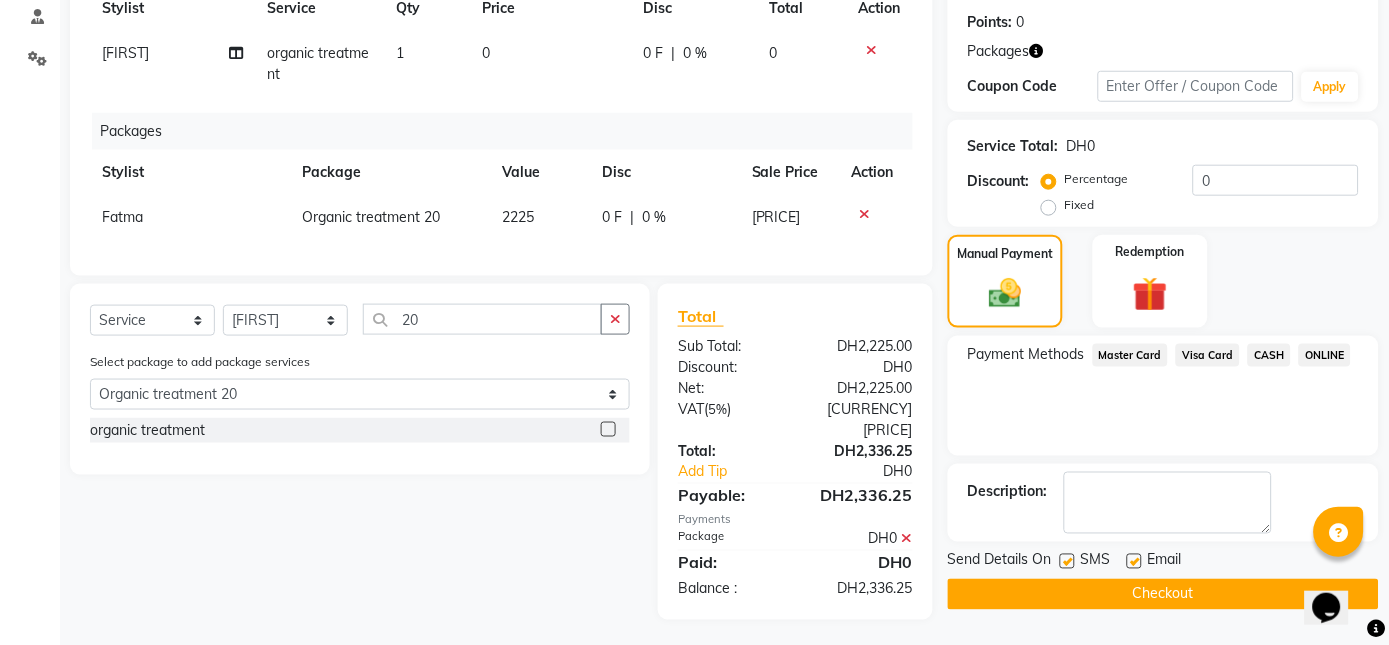 click on "Visa Card" 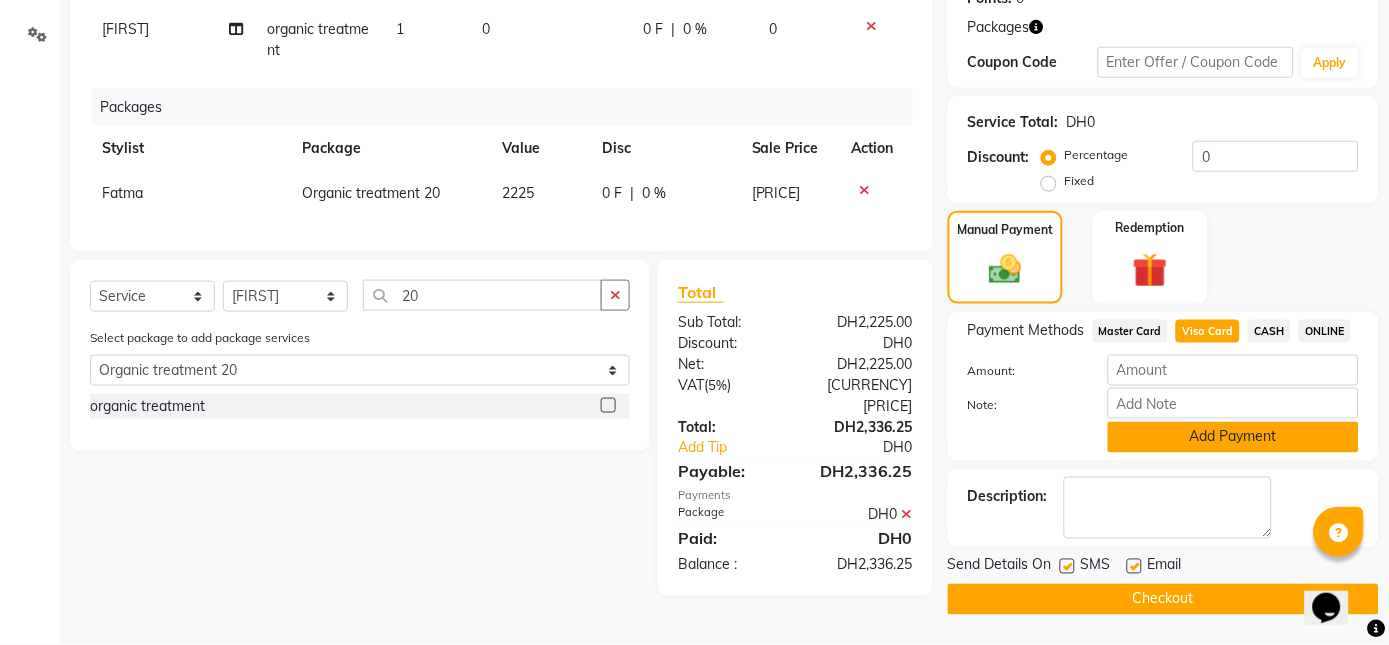 click on "Add Payment" 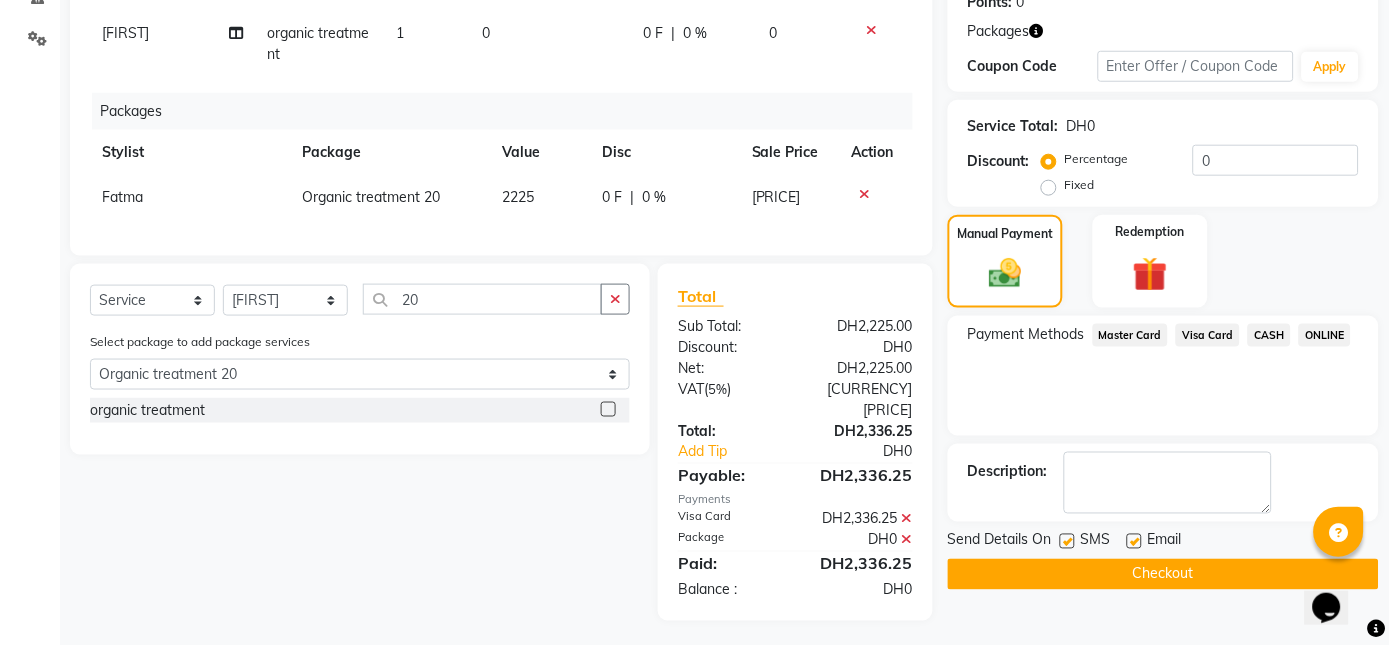 click on "Checkout" 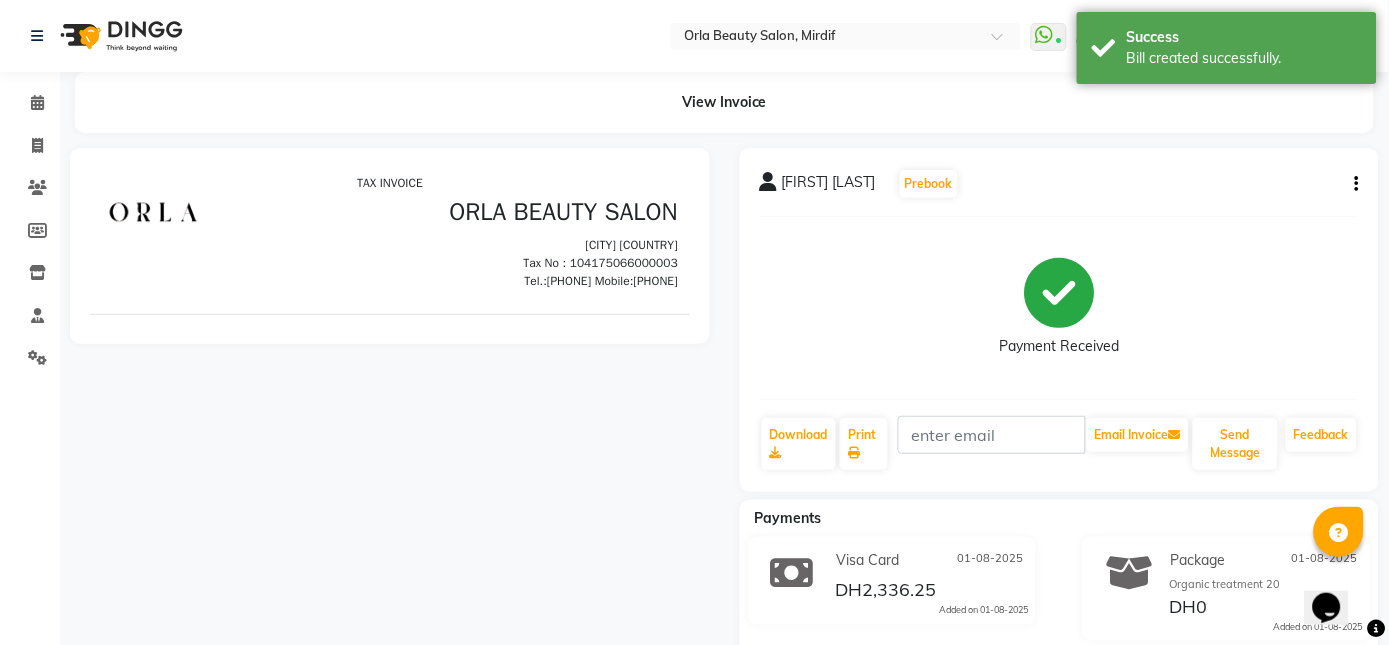 scroll, scrollTop: 0, scrollLeft: 0, axis: both 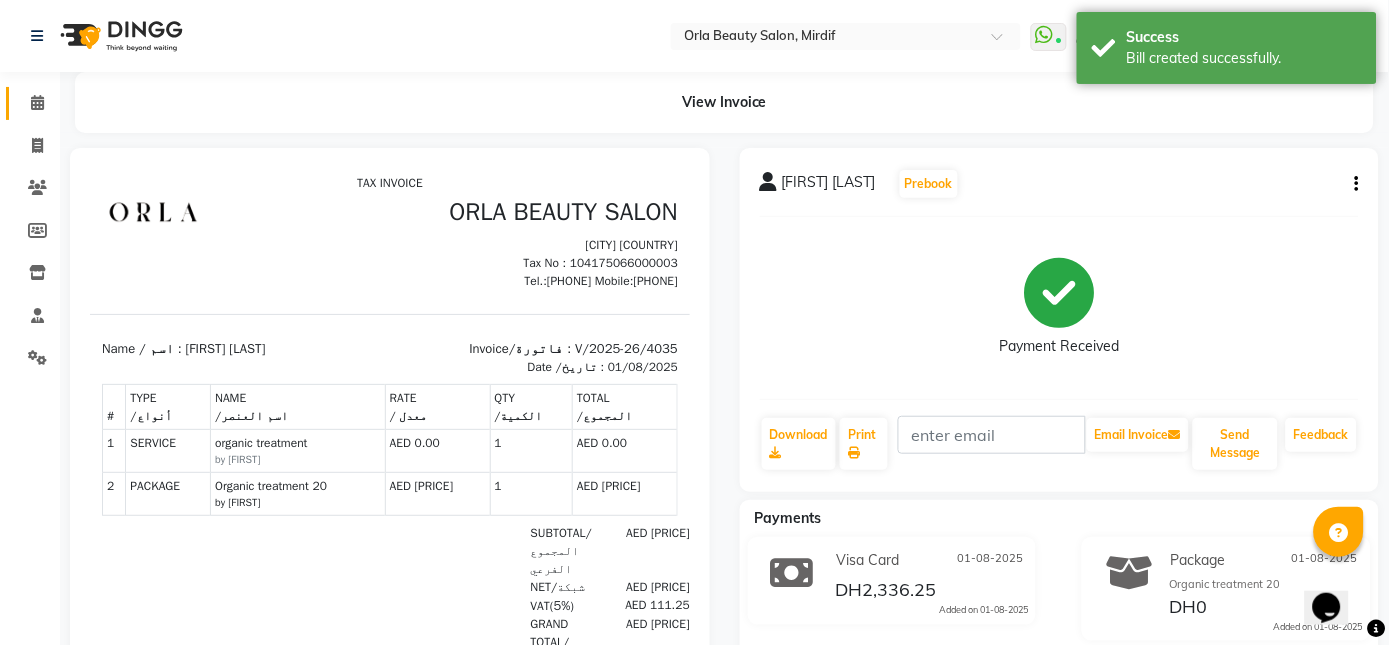 click 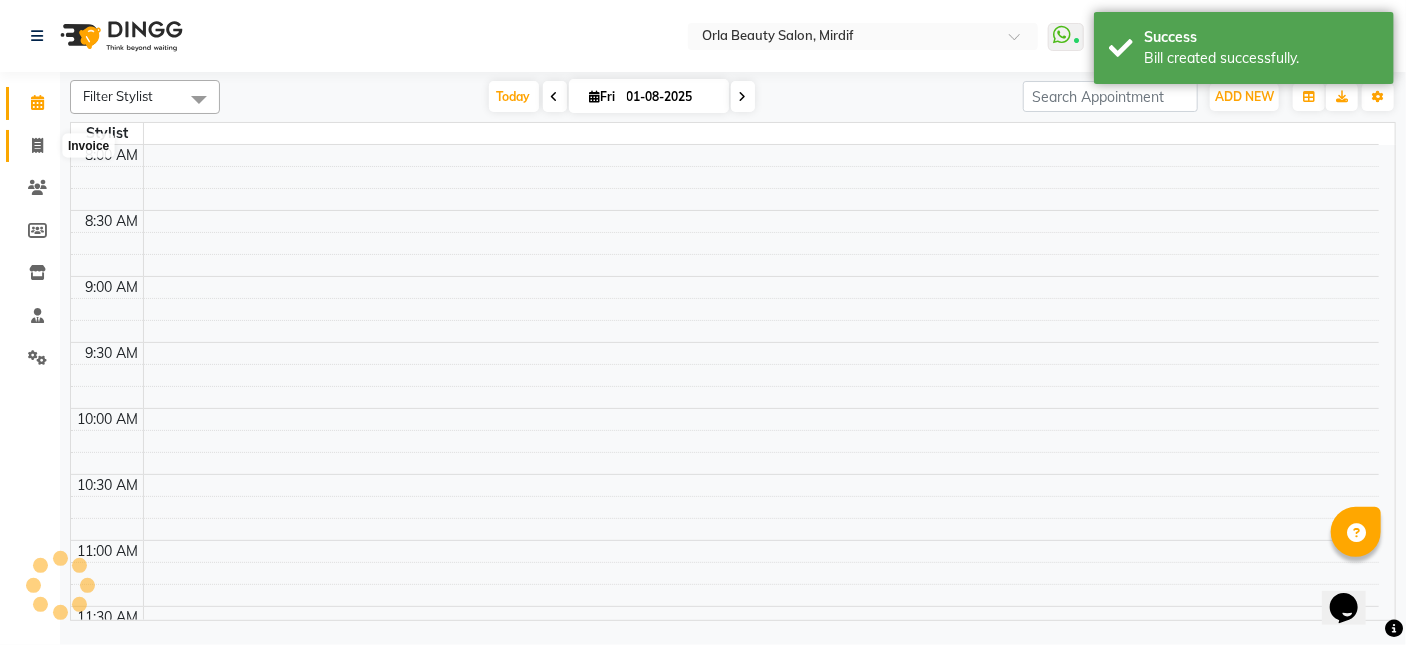 click 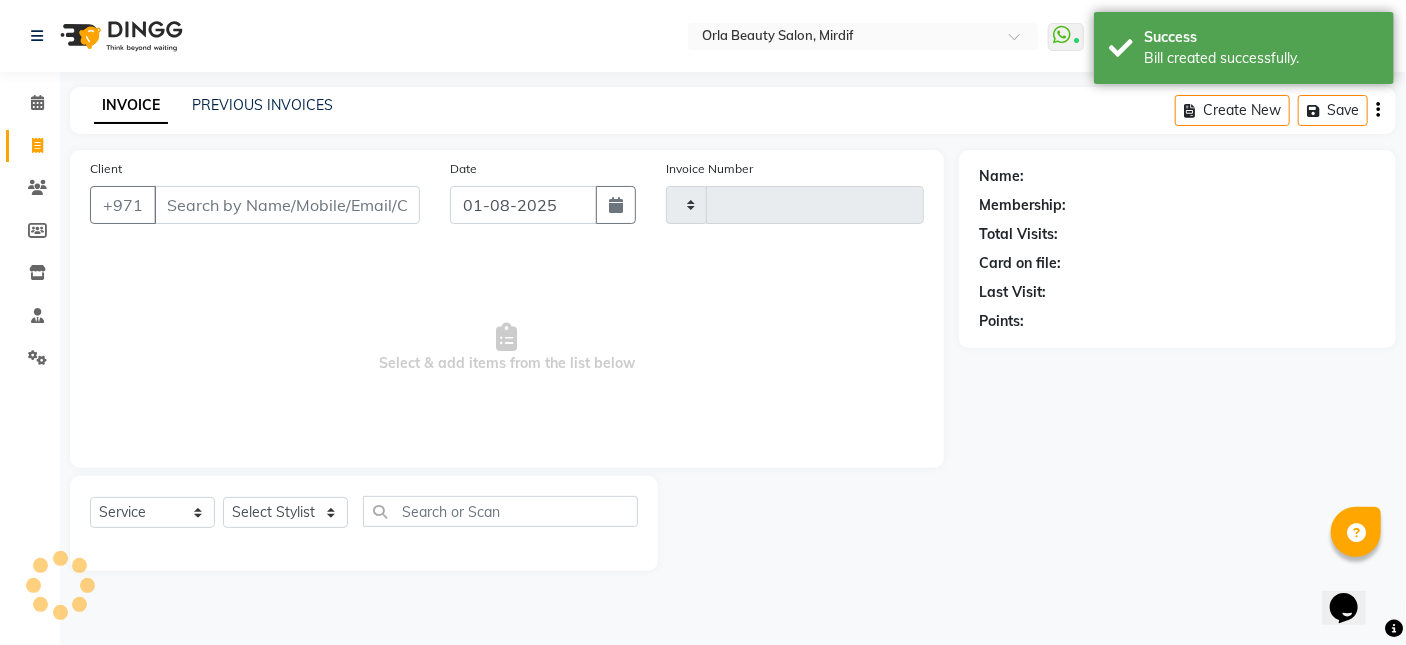 click 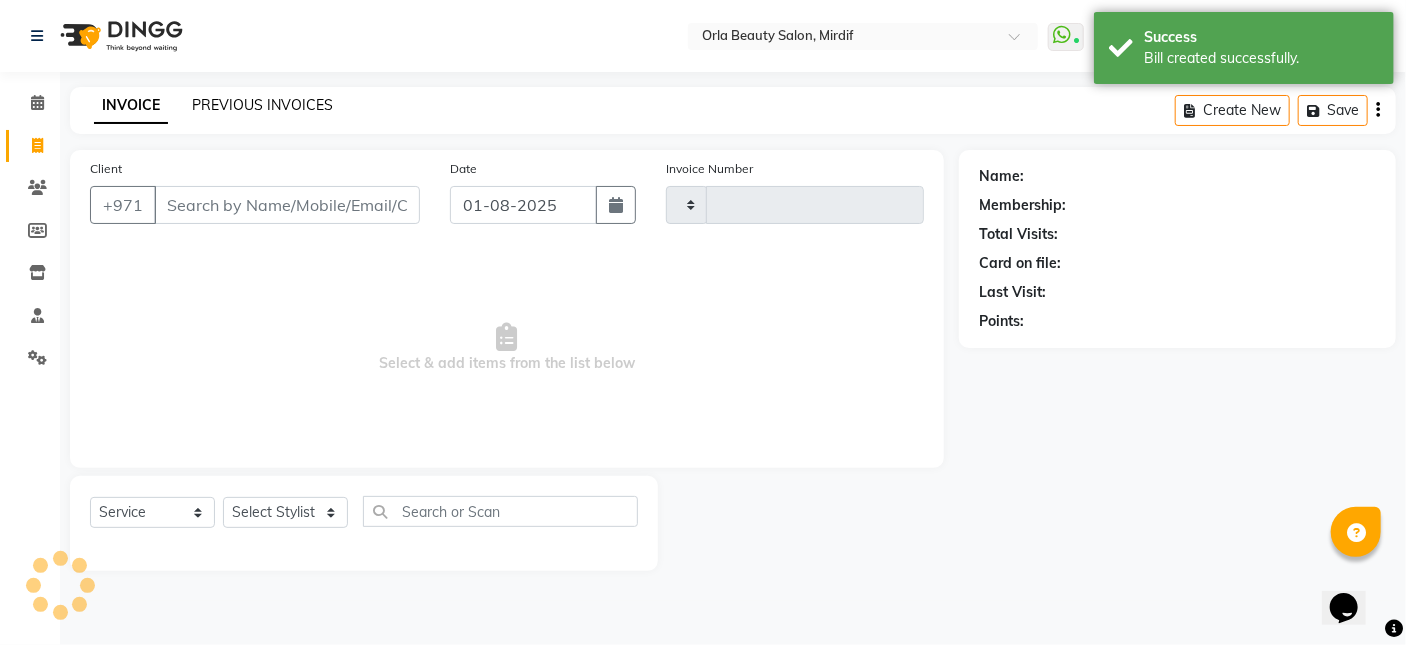 click on "PREVIOUS INVOICES" 